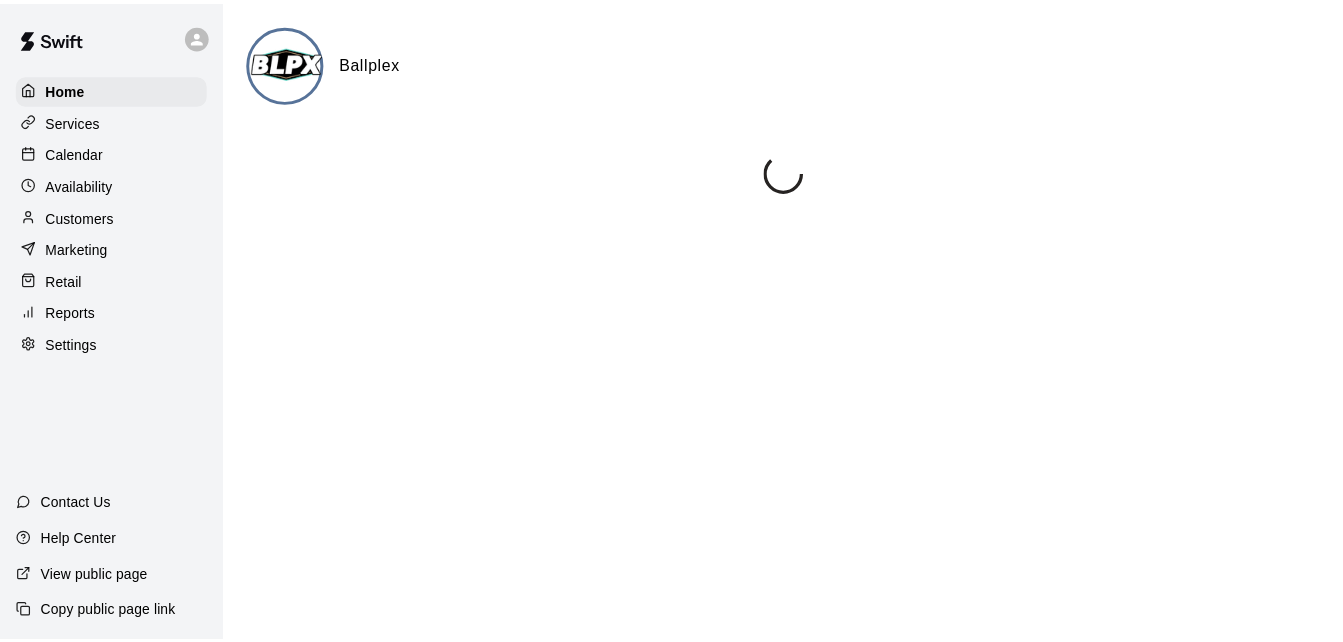 scroll, scrollTop: 0, scrollLeft: 0, axis: both 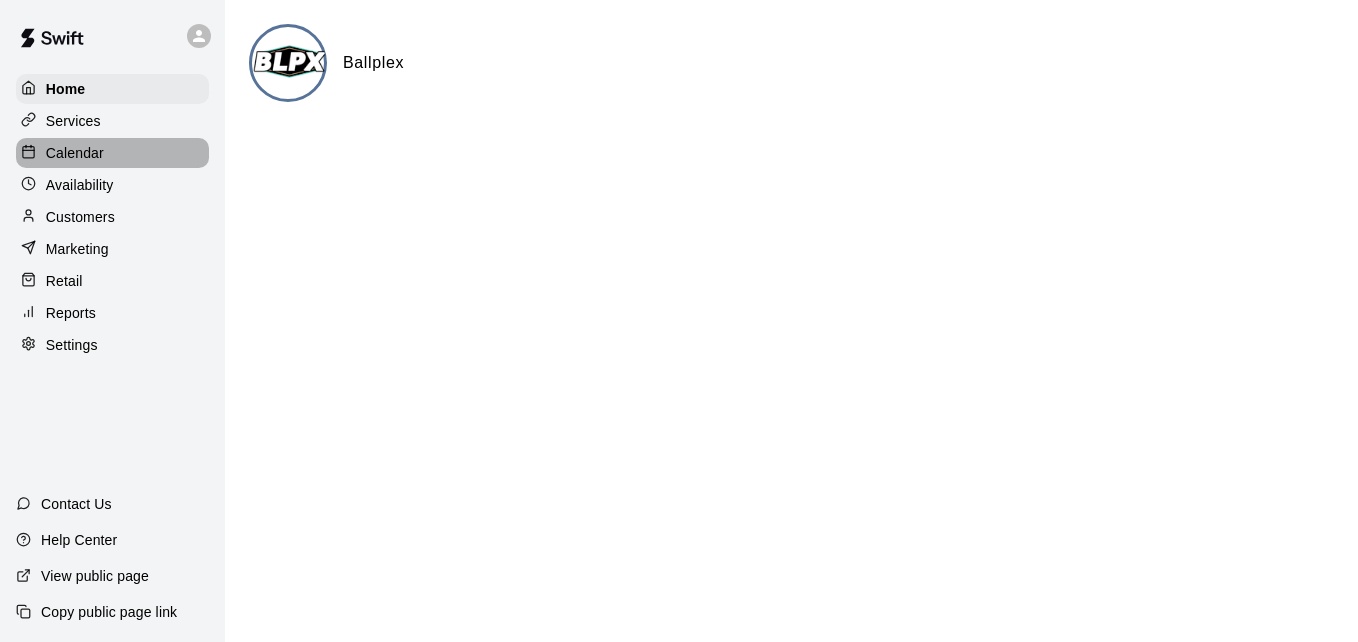 click on "Calendar" at bounding box center (112, 153) 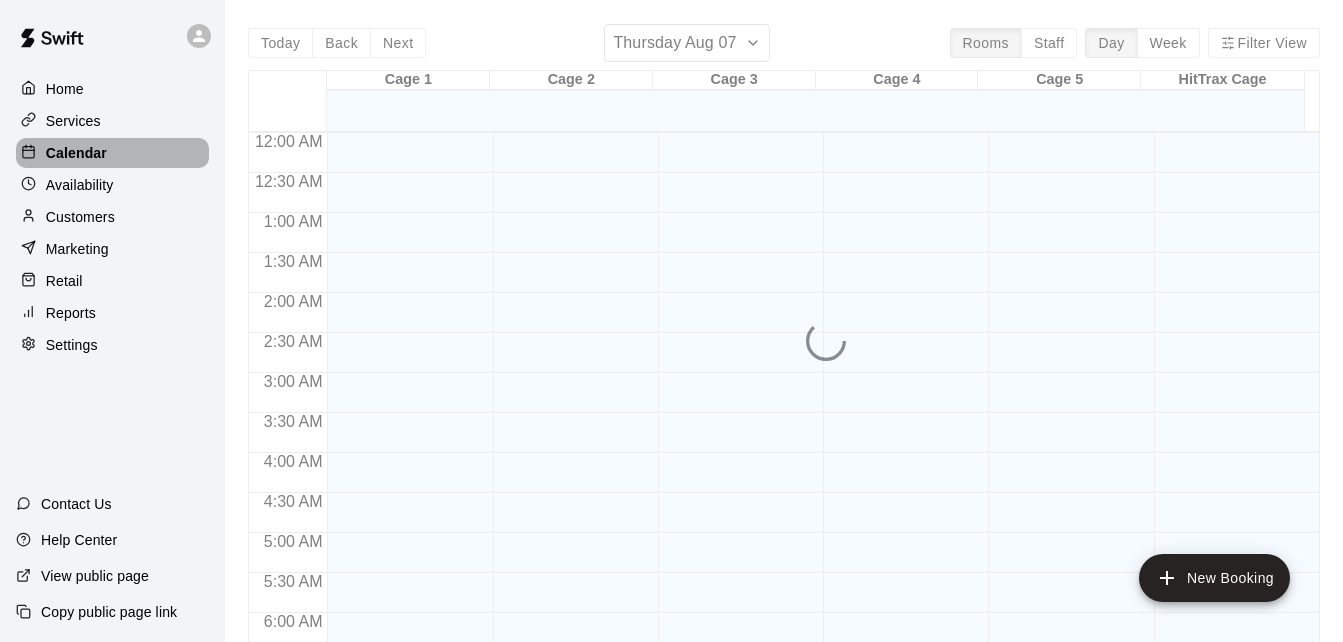click on "Calendar" at bounding box center (112, 153) 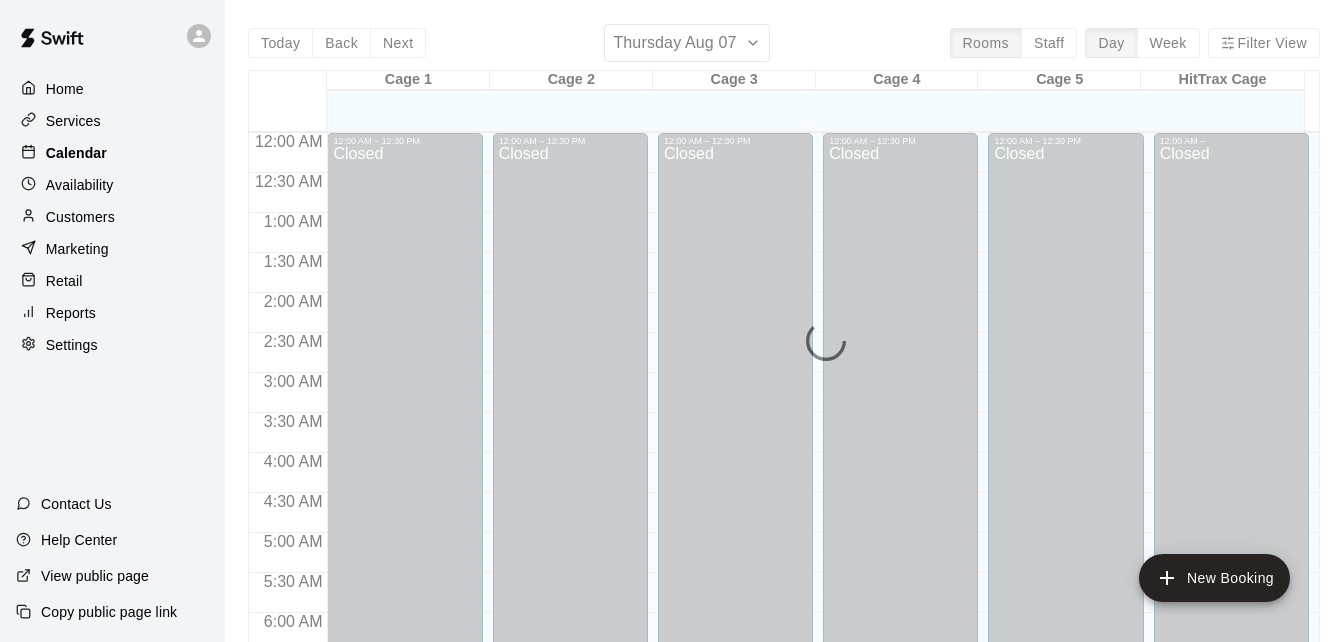 scroll, scrollTop: 1132, scrollLeft: 0, axis: vertical 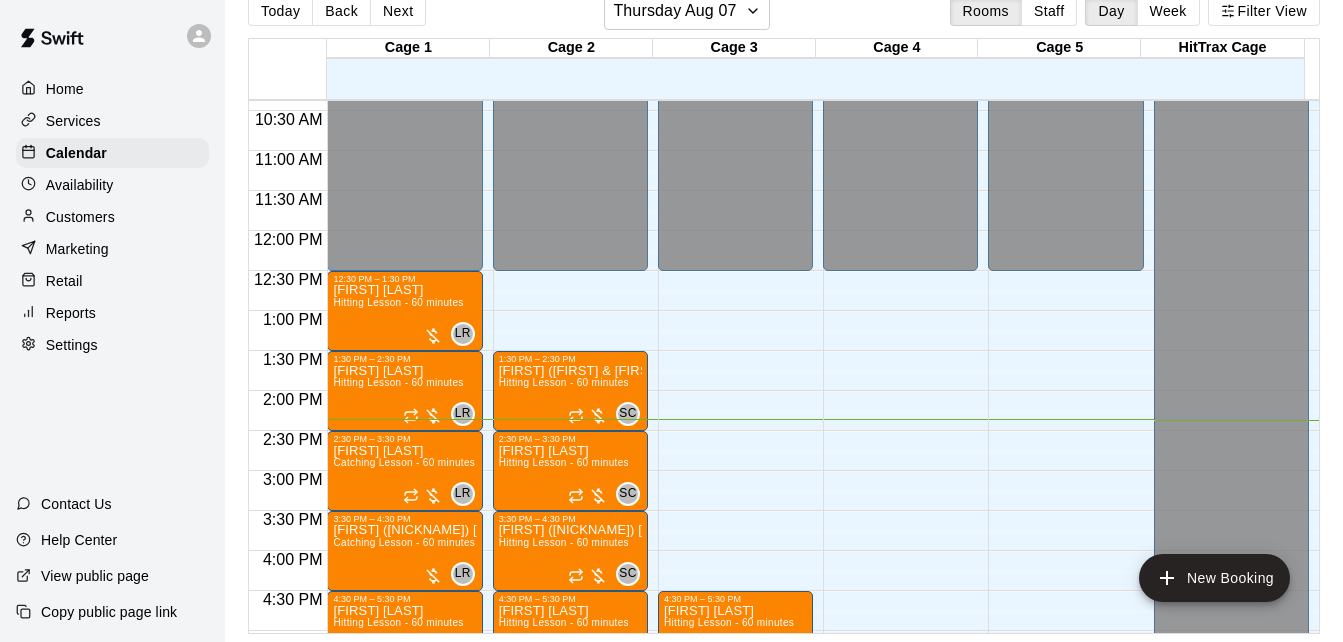 click at bounding box center (576, 141) 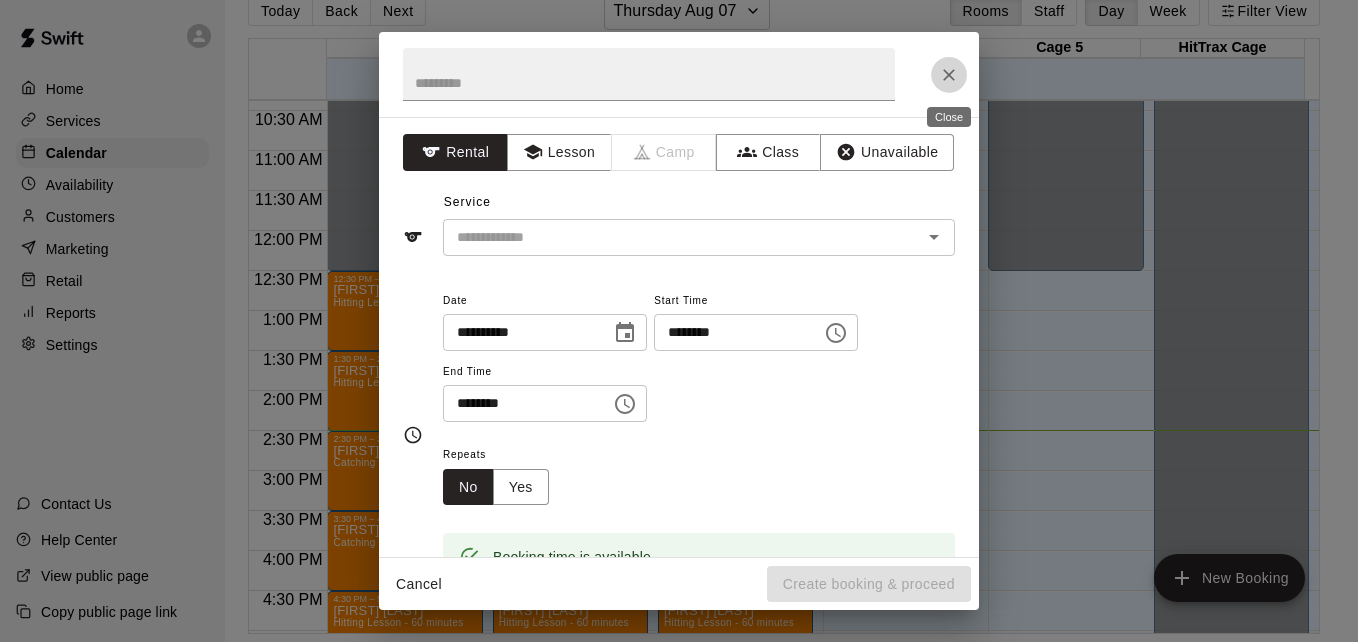 click at bounding box center (949, 75) 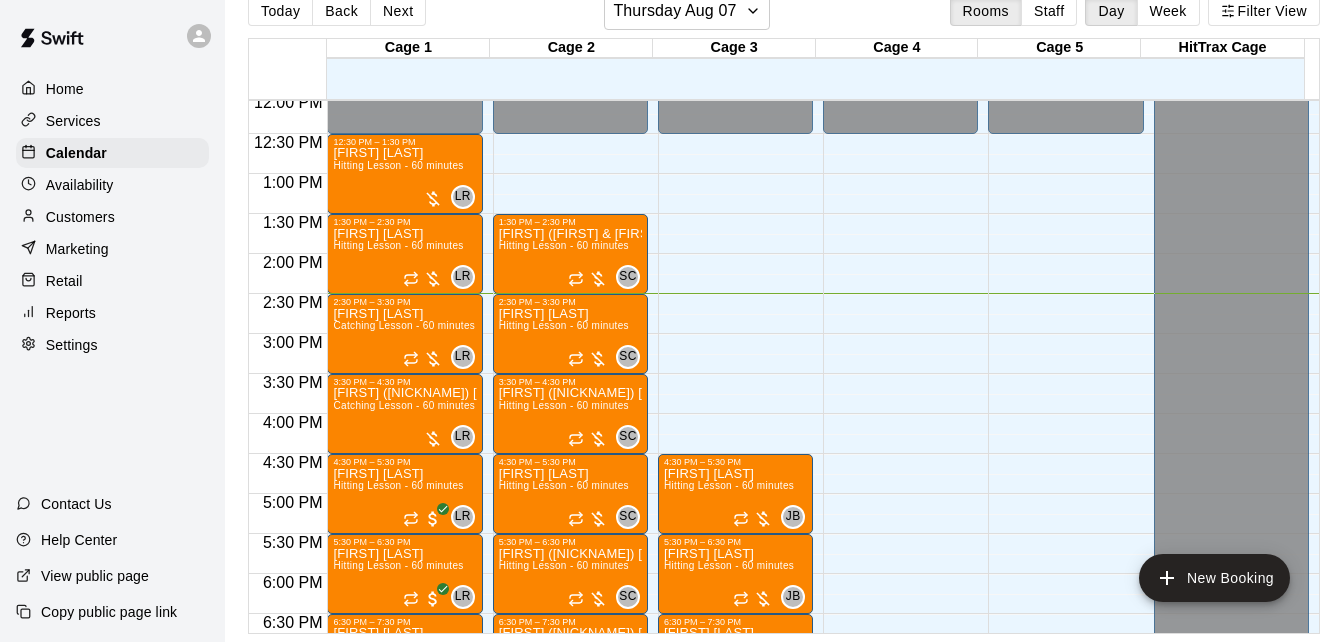 scroll, scrollTop: 990, scrollLeft: 0, axis: vertical 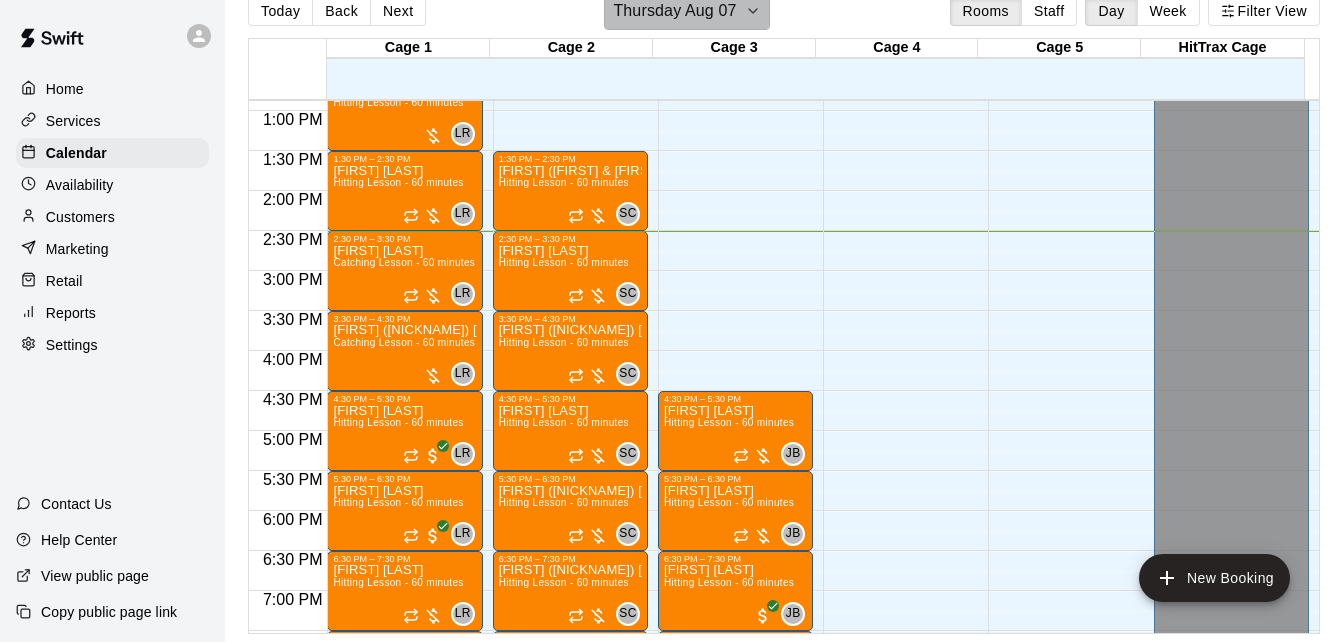 click 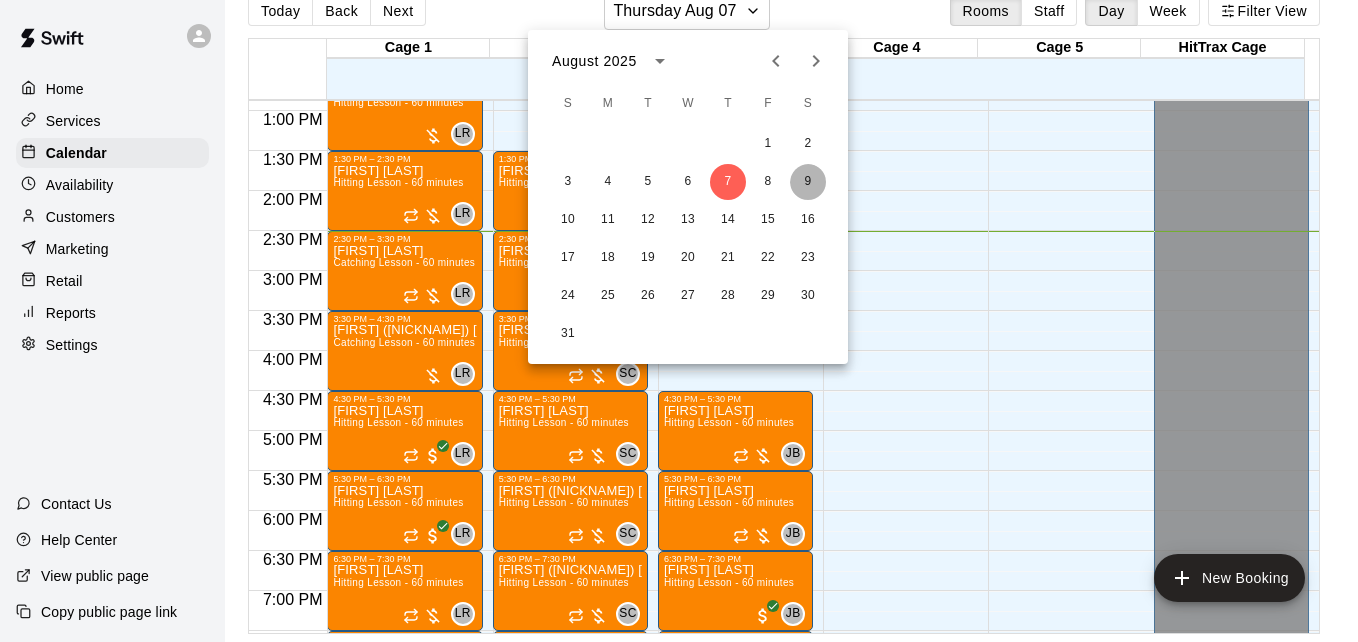 click on "9" at bounding box center (808, 182) 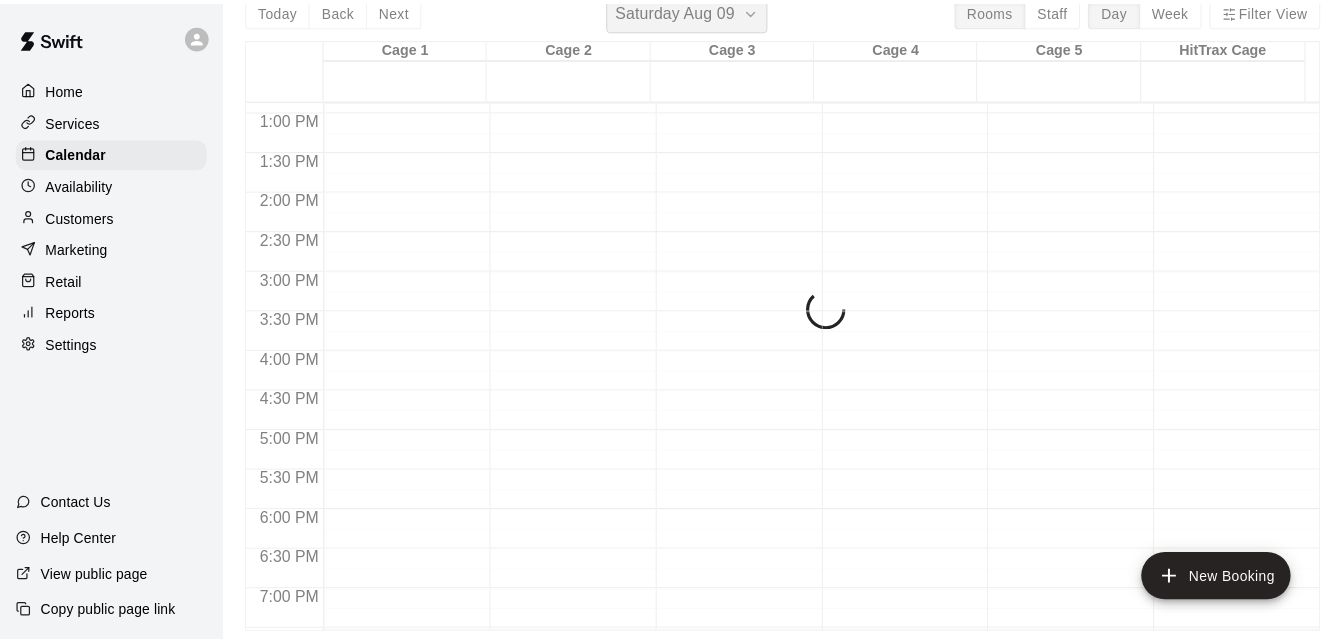 scroll, scrollTop: 24, scrollLeft: 0, axis: vertical 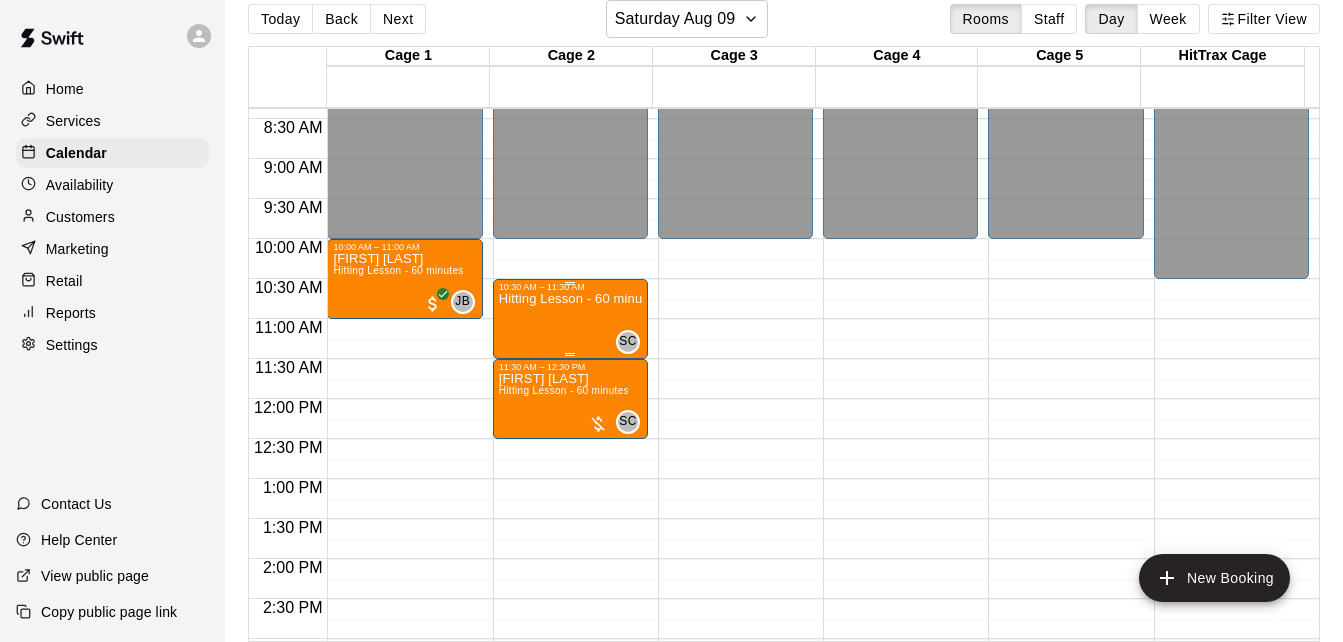 click on "Hitting Lesson - 60 minutes" at bounding box center [570, 613] 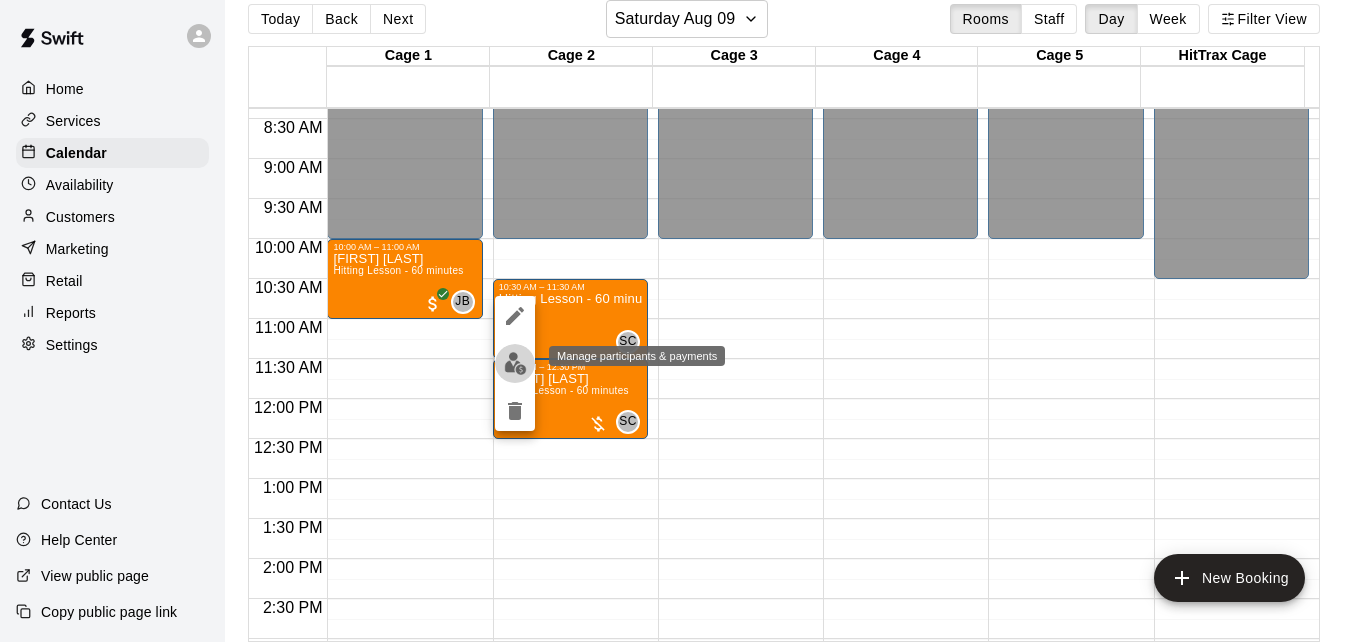 click at bounding box center [515, 363] 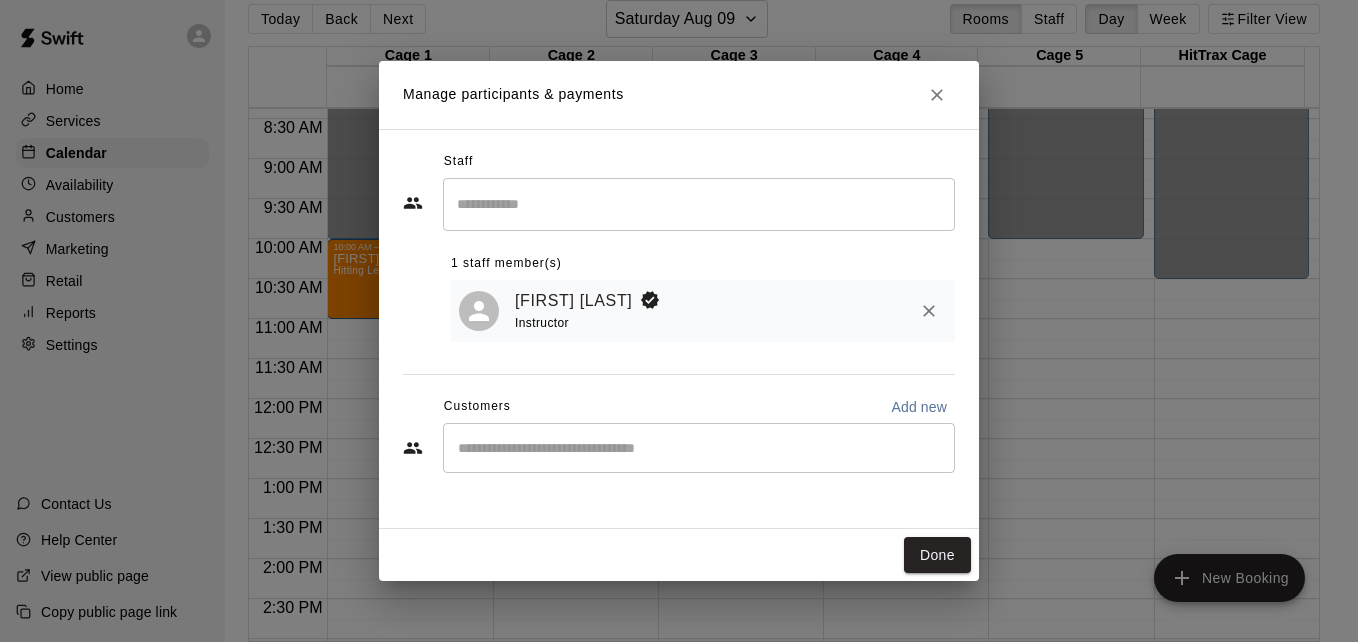 click on "​" at bounding box center (699, 448) 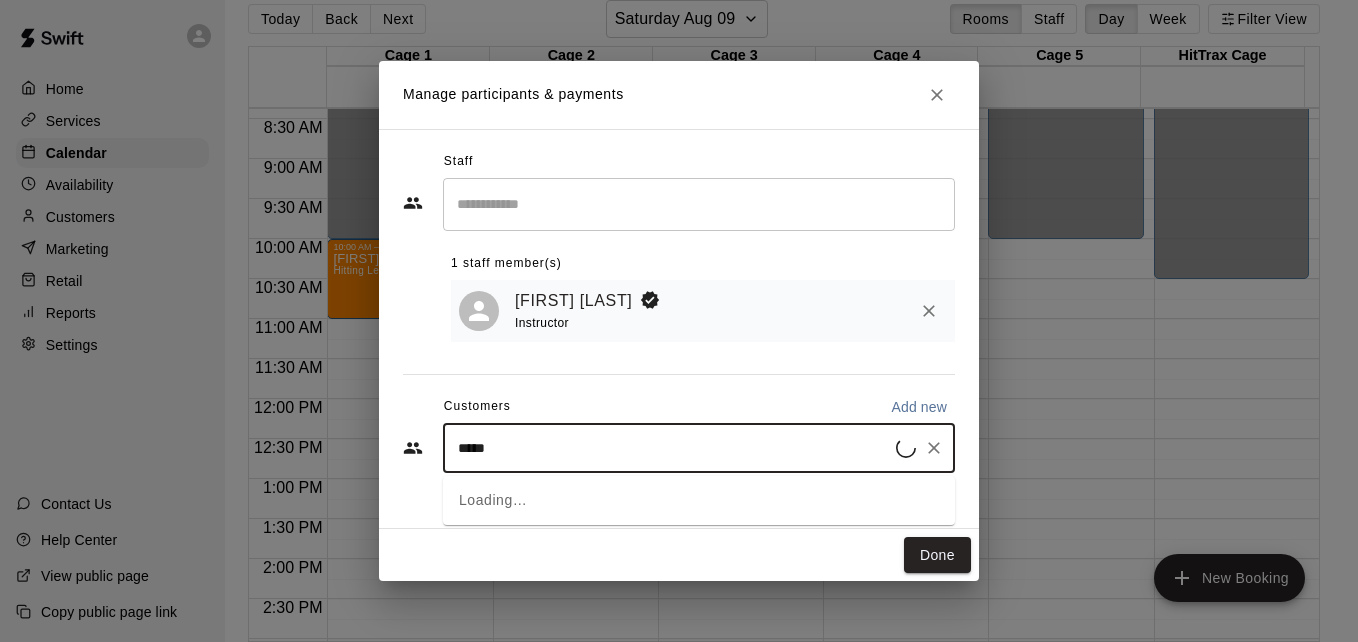 type on "******" 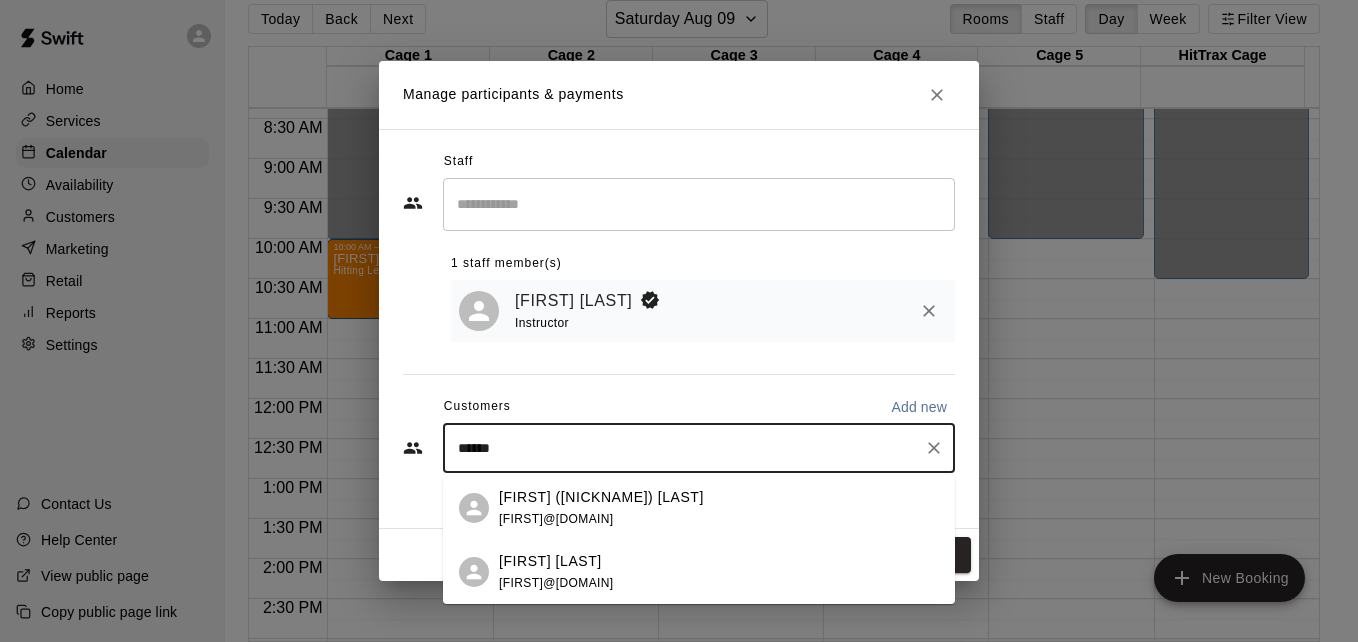 click on "[FIRST] [LAST]" at bounding box center (556, 561) 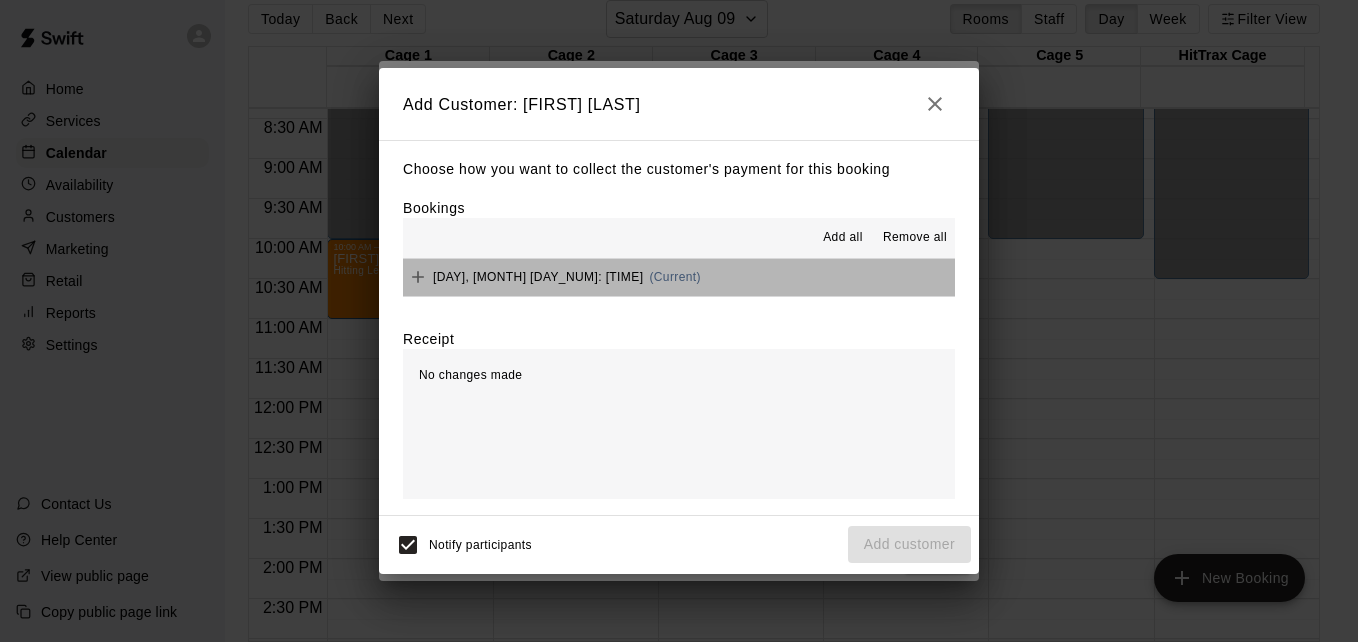 click on "Saturday, August 09: 09:30 AM (Current)" at bounding box center [679, 277] 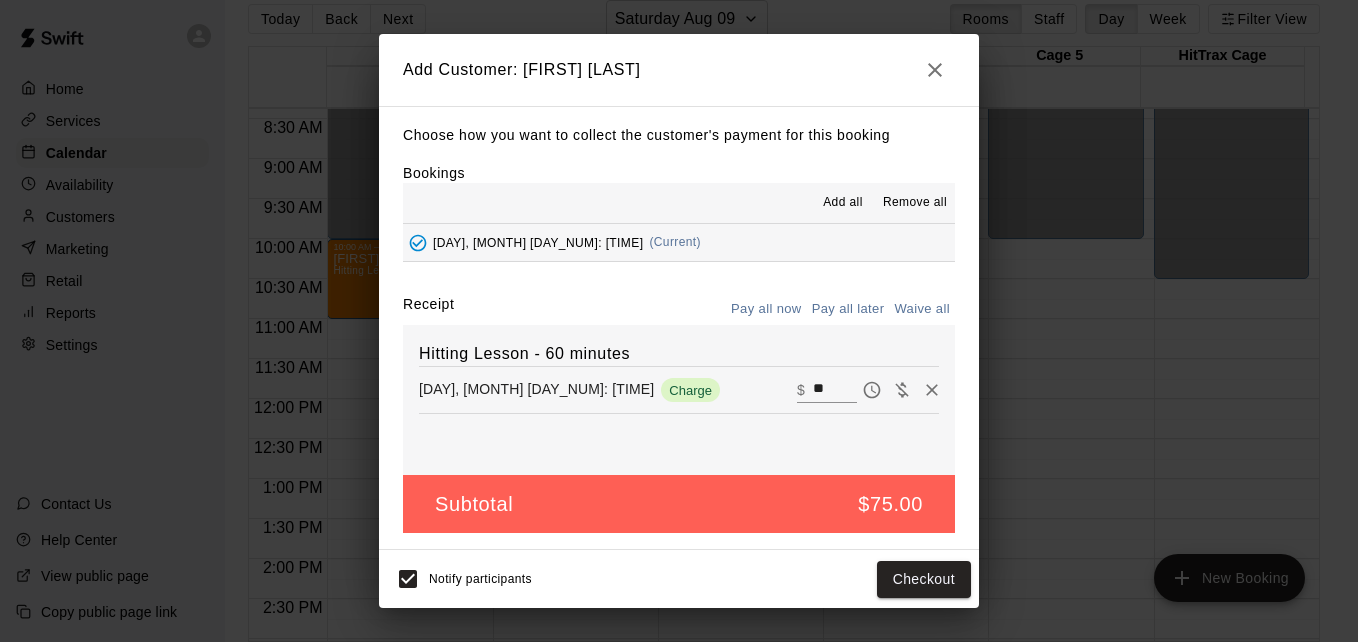 click on "Pay all later" at bounding box center (848, 309) 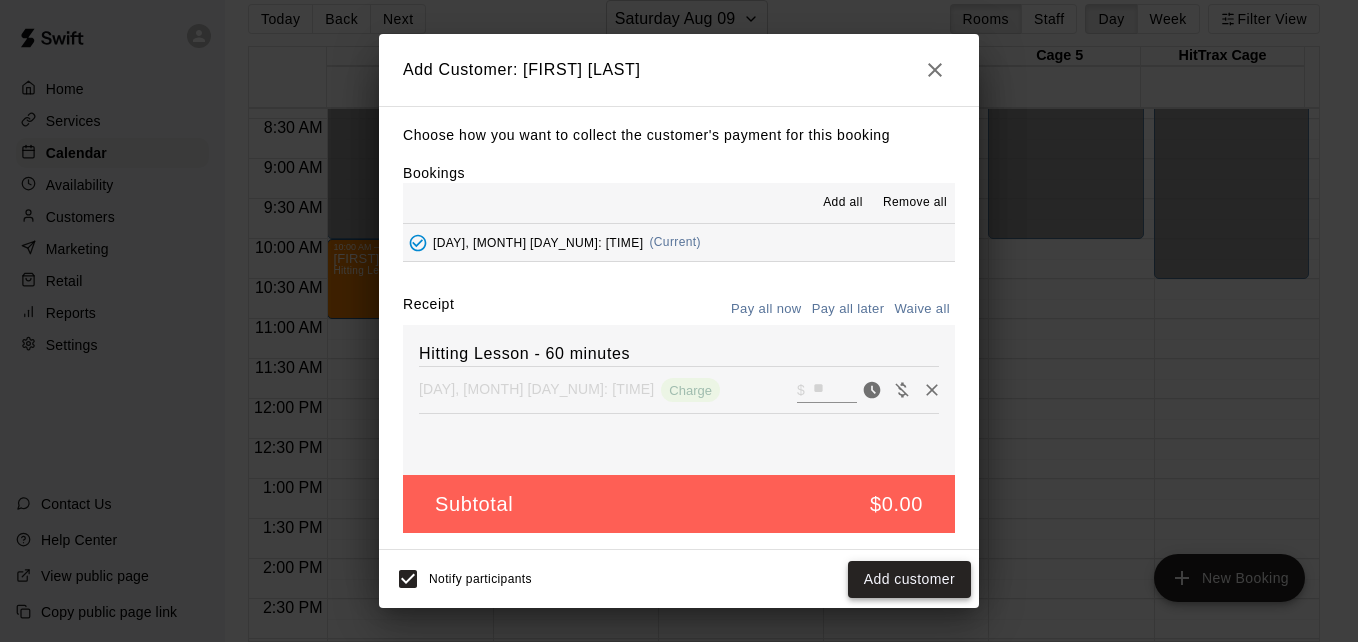 click on "Add customer" at bounding box center (909, 579) 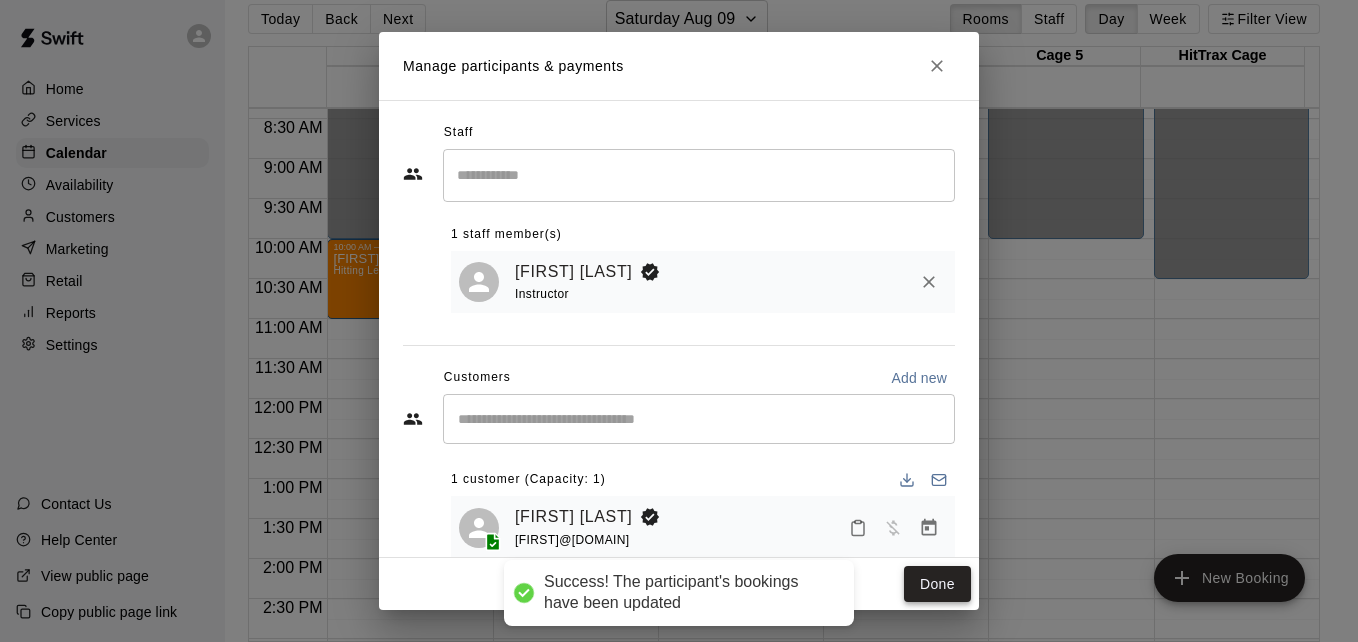 click on "Done" at bounding box center (937, 584) 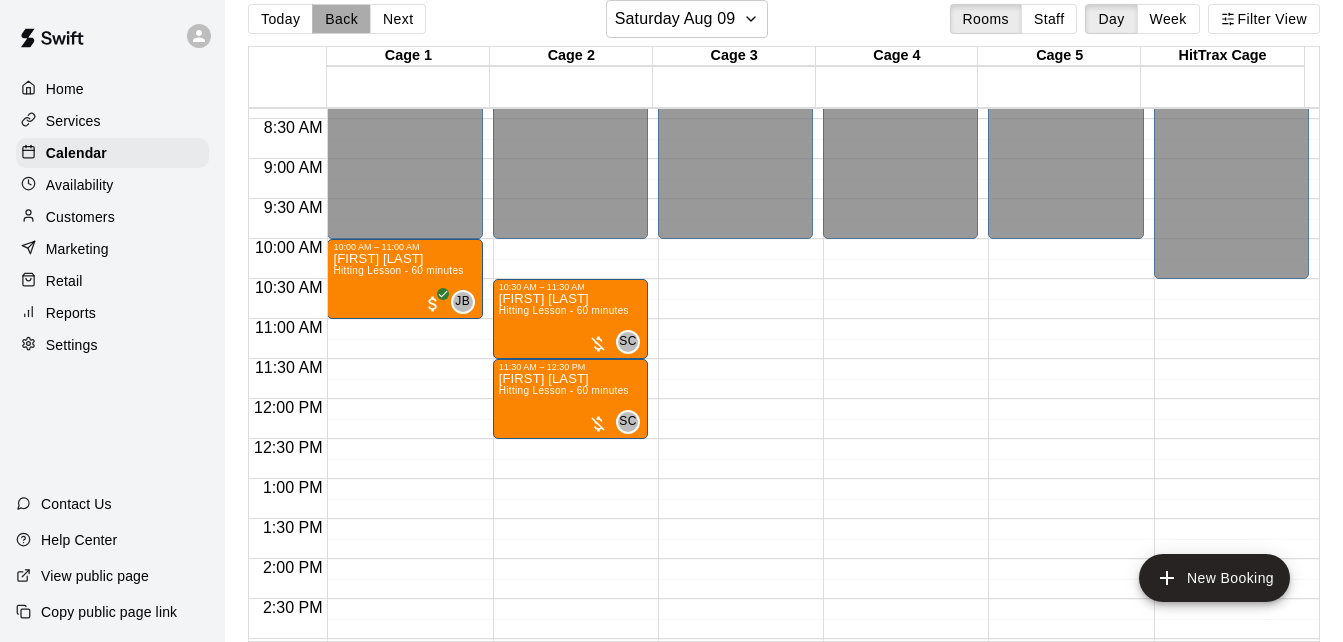 click on "Back" at bounding box center [341, 19] 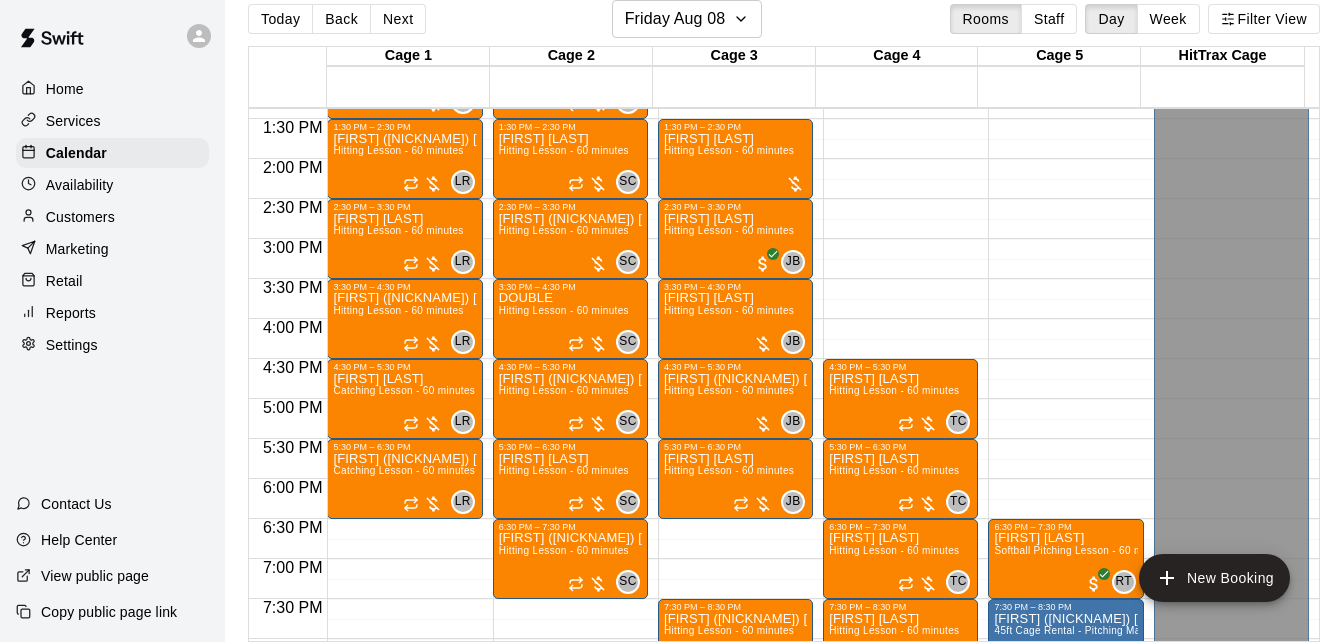 scroll, scrollTop: 1030, scrollLeft: 0, axis: vertical 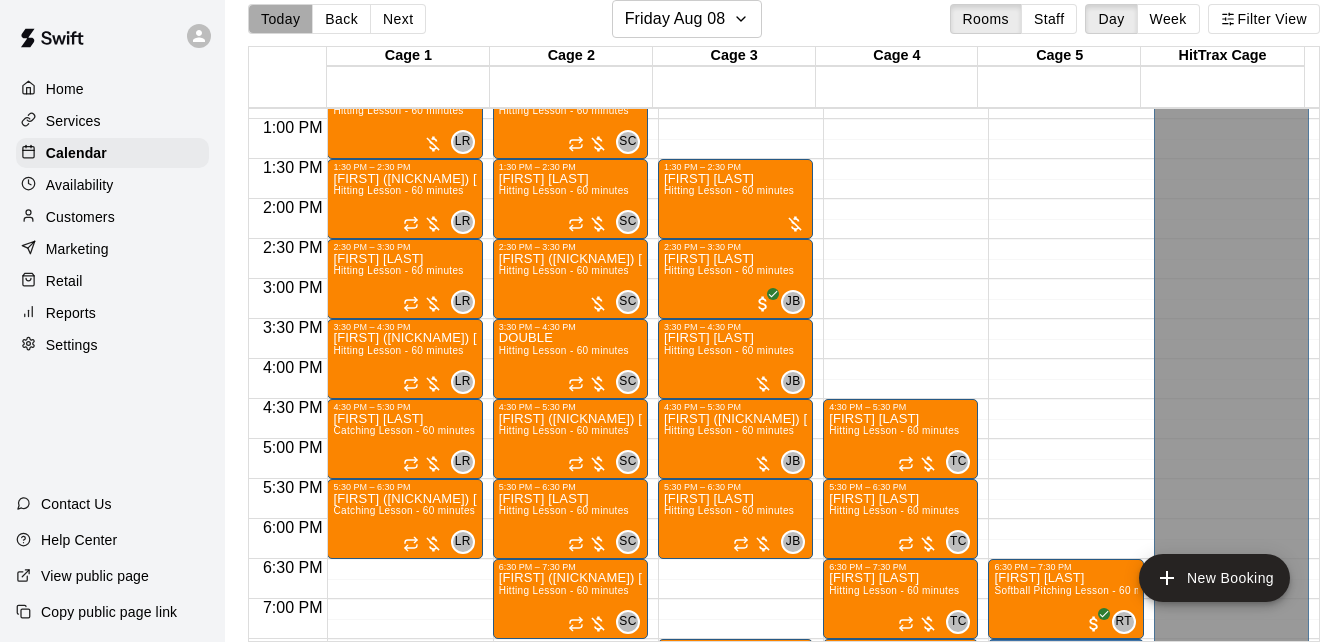 click on "Today" at bounding box center (280, 19) 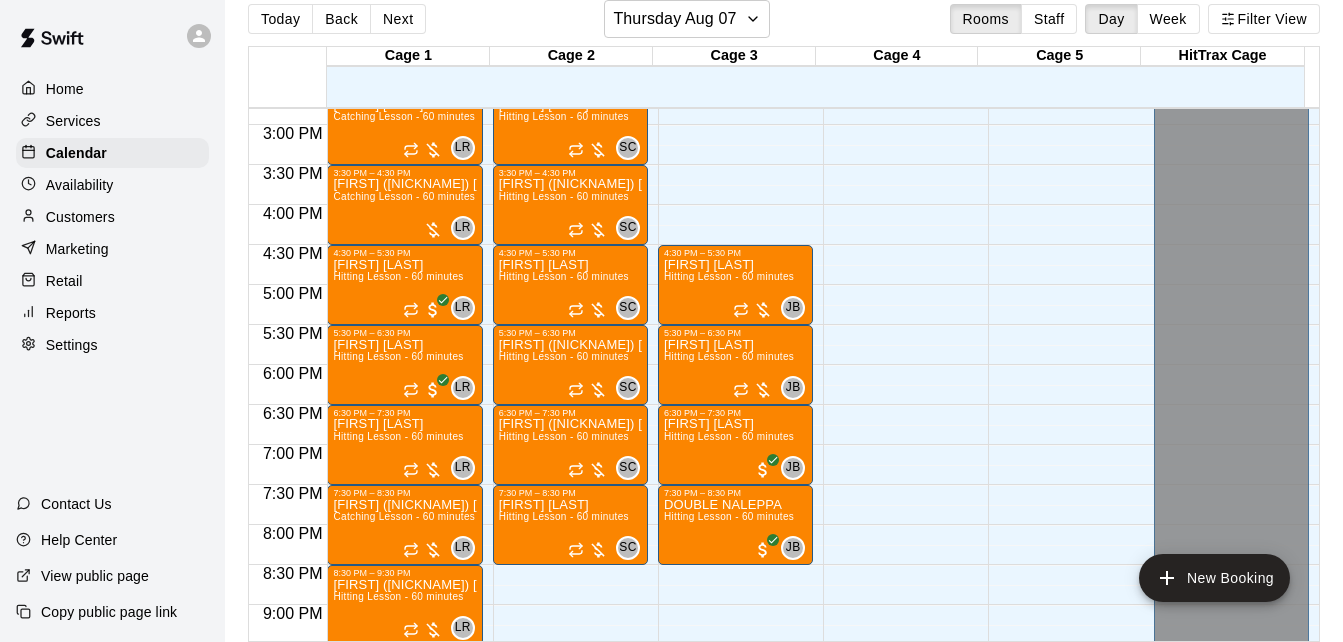 scroll, scrollTop: 1190, scrollLeft: 0, axis: vertical 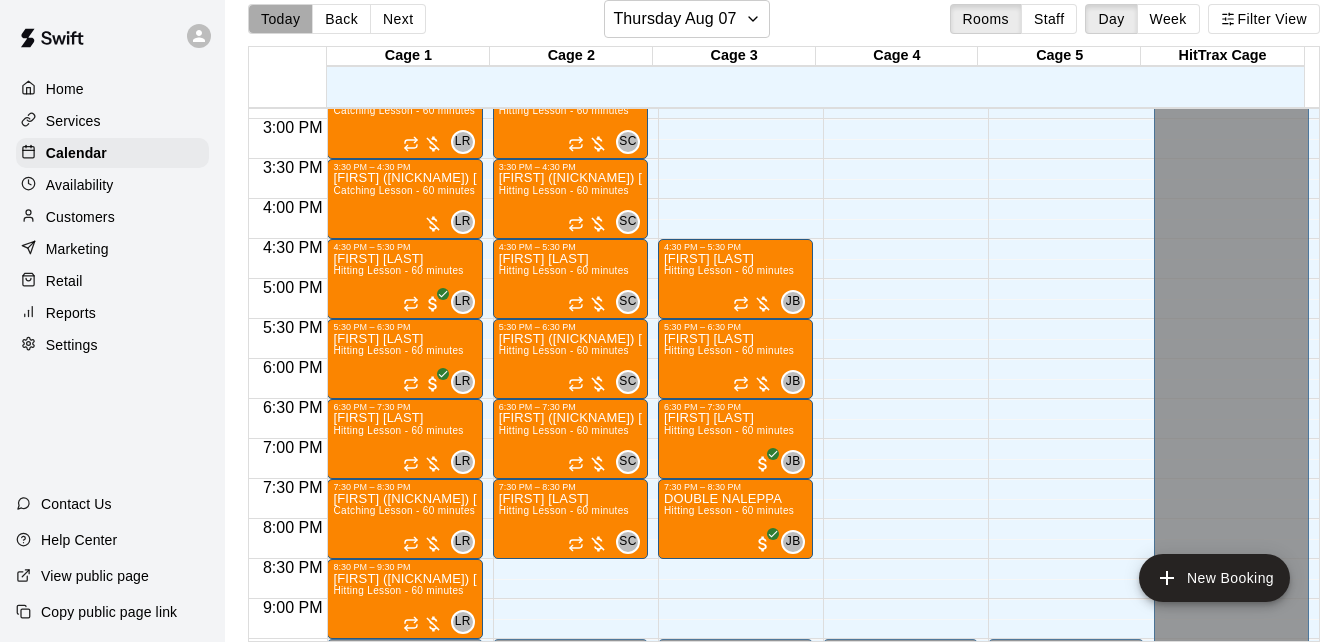 click on "Today" at bounding box center (280, 19) 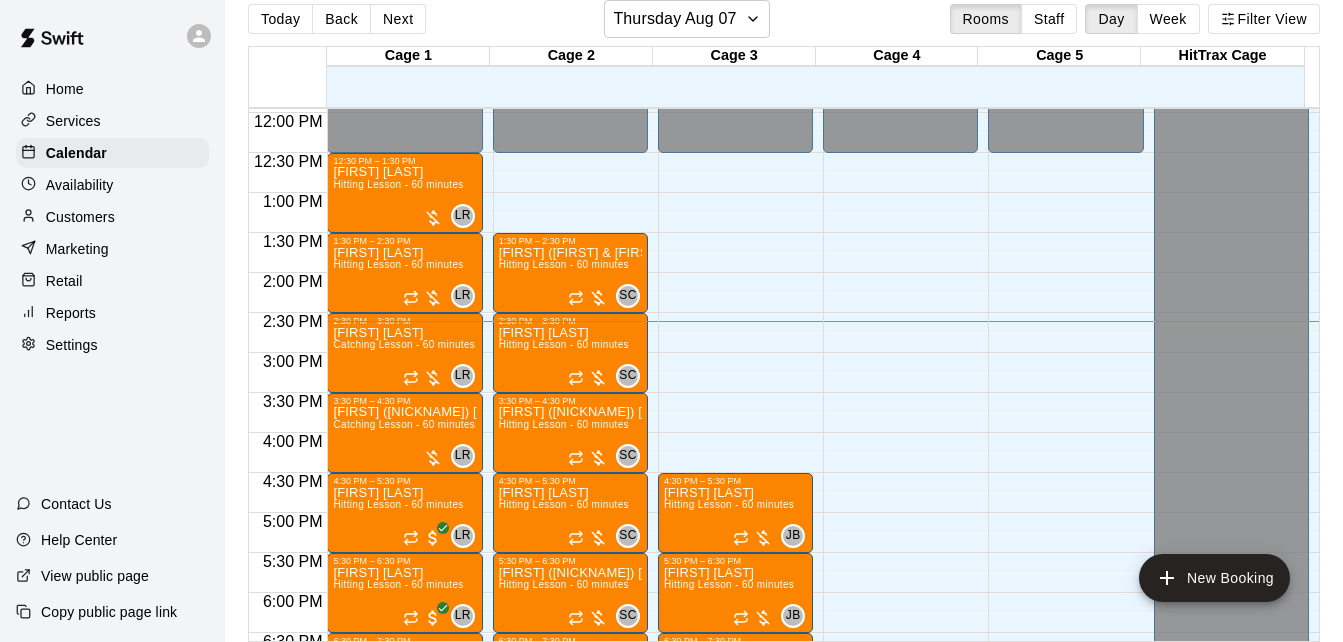 scroll, scrollTop: 923, scrollLeft: 0, axis: vertical 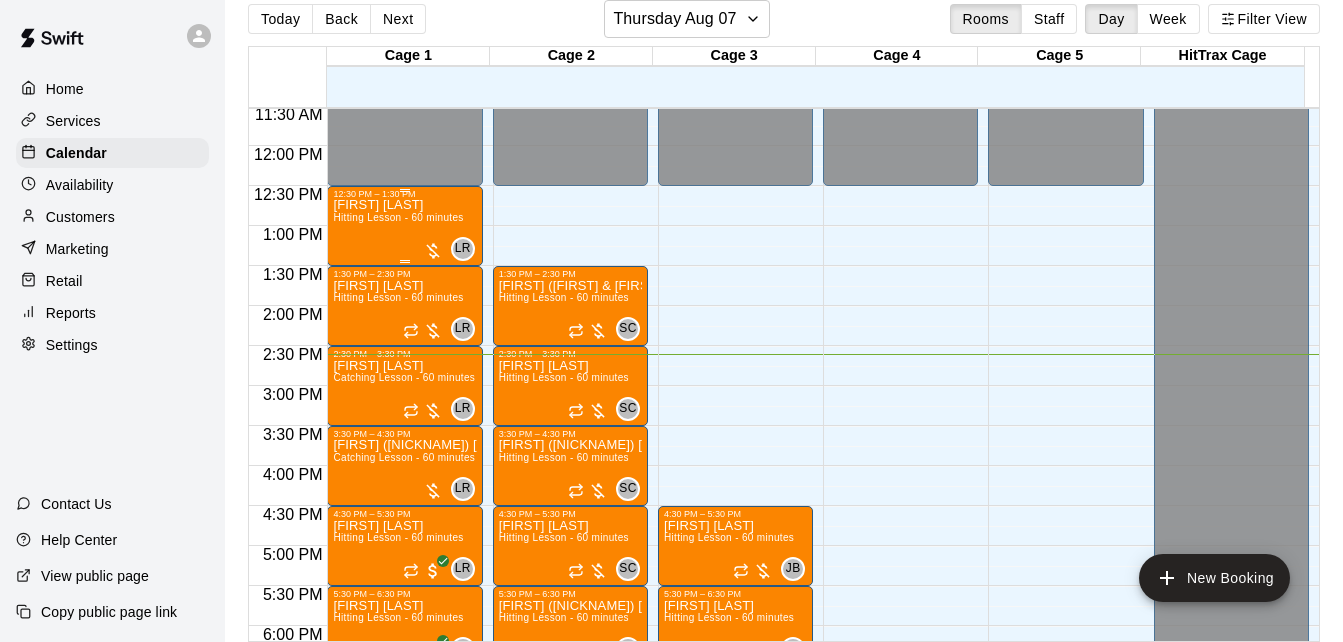 click on "Hitting Lesson - 60 minutes" at bounding box center [398, 217] 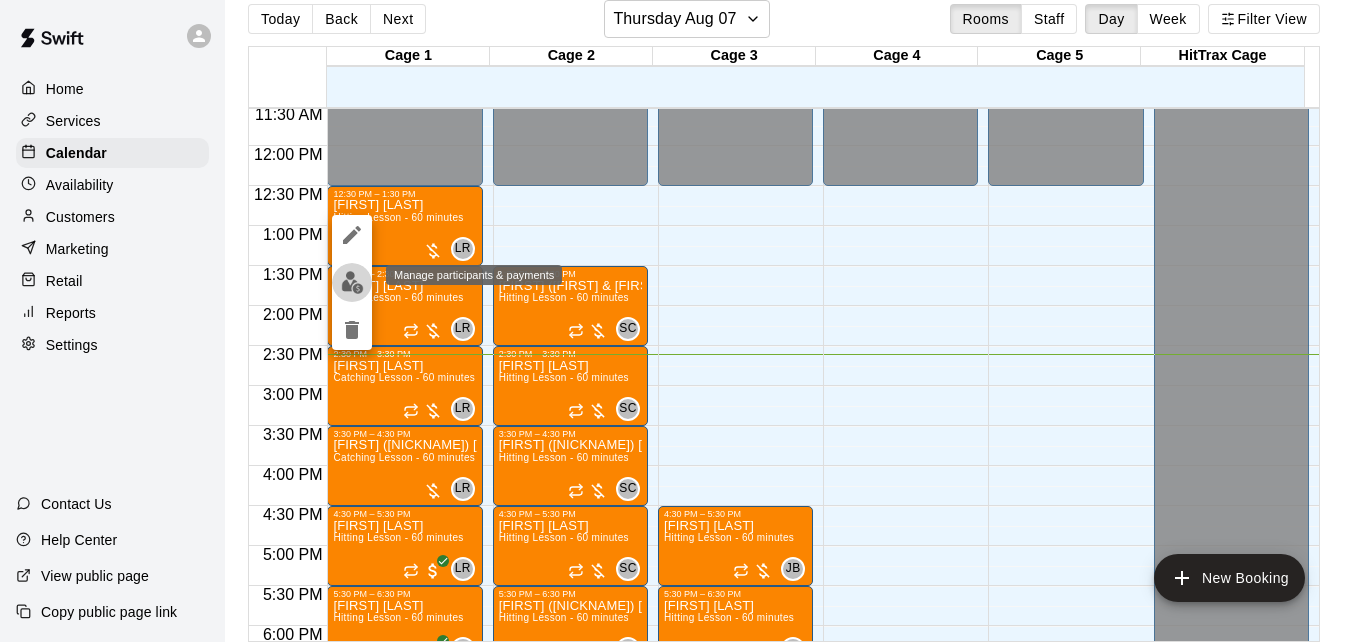 click at bounding box center (352, 282) 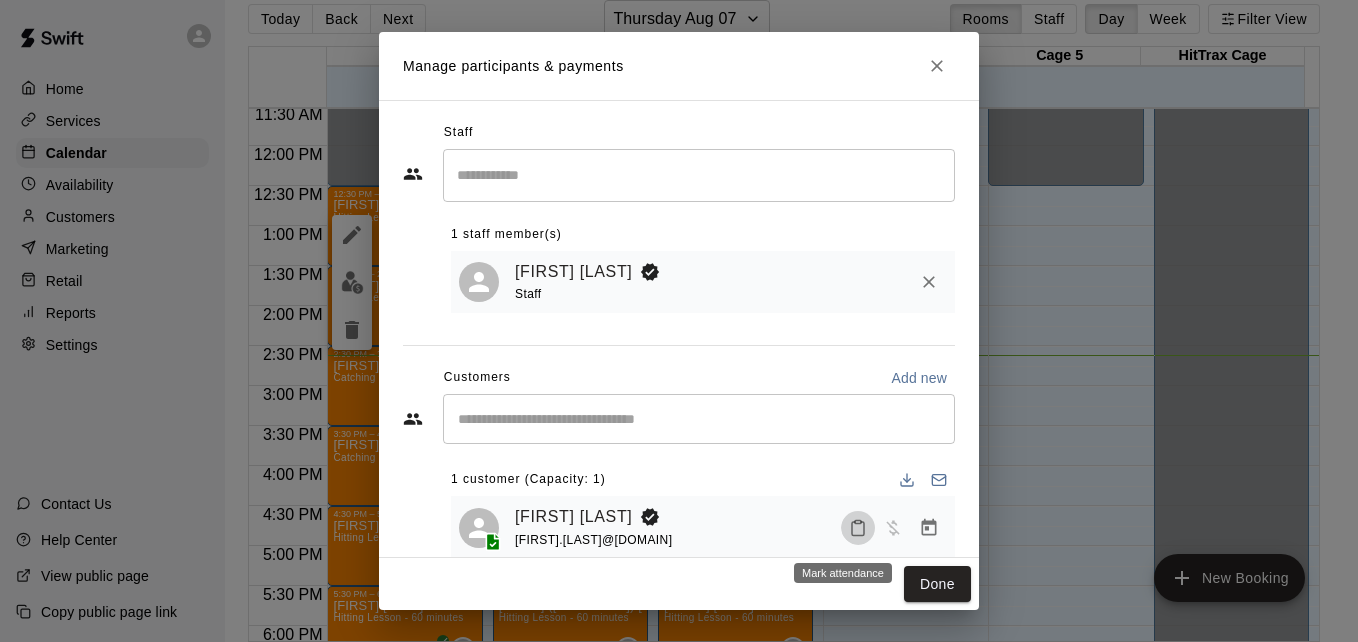 click at bounding box center [858, 528] 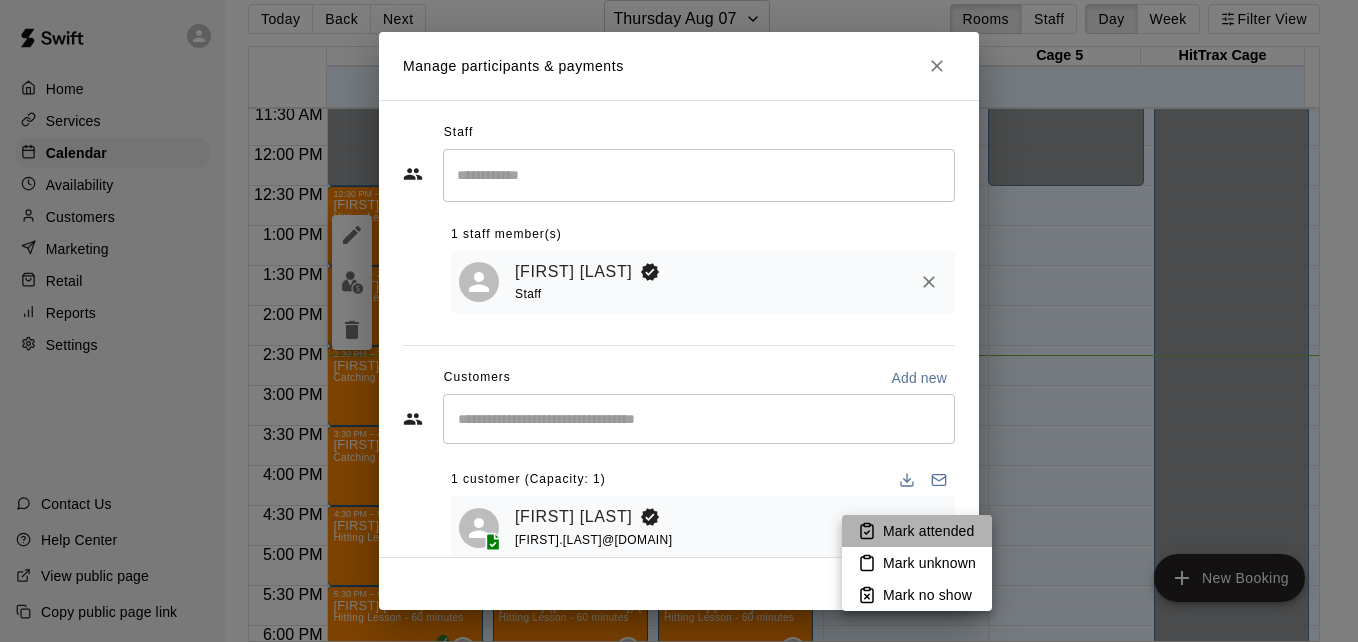 click on "Mark attended" at bounding box center [928, 531] 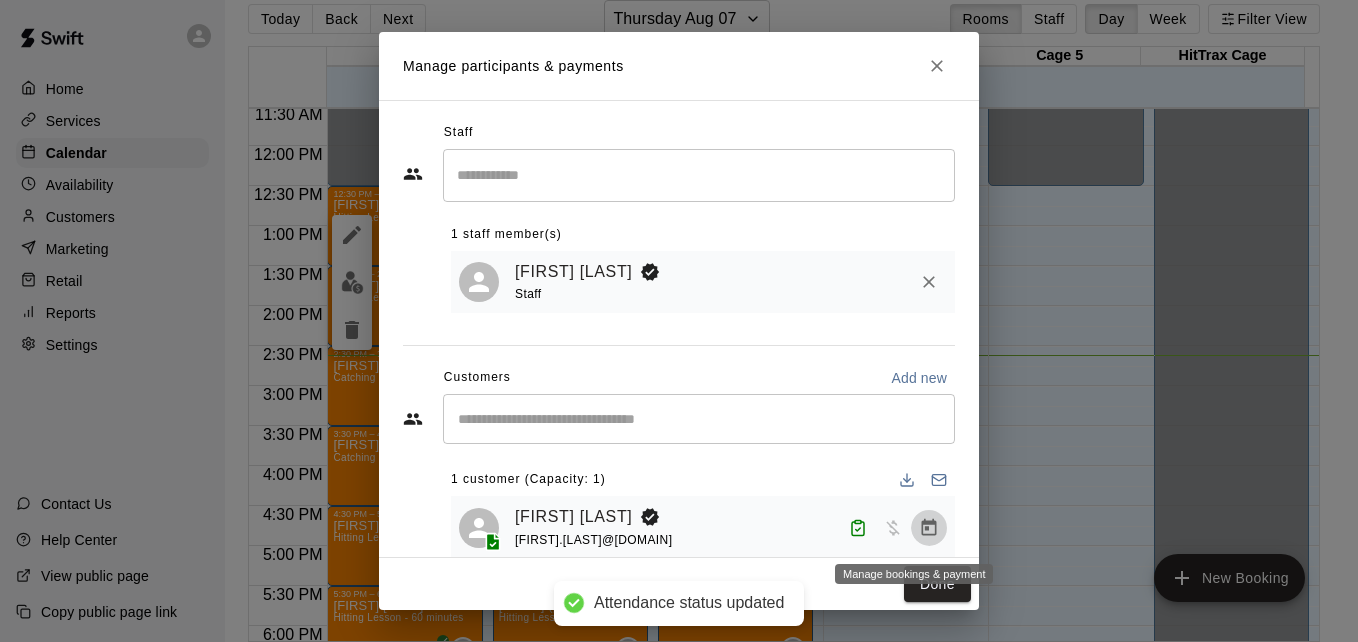 click 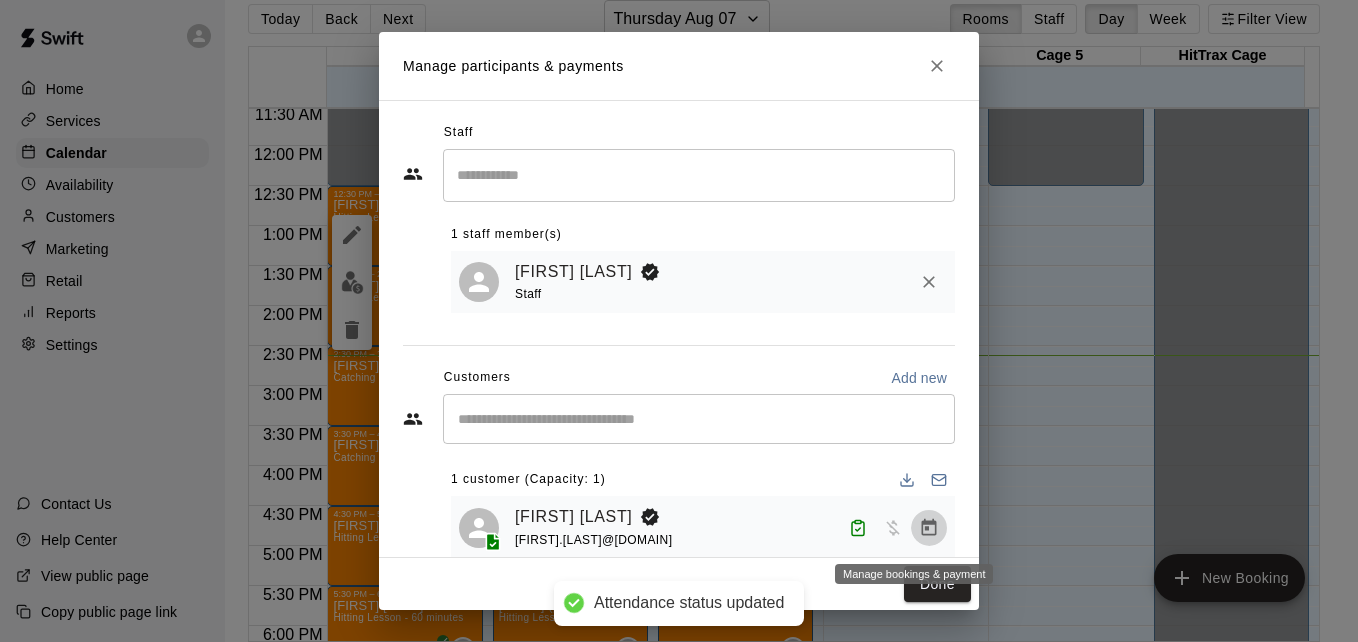 click 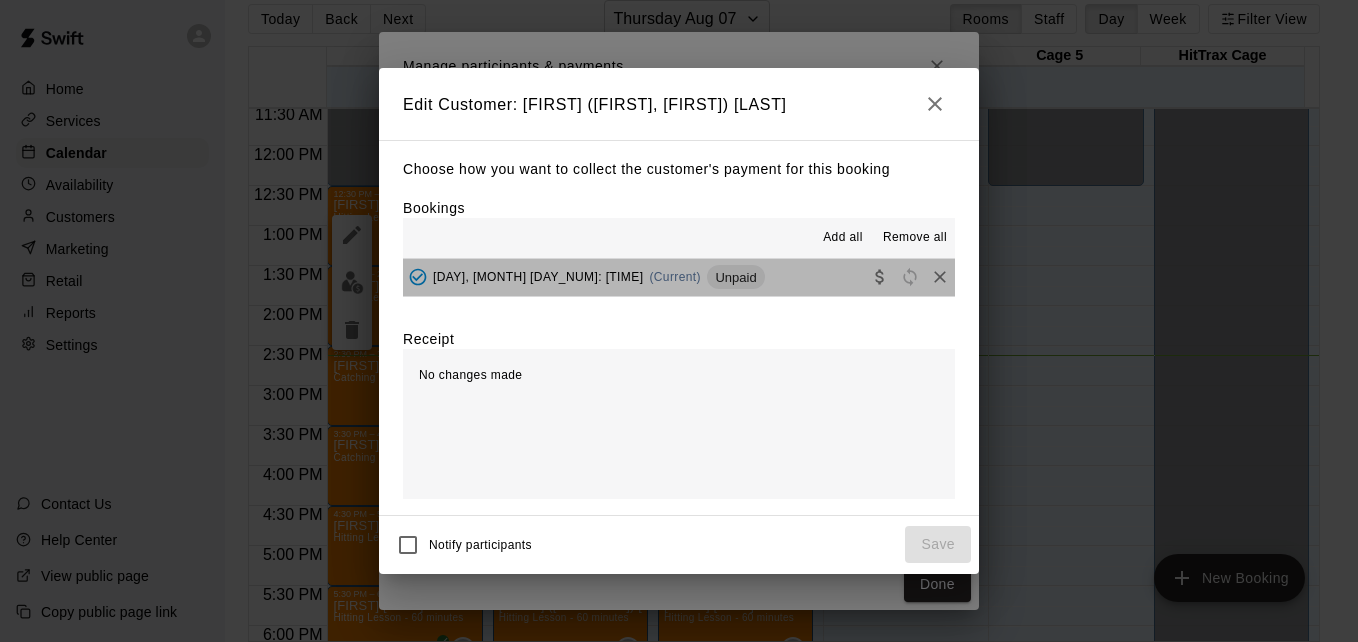 click on "Thursday, August 07: 11:30 AM (Current) Unpaid" at bounding box center (679, 277) 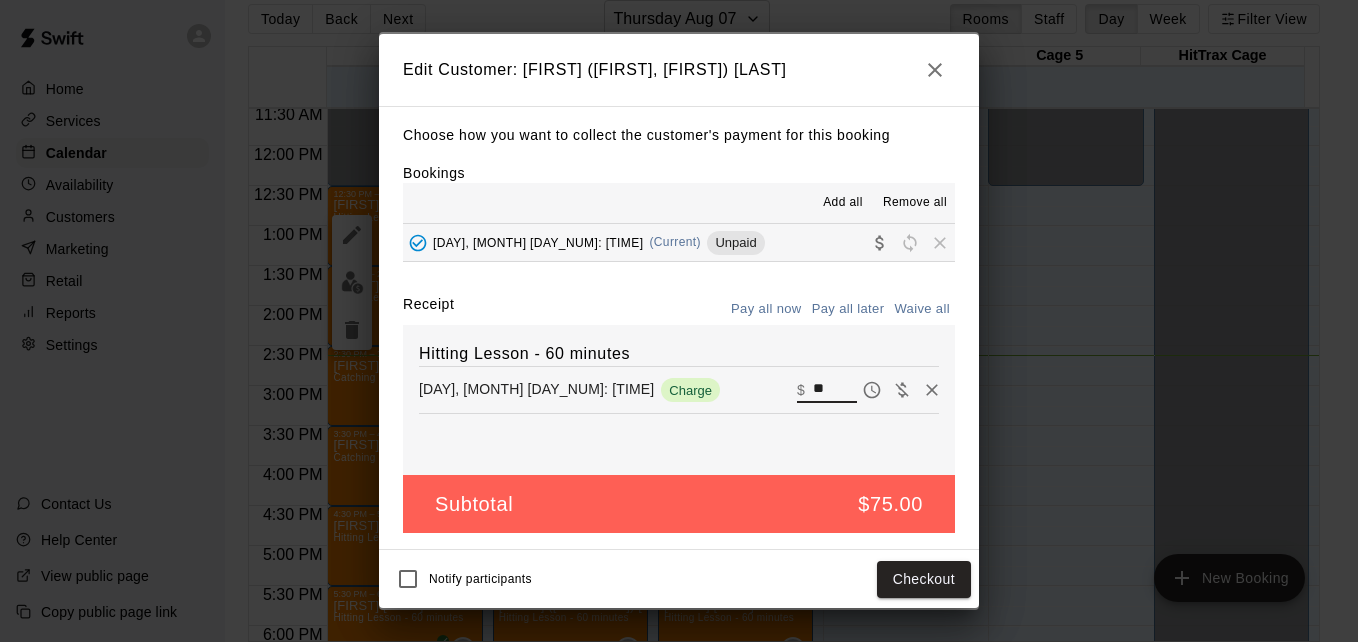 click on "**" at bounding box center [835, 390] 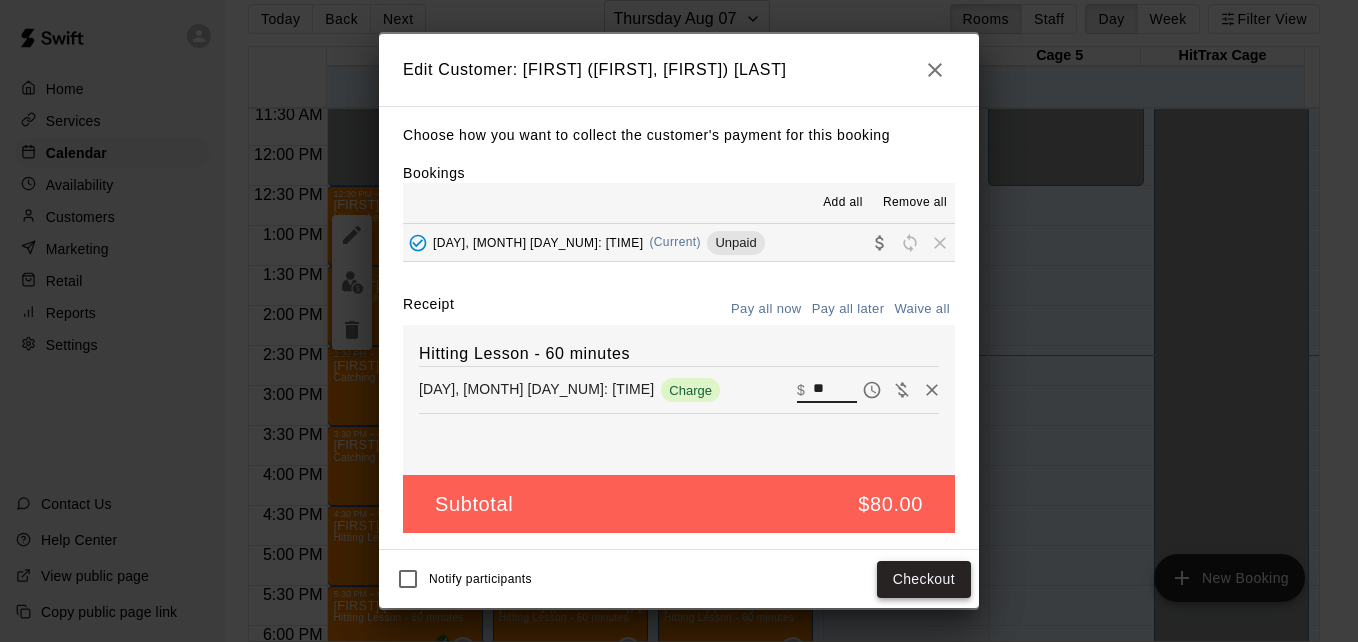 type on "**" 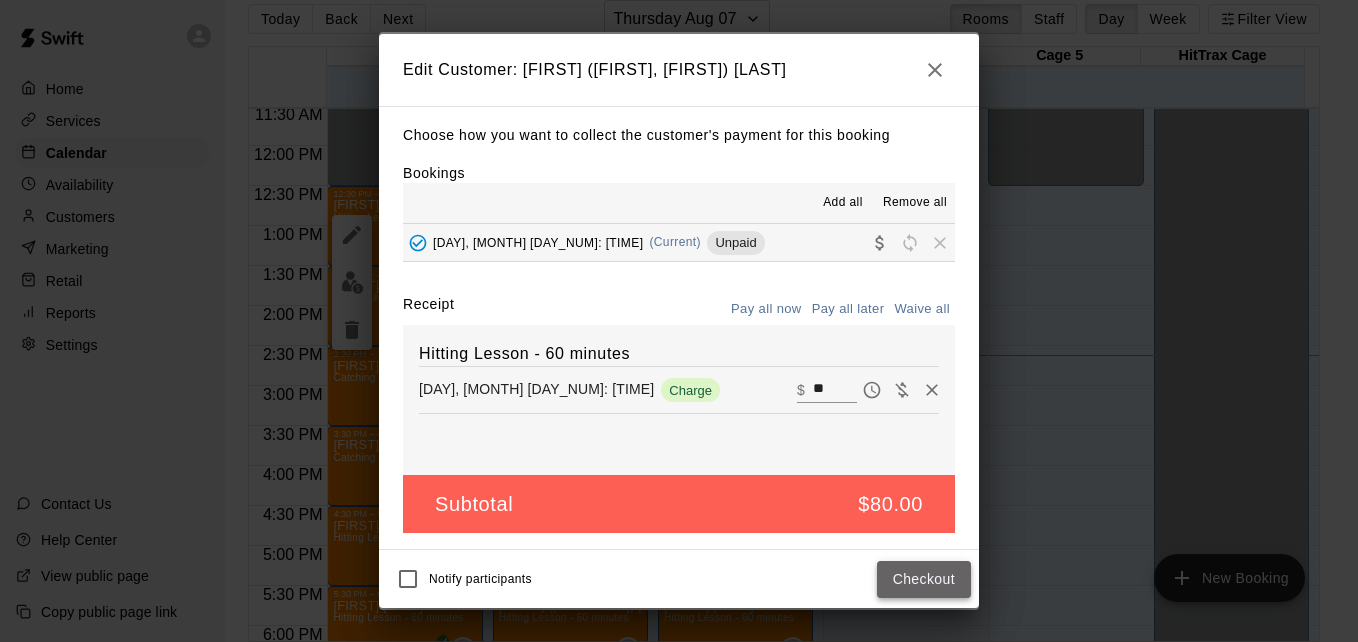 click on "Checkout" at bounding box center [924, 579] 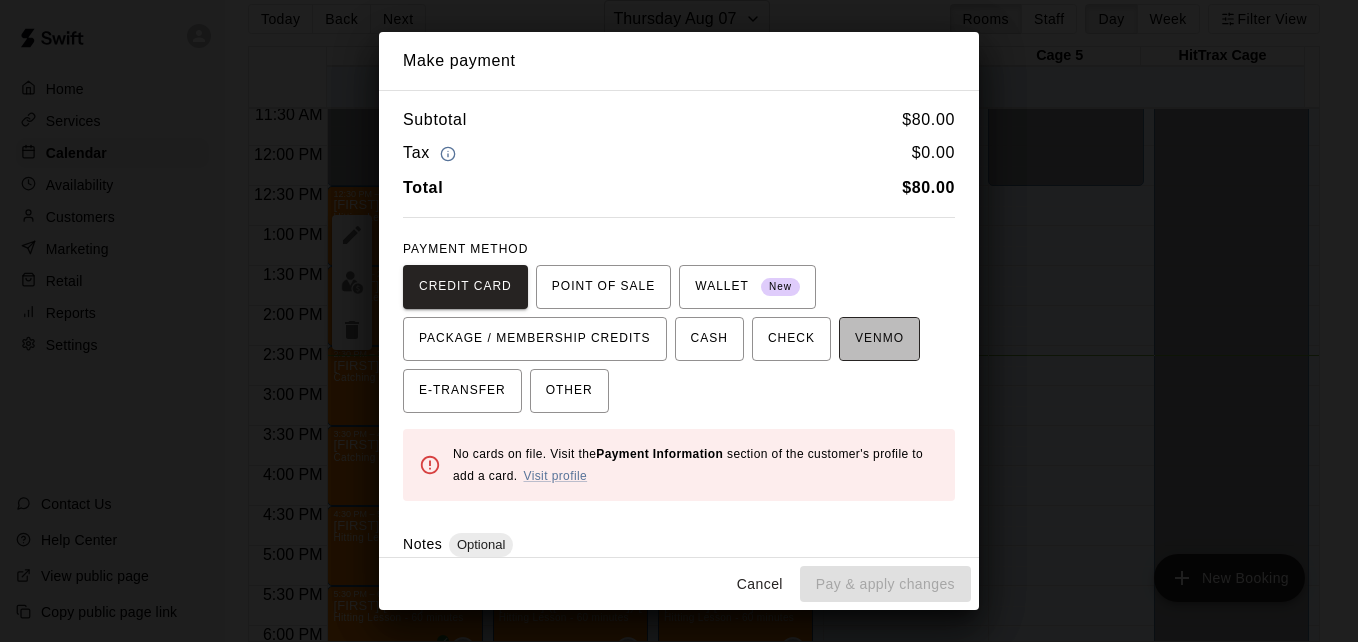 click on "VENMO" at bounding box center [879, 339] 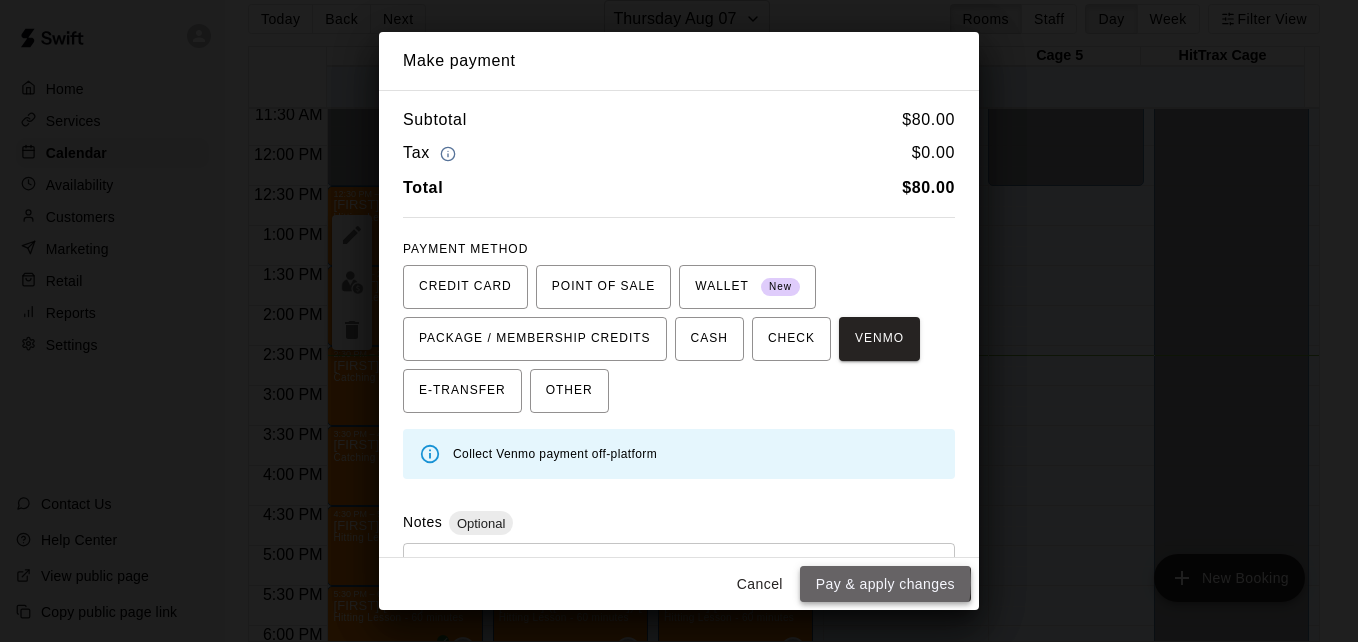 click on "Pay & apply changes" at bounding box center (885, 584) 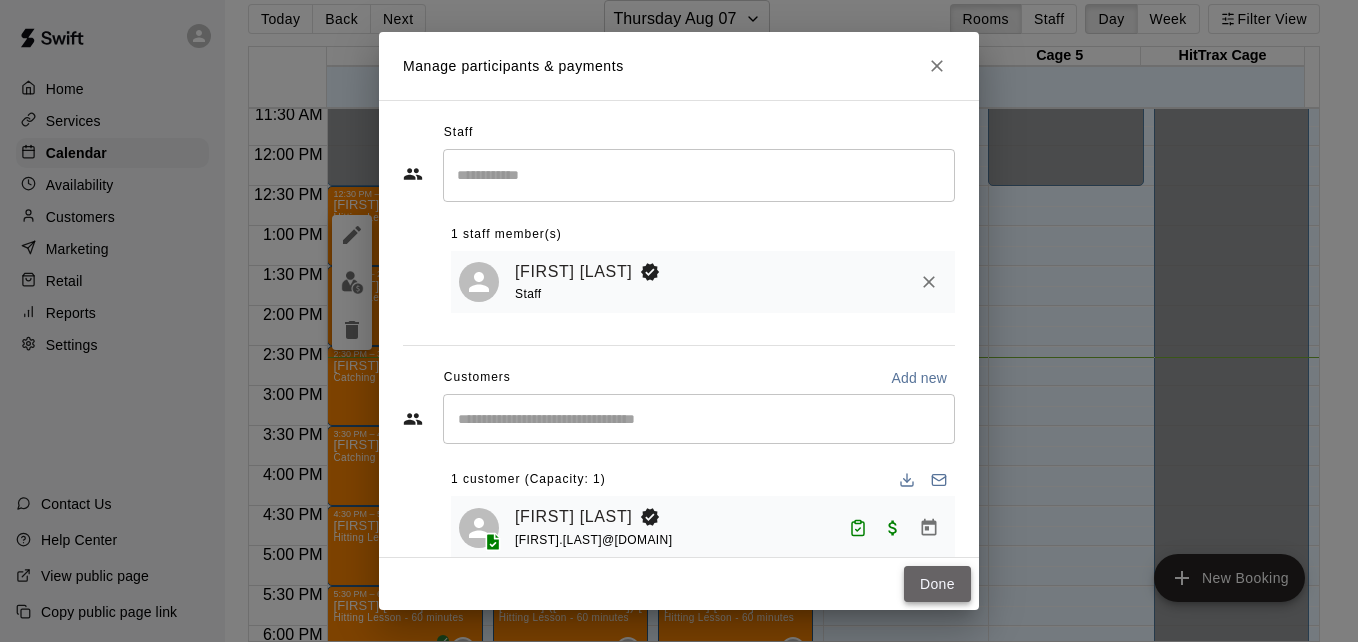 click on "Done" at bounding box center [937, 584] 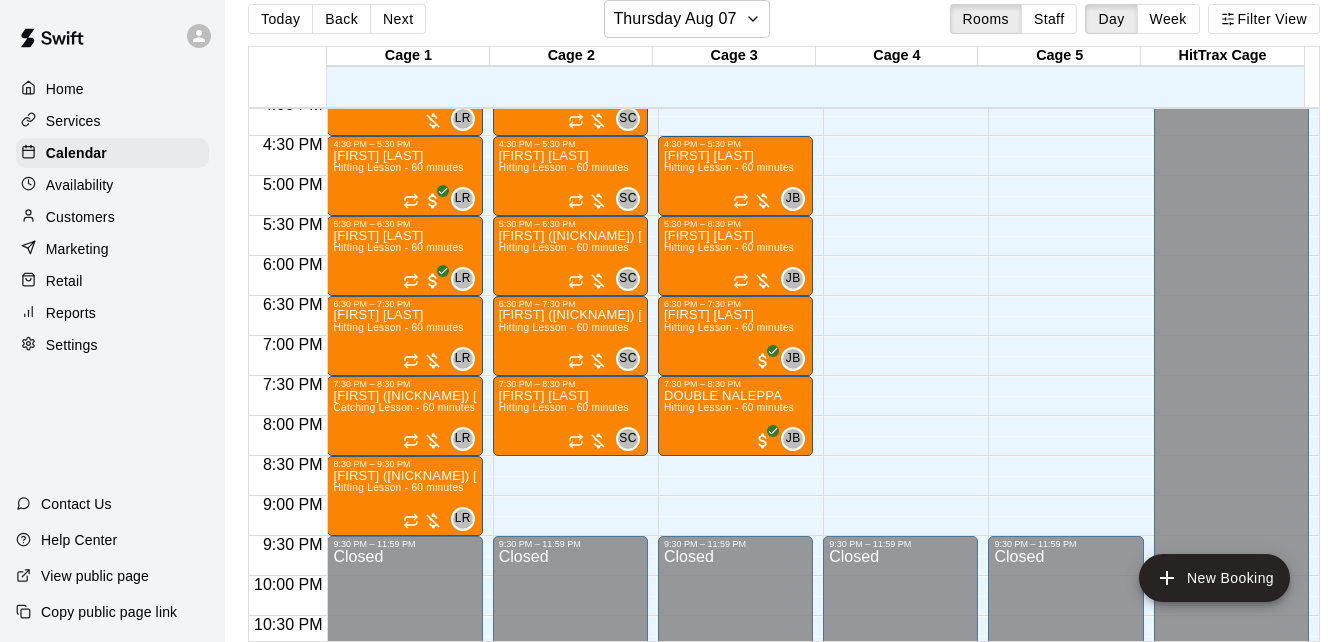 scroll, scrollTop: 1323, scrollLeft: 0, axis: vertical 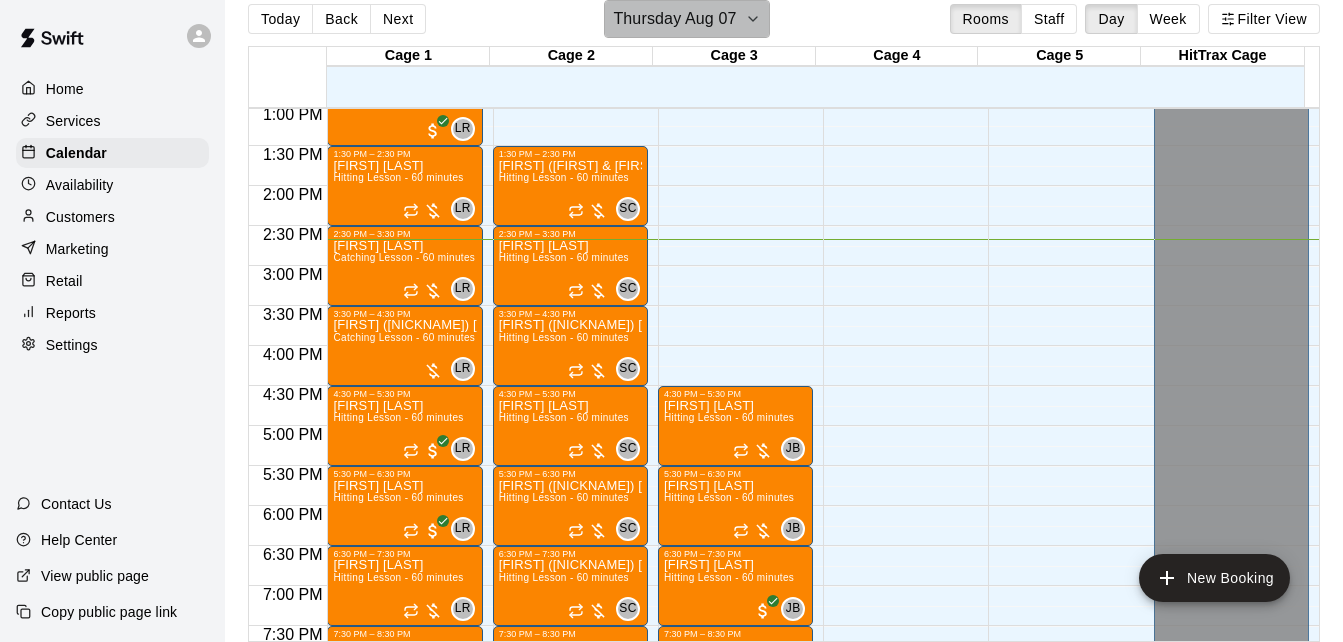 click on "Thursday Aug 07" at bounding box center [674, 19] 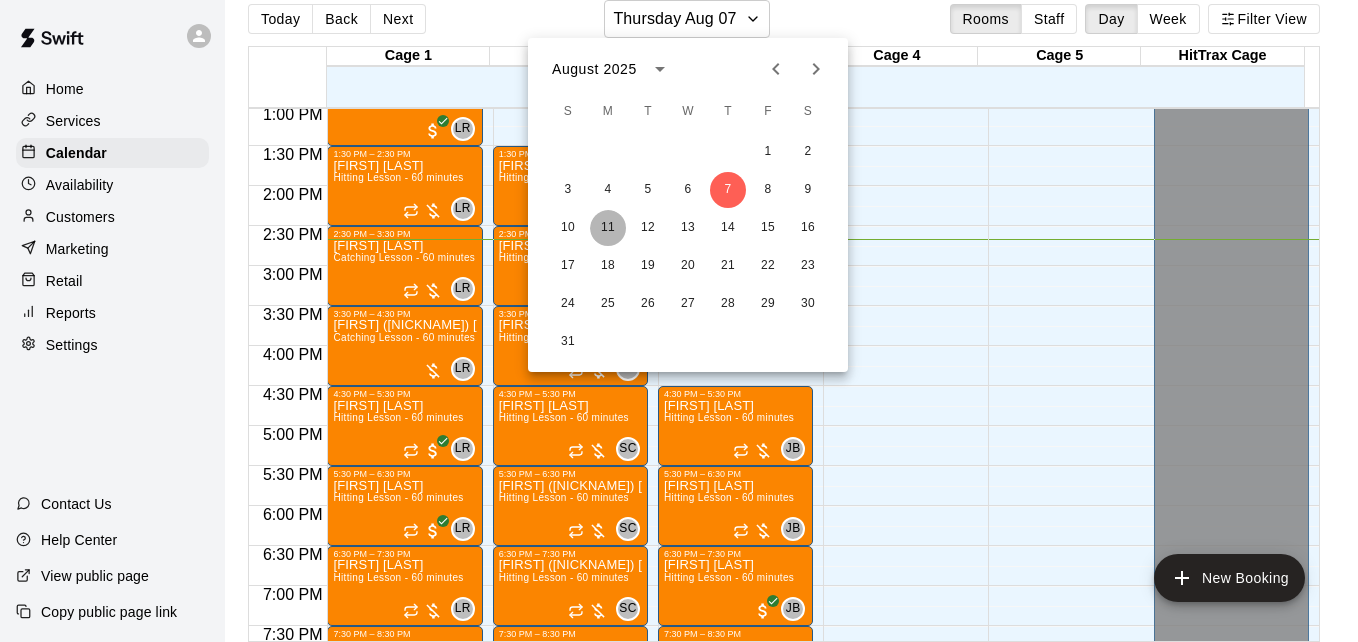 click on "11" at bounding box center [608, 228] 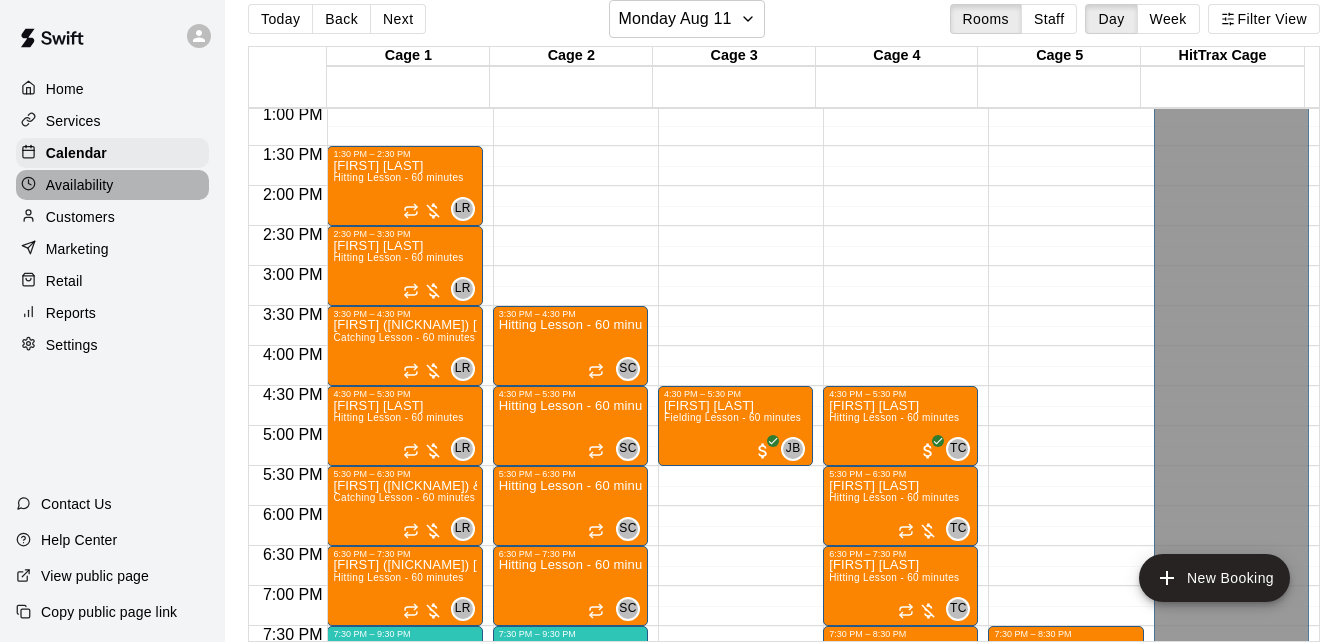 click on "Availability" at bounding box center (112, 185) 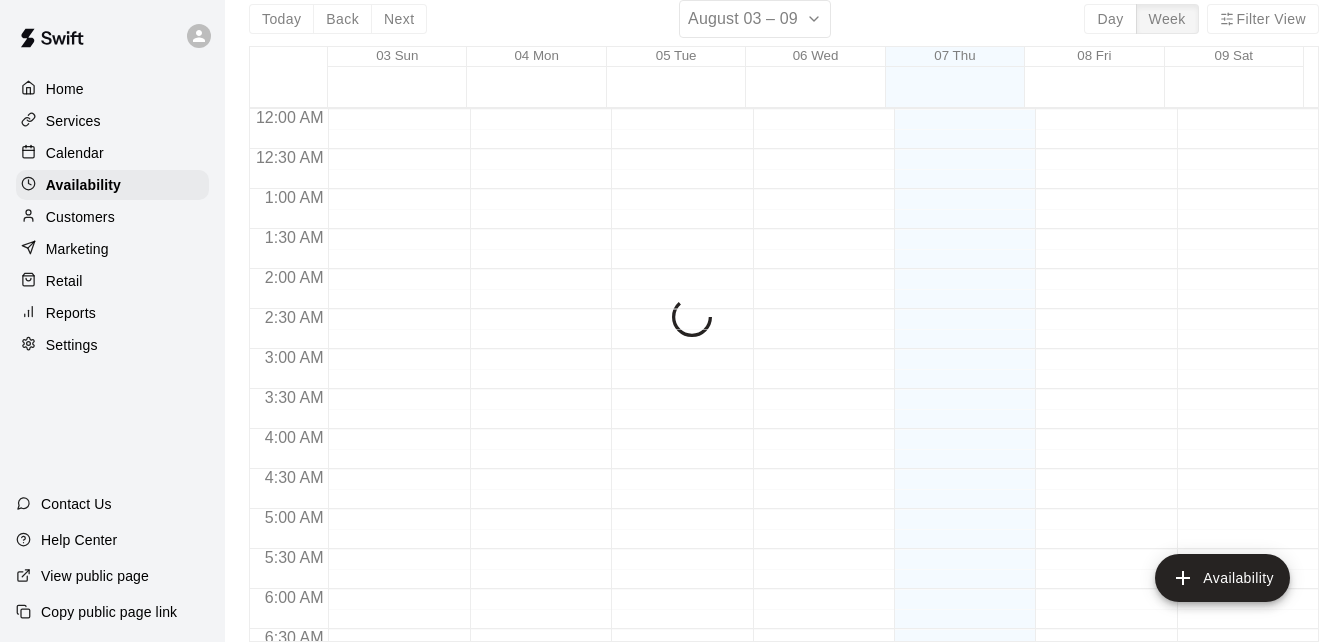 scroll, scrollTop: 0, scrollLeft: 0, axis: both 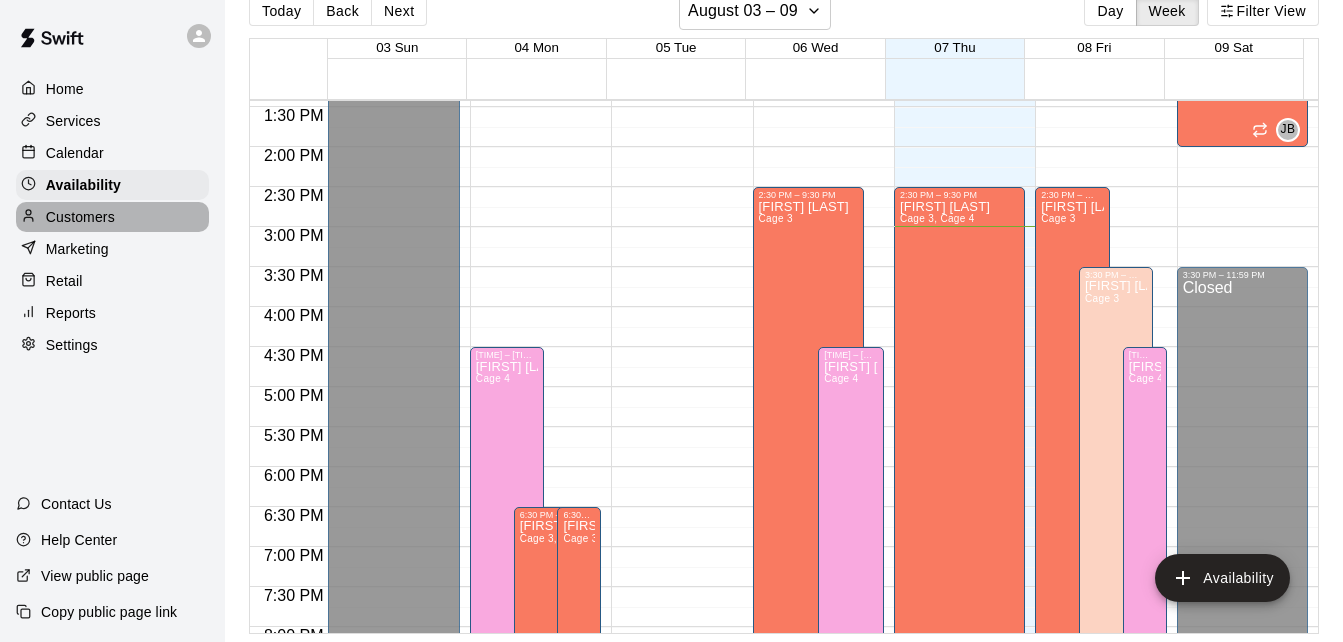 click on "Customers" at bounding box center [112, 217] 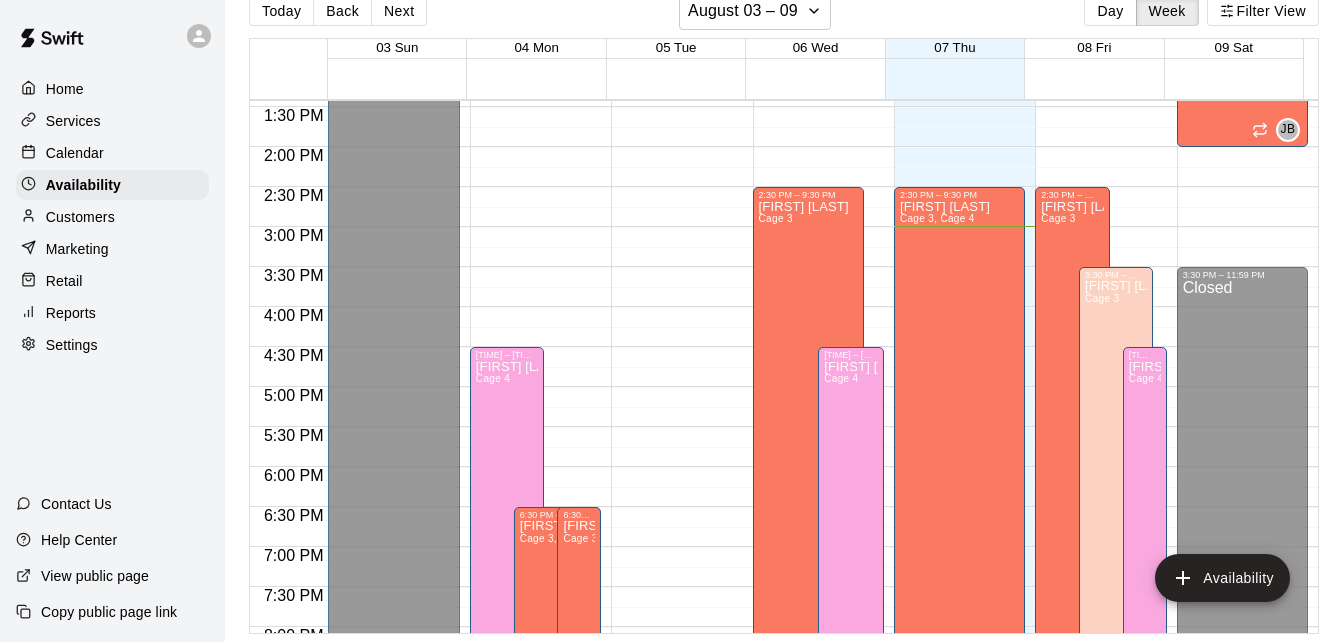 scroll, scrollTop: 0, scrollLeft: 0, axis: both 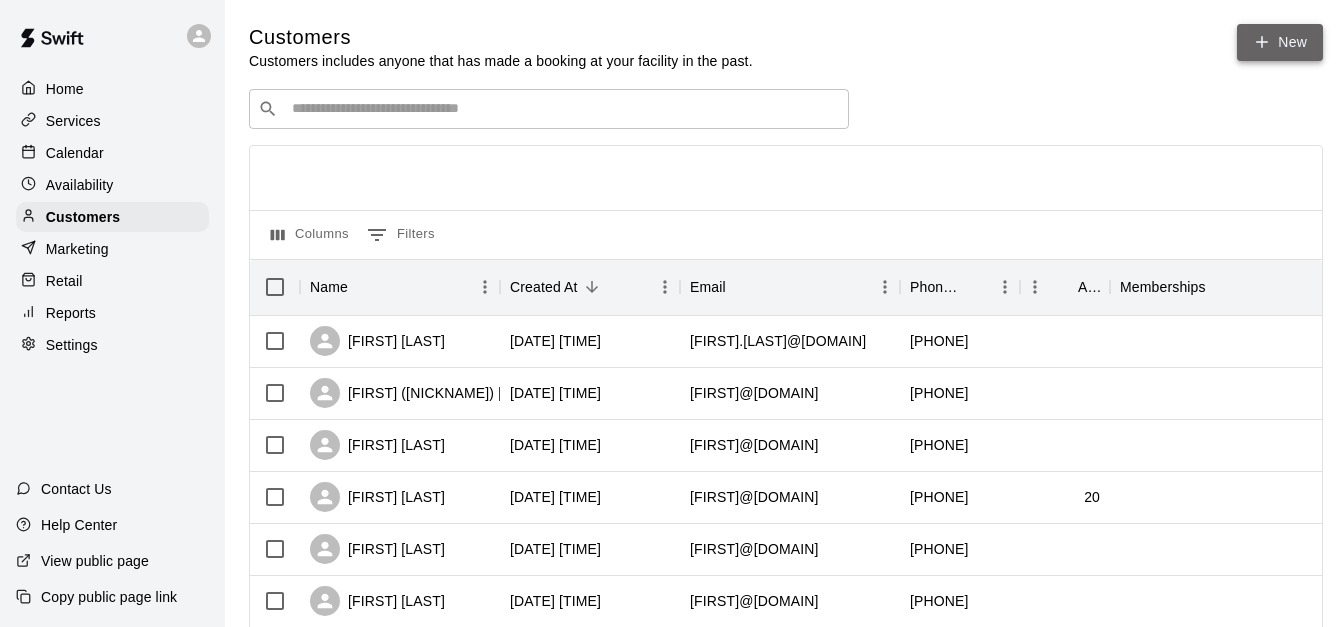 click on "New" at bounding box center [1280, 42] 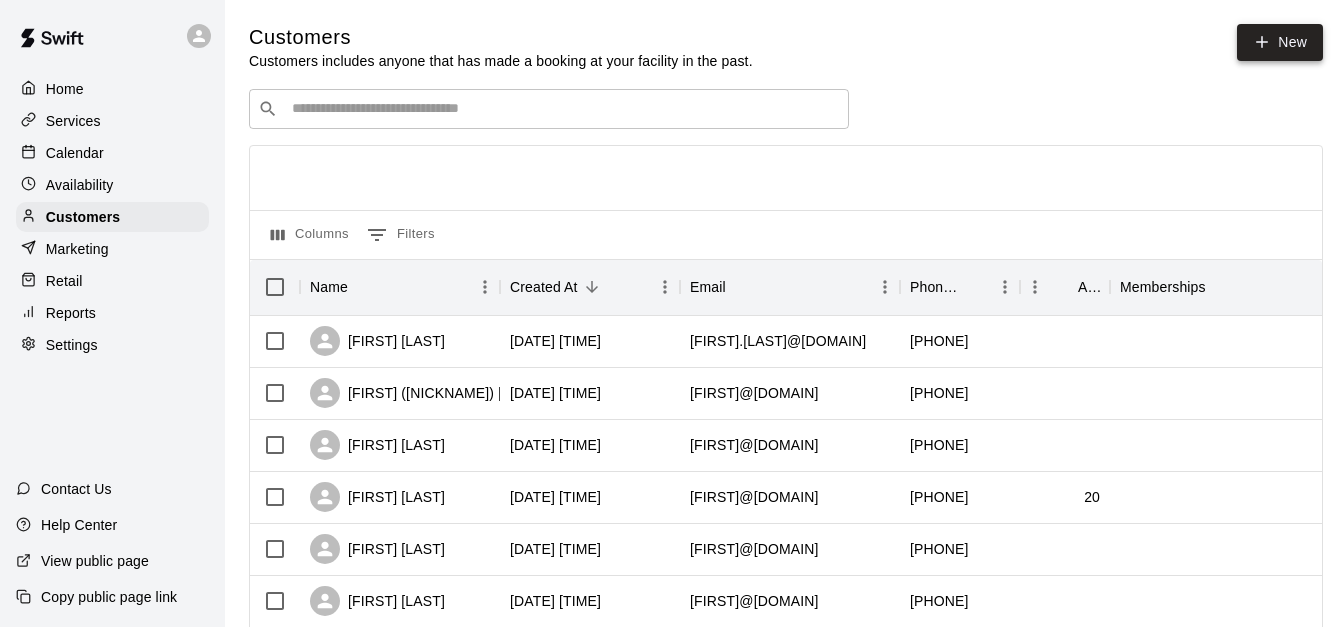 select on "**" 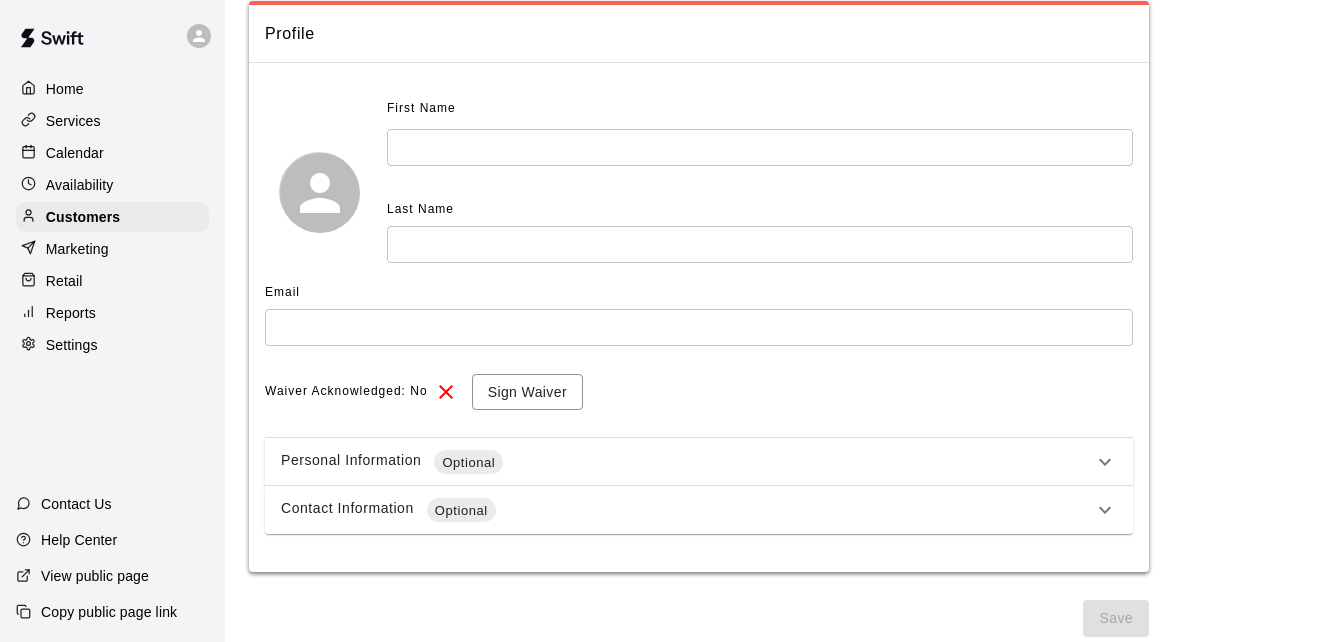 scroll, scrollTop: 123, scrollLeft: 0, axis: vertical 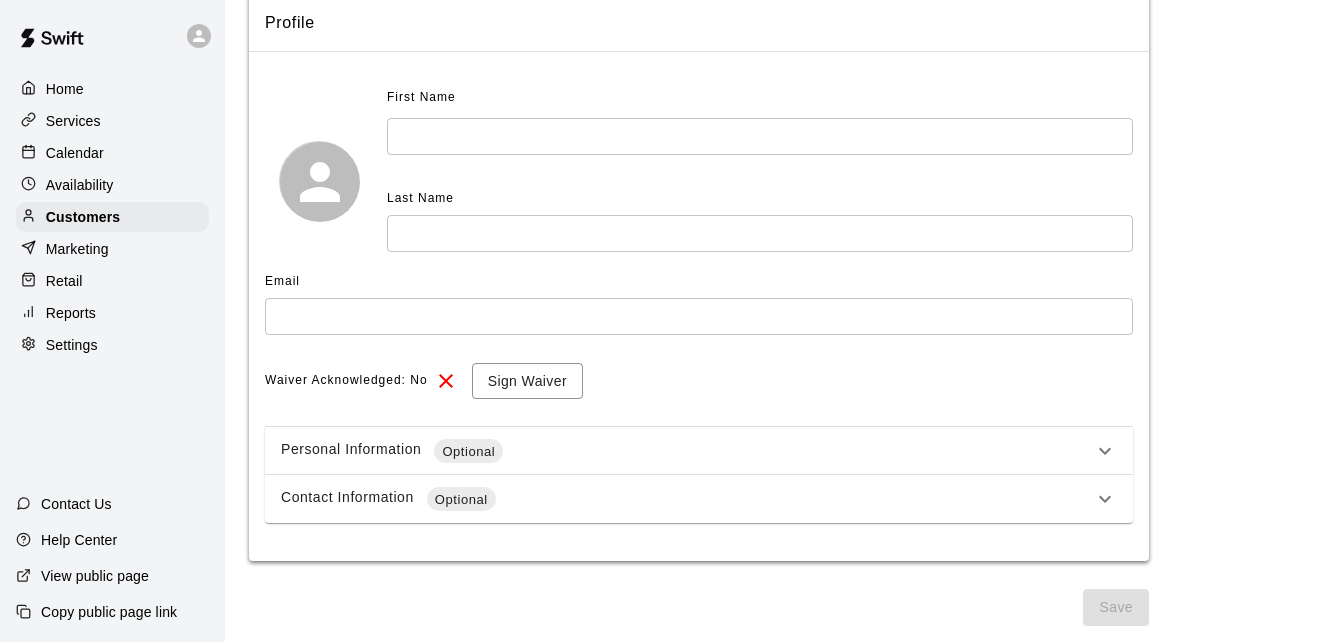 click on "Home" at bounding box center (112, 89) 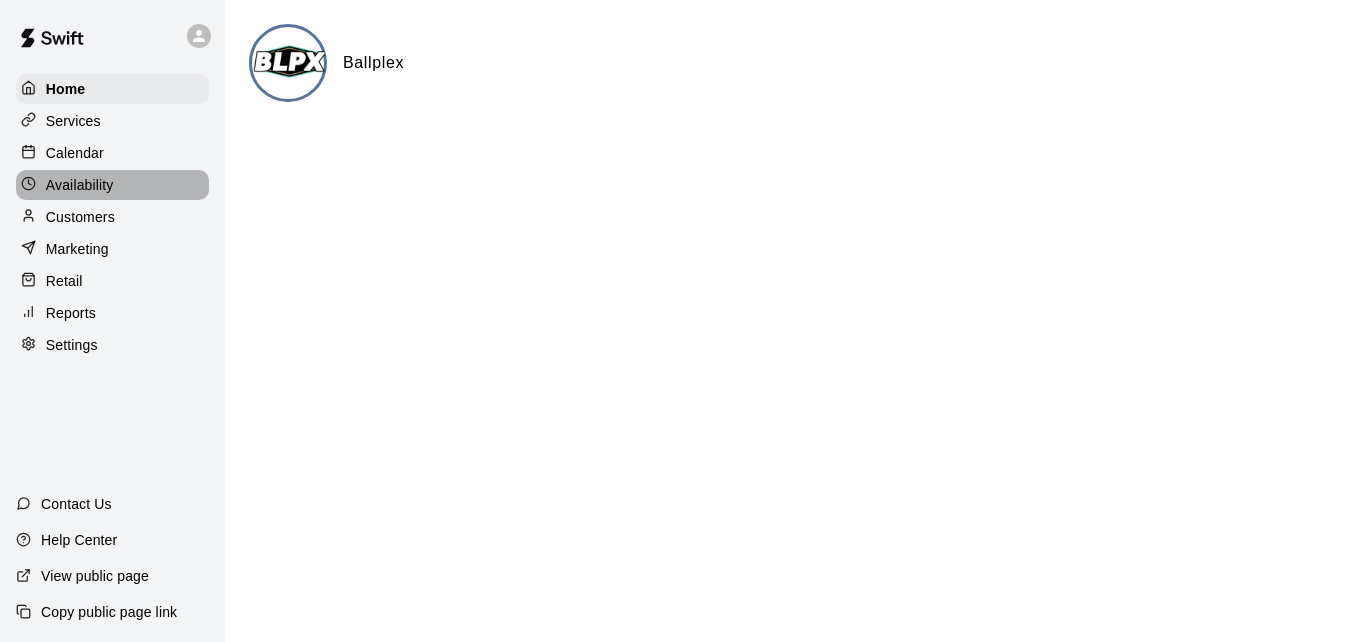 click on "Availability" at bounding box center (80, 185) 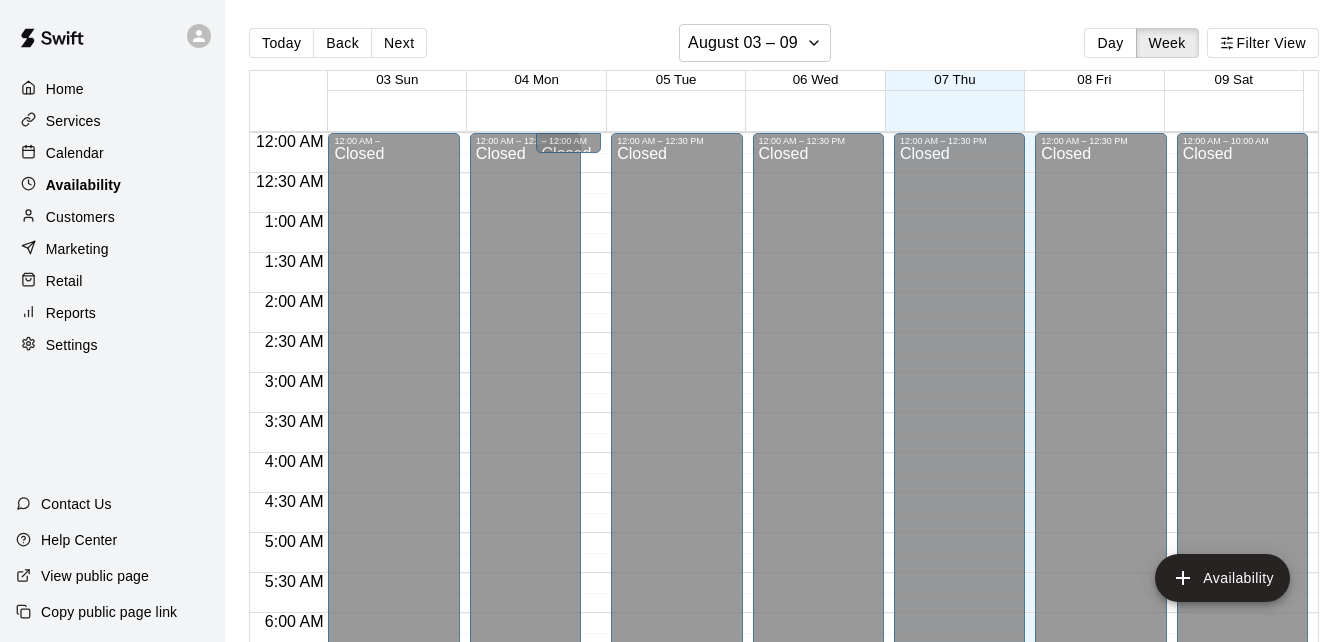 scroll, scrollTop: 1203, scrollLeft: 0, axis: vertical 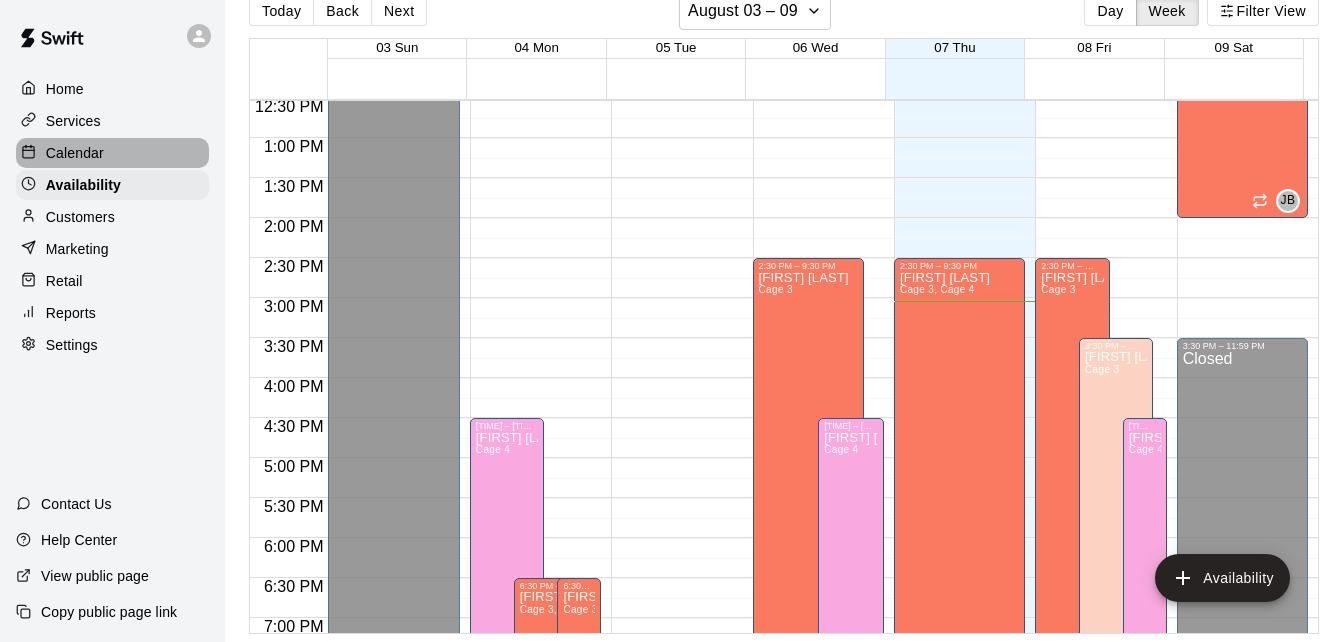 click on "Calendar" at bounding box center [112, 153] 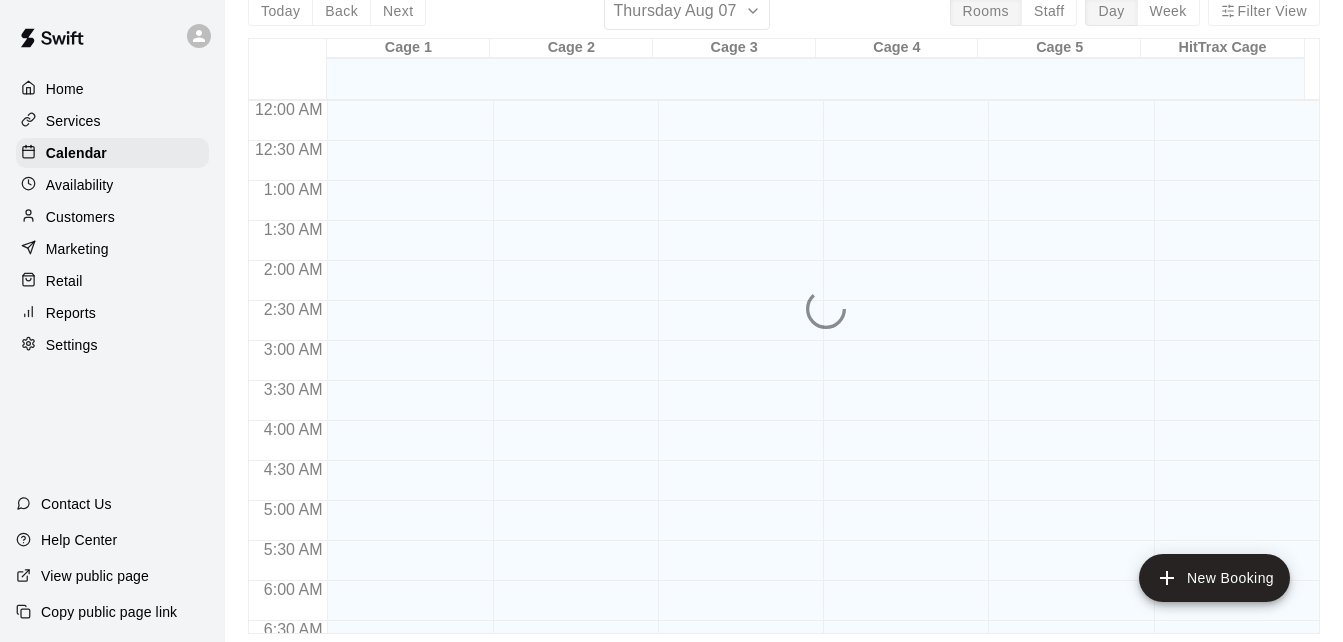 scroll, scrollTop: 0, scrollLeft: 0, axis: both 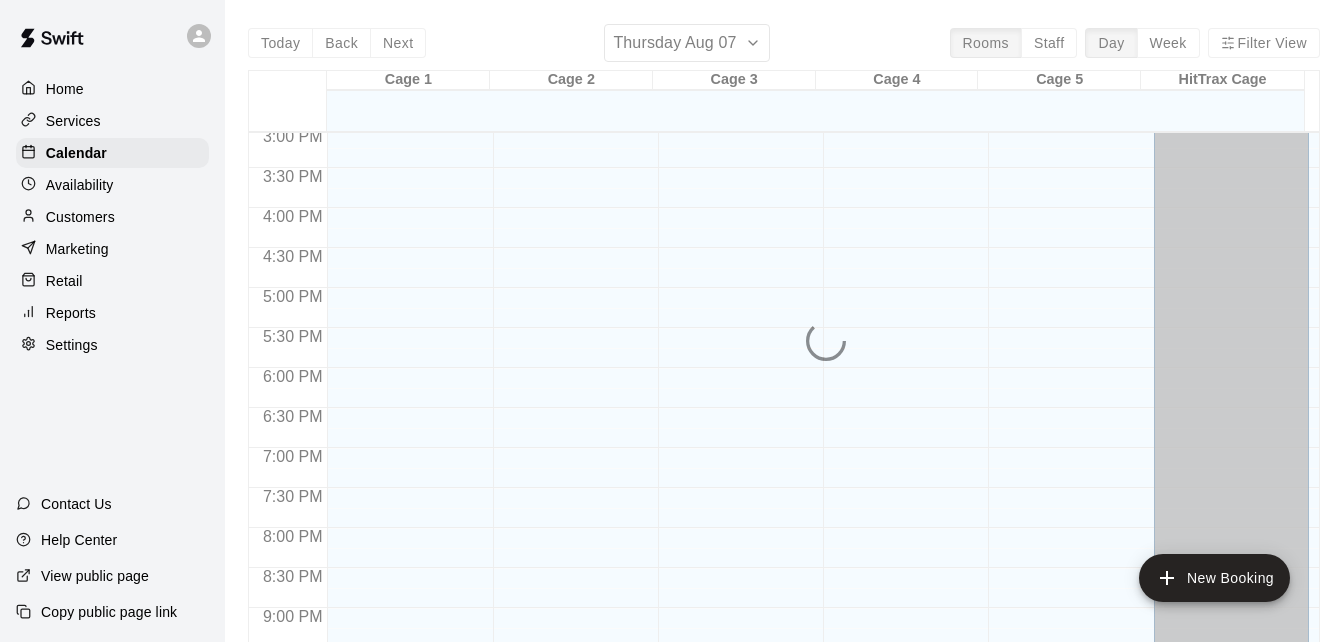 click on "Today Back Next Thursday Aug 07 Rooms Staff Day Week Filter View Cage 1 07 Thu Cage 2 07 Thu Cage 3 07 Thu Cage 4 07 Thu Cage 5 07 Thu HitTrax Cage 07 Thu 12:00 AM 12:30 AM 1:00 AM 1:30 AM 2:00 AM 2:30 AM 3:00 AM 3:30 AM 4:00 AM 4:30 AM 5:00 AM 5:30 AM 6:00 AM 6:30 AM 7:00 AM 7:30 AM 8:00 AM 8:30 AM 9:00 AM 9:30 AM 10:00 AM 10:30 AM 11:00 AM 11:30 AM 12:00 PM 12:30 PM 1:00 PM 1:30 PM 2:00 PM 2:30 PM 3:00 PM 3:30 PM 4:00 PM 4:30 PM 5:00 PM 5:30 PM 6:00 PM 6:30 PM 7:00 PM 7:30 PM 8:00 PM 8:30 PM 9:00 PM 9:30 PM 10:00 PM 10:30 PM 11:00 PM 11:30 PM 12:00 AM – 12:30 PM Closed 9:30 PM – 11:59 PM Closed 12:00 AM – 12:30 PM Closed 9:30 PM – 11:59 PM Closed 12:00 AM – 12:30 PM Closed 9:30 PM – 11:59 PM Closed 12:00 AM – 12:30 PM Closed 9:30 PM – 11:59 PM Closed 12:00 AM – 12:30 PM Closed 9:30 PM – 11:59 PM Closed 12:00 AM –  Closed" at bounding box center (784, 345) 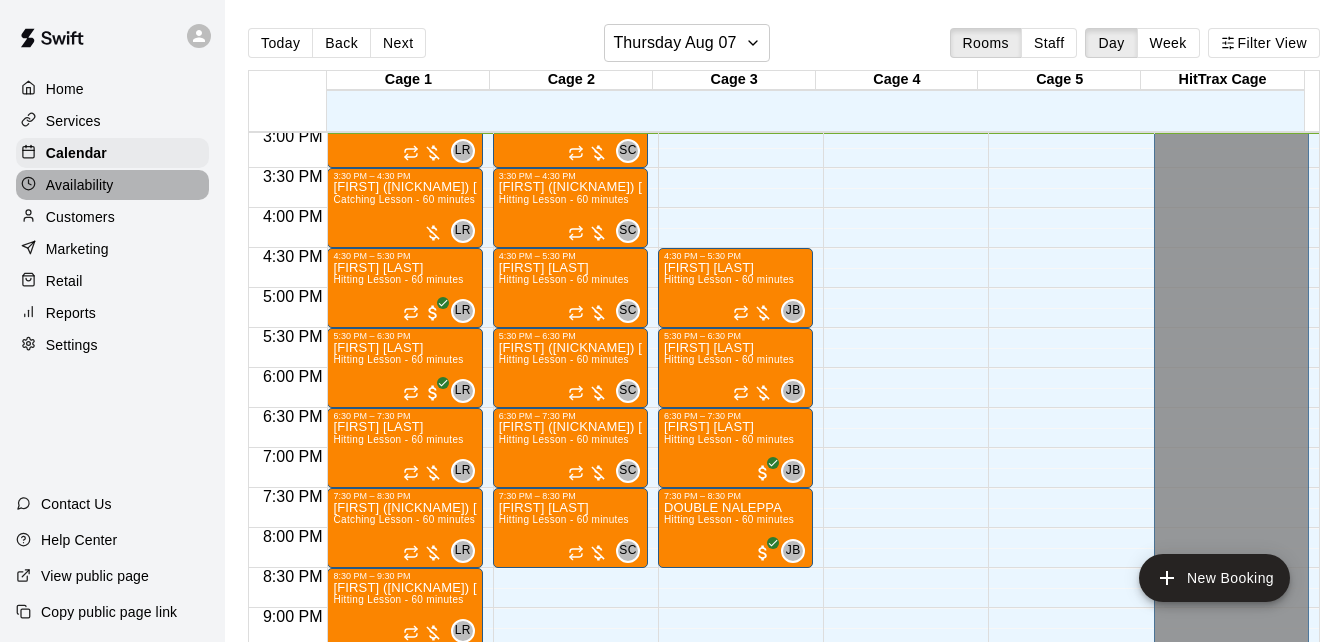 click on "Availability" at bounding box center [112, 185] 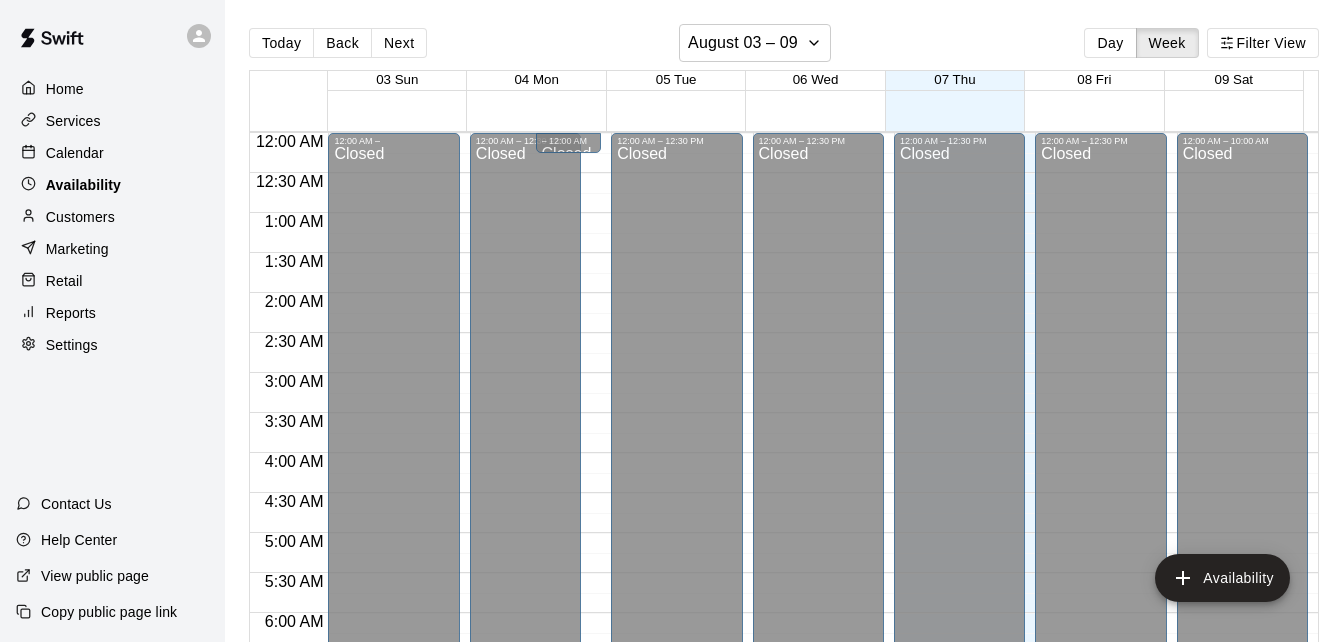 scroll, scrollTop: 1207, scrollLeft: 0, axis: vertical 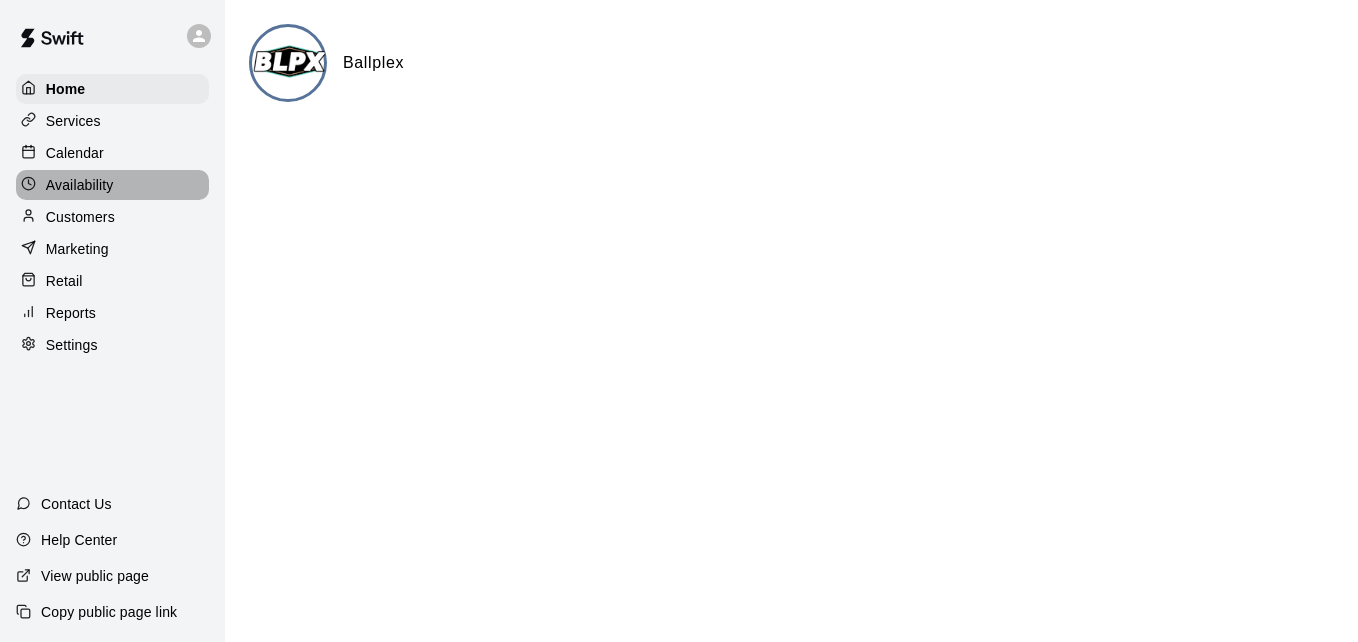 click on "Availability" at bounding box center (112, 185) 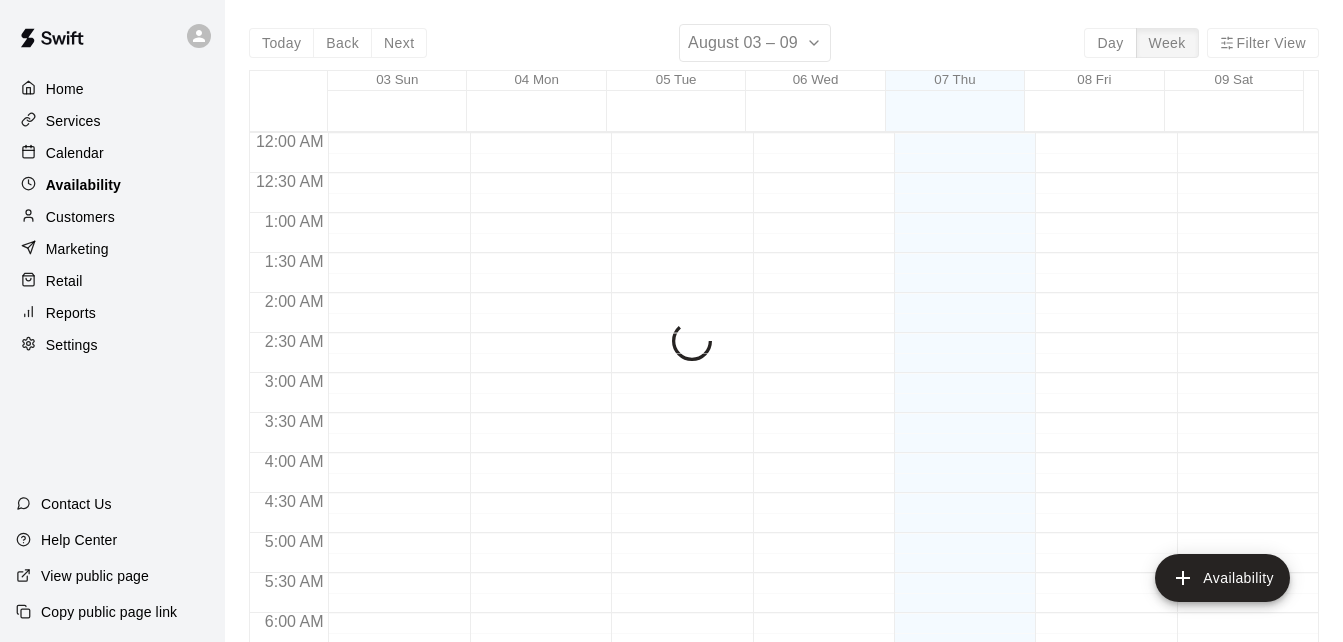 scroll, scrollTop: 1209, scrollLeft: 0, axis: vertical 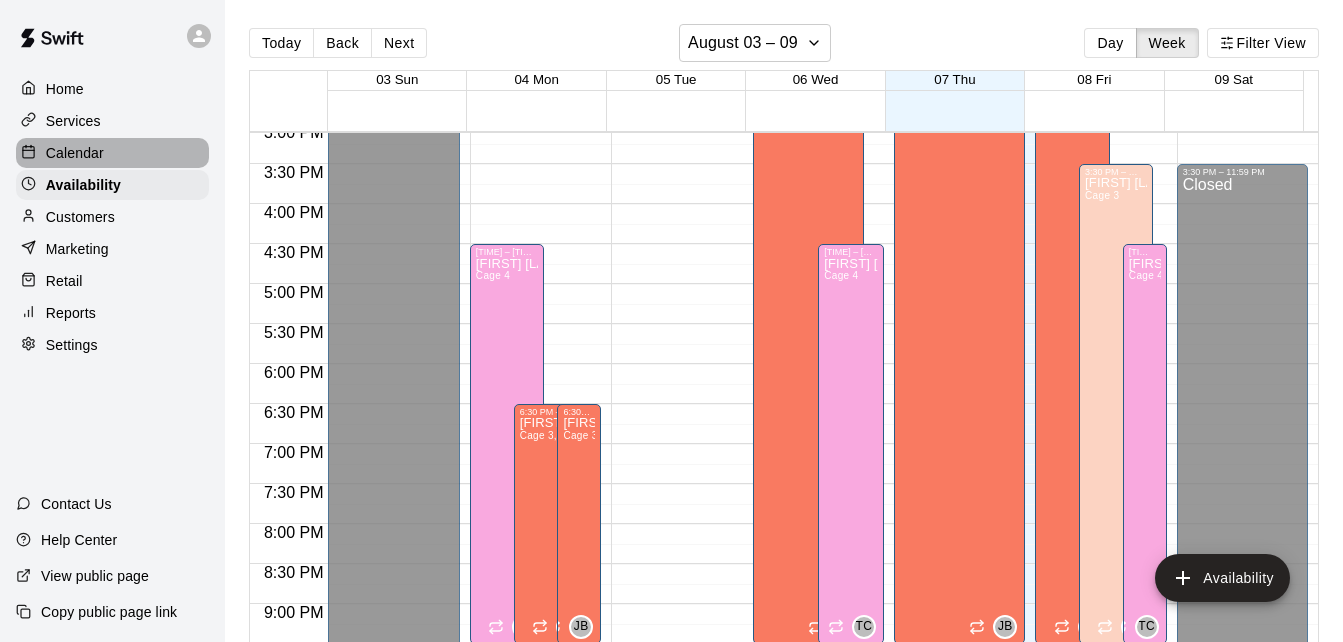 click on "Calendar" at bounding box center [112, 153] 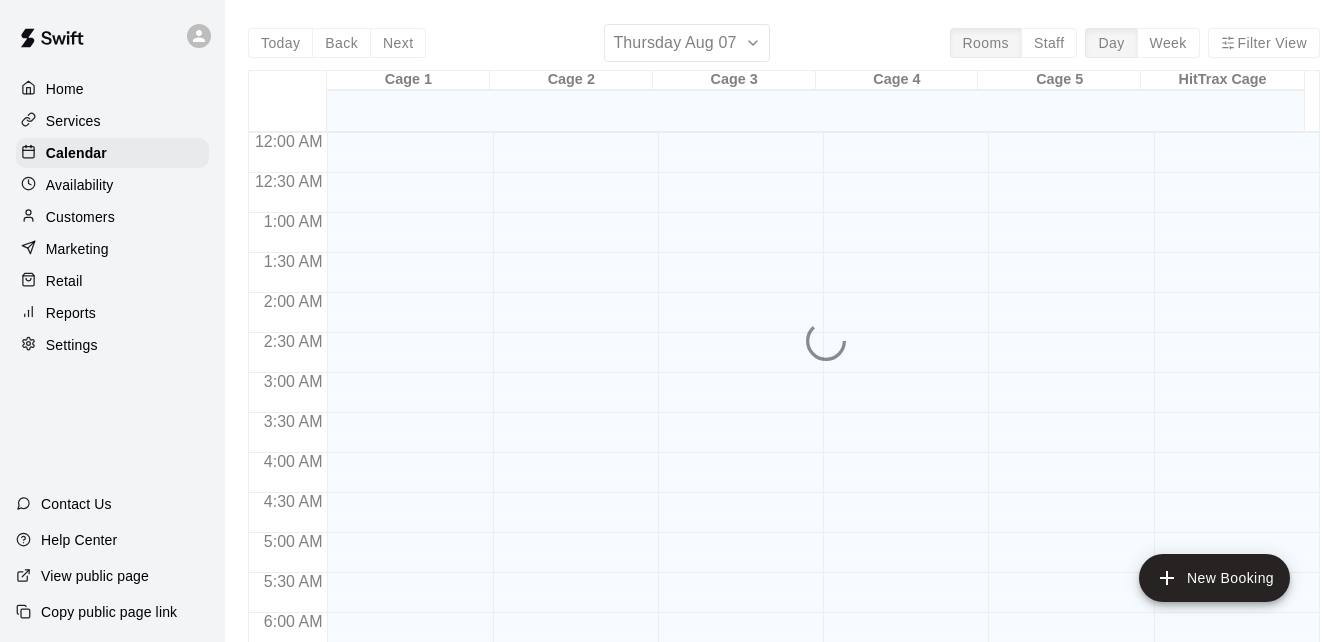 scroll, scrollTop: 1210, scrollLeft: 0, axis: vertical 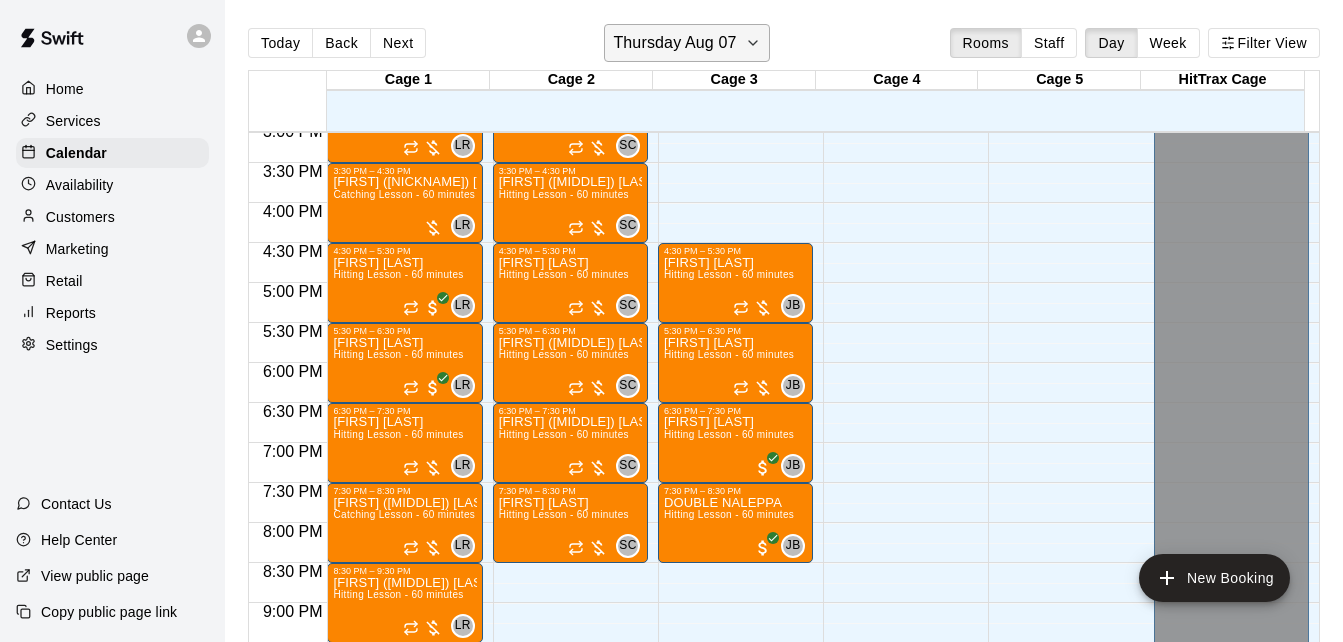 click 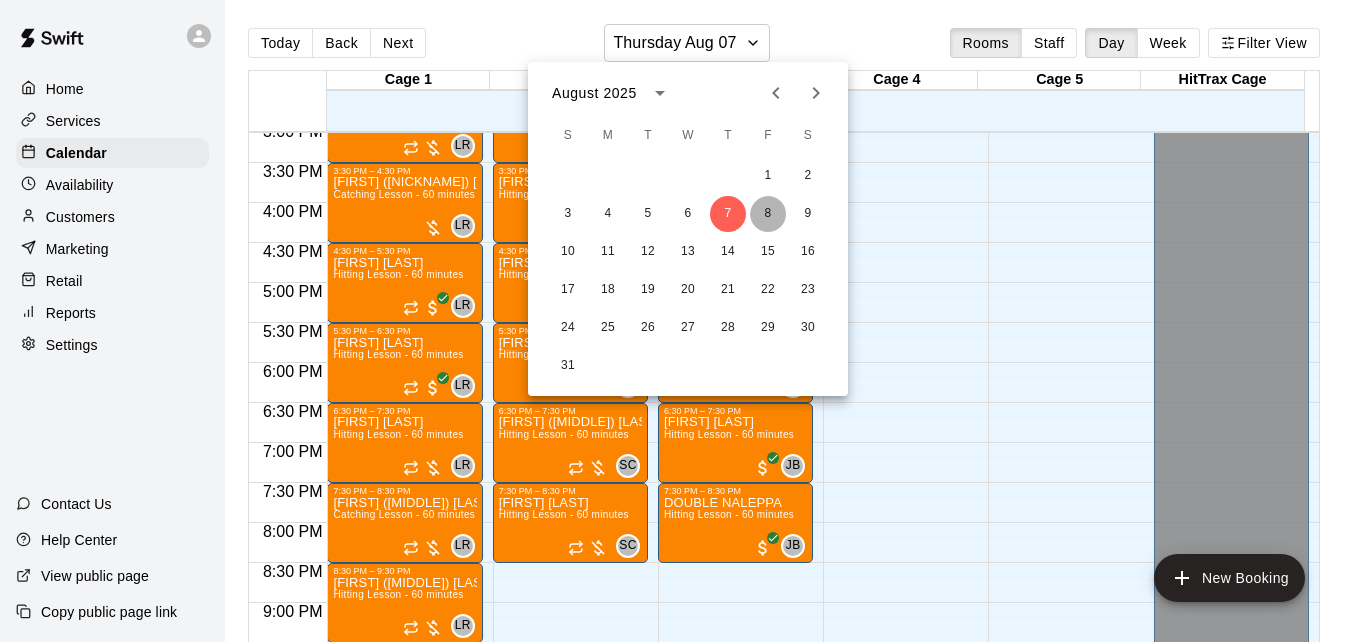 click on "8" at bounding box center (768, 214) 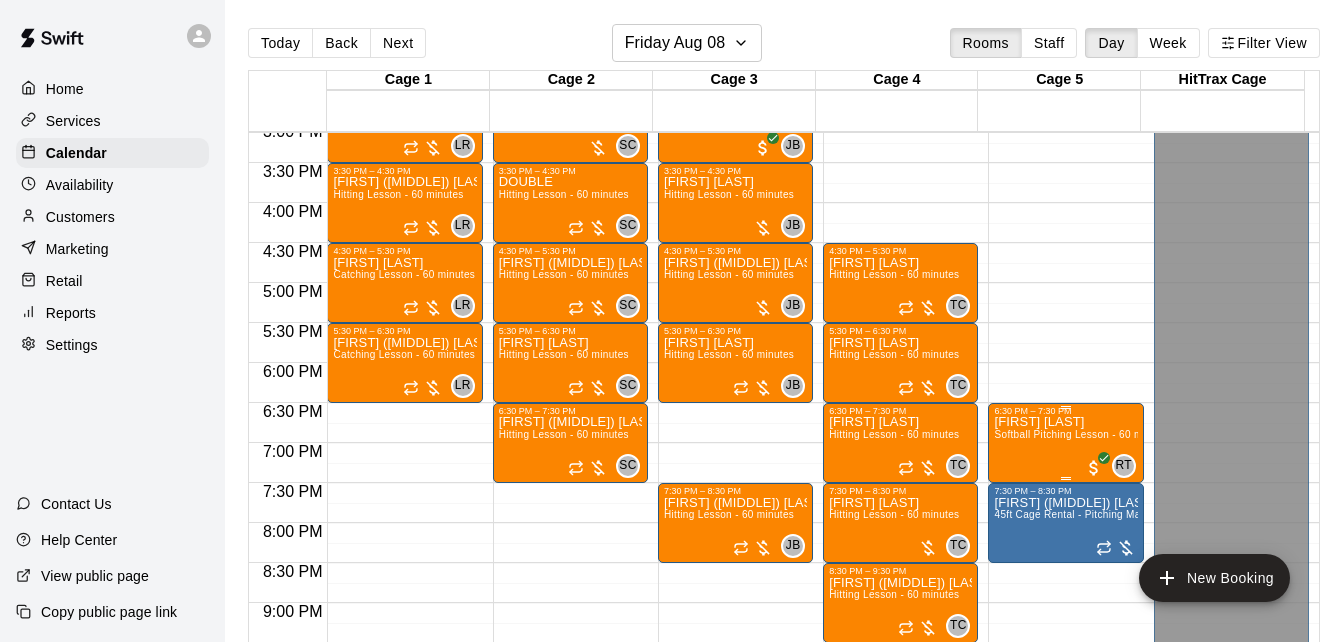 click on "Softball Pitching Lesson - 60 minutes" at bounding box center [1082, 434] 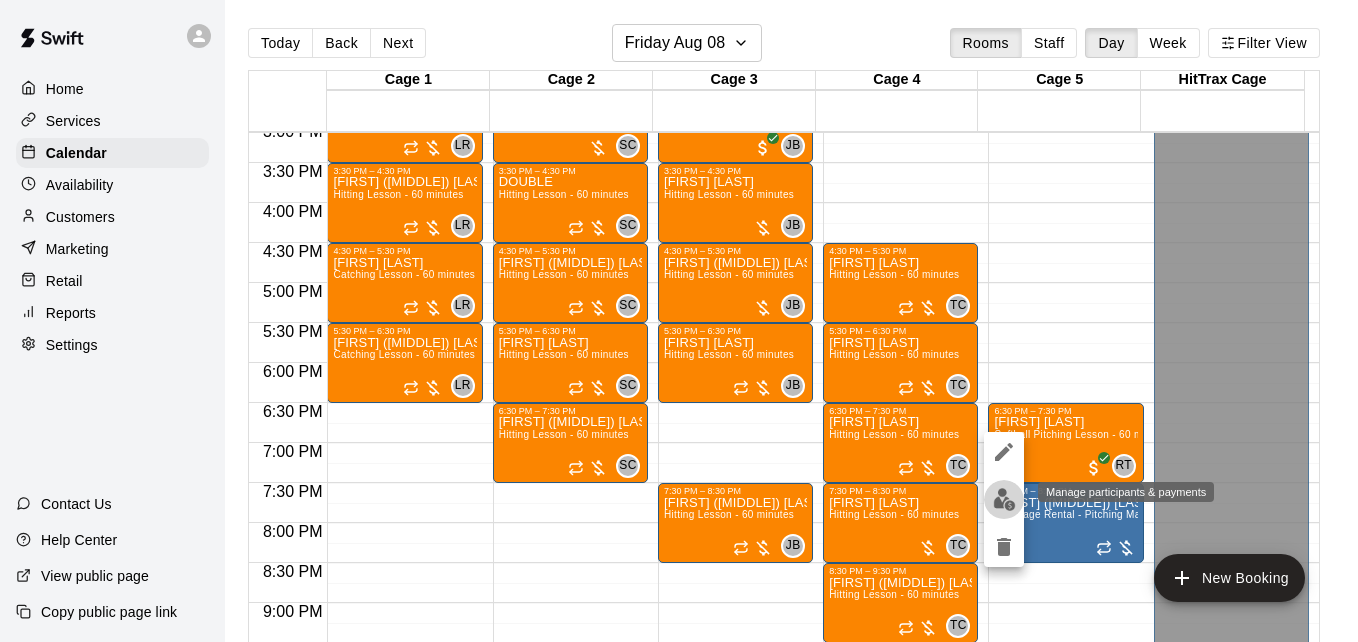click at bounding box center (1004, 499) 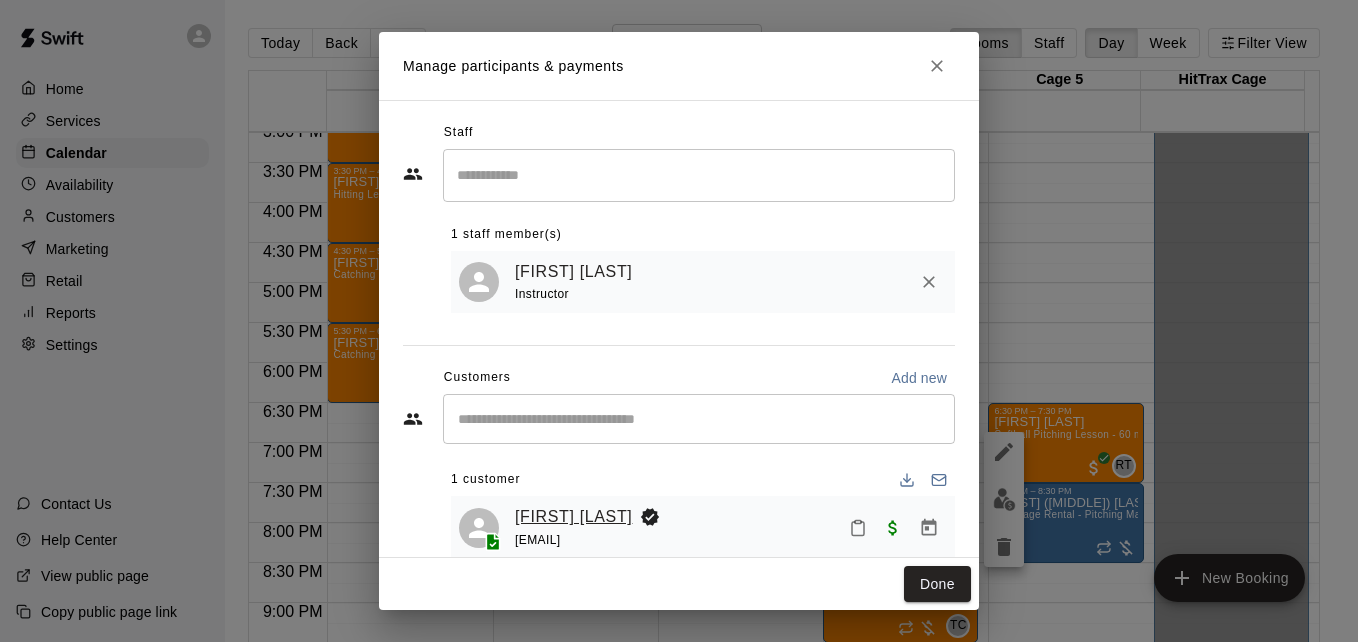 click on "[FIRST] [LAST]" at bounding box center (573, 517) 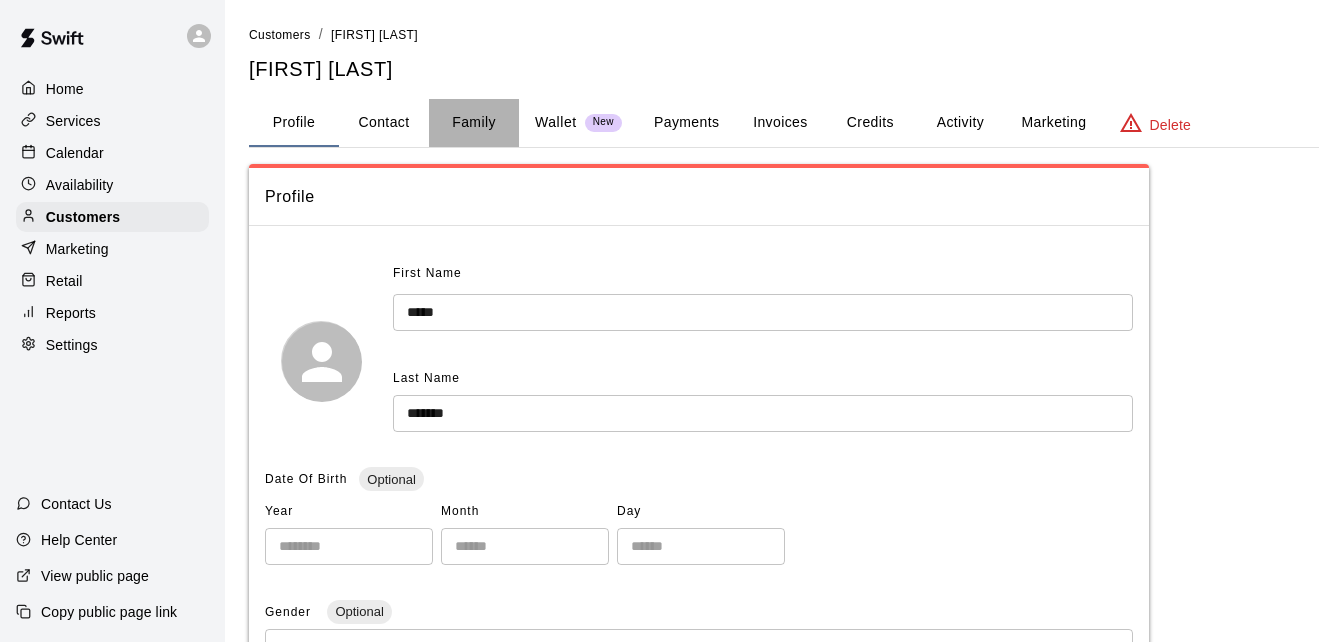 click on "Family" at bounding box center [474, 123] 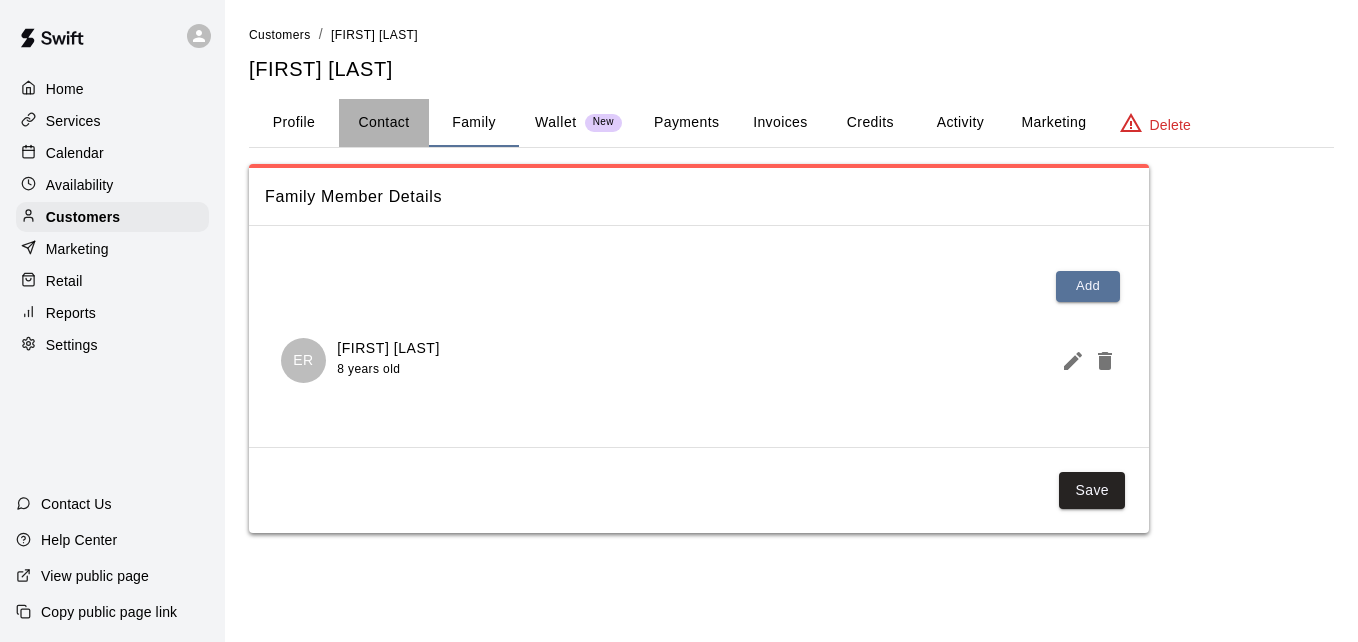 click on "Contact" at bounding box center (384, 123) 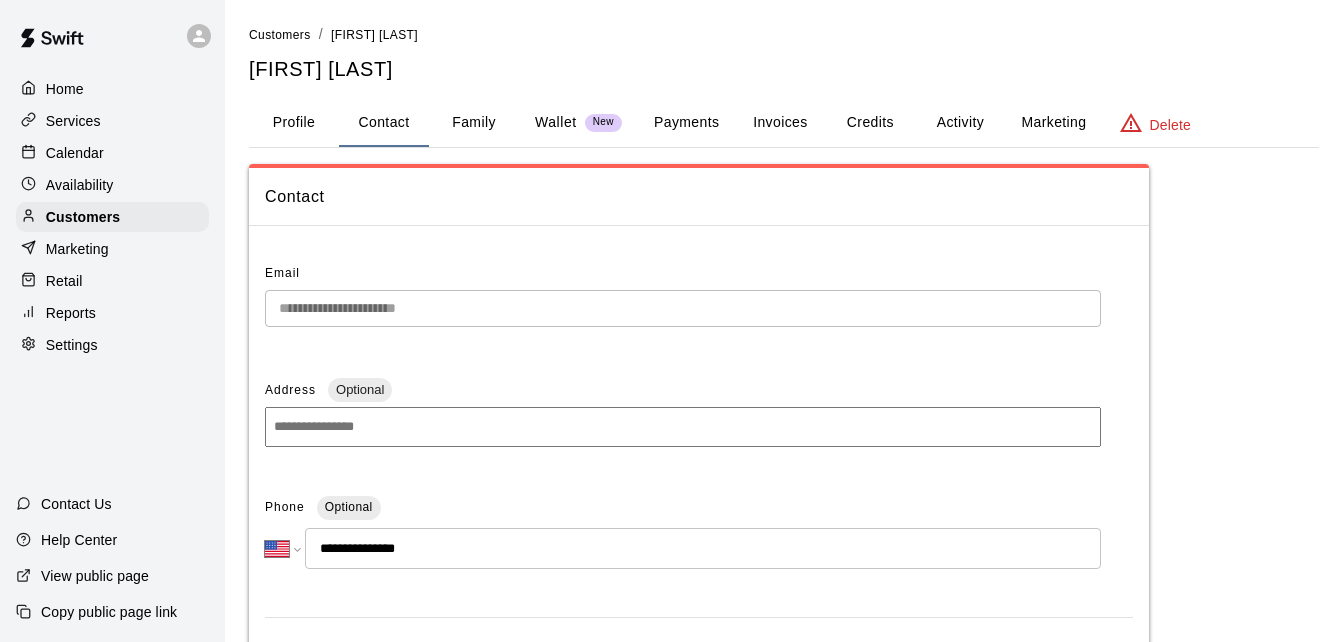 click on "Calendar" at bounding box center [112, 153] 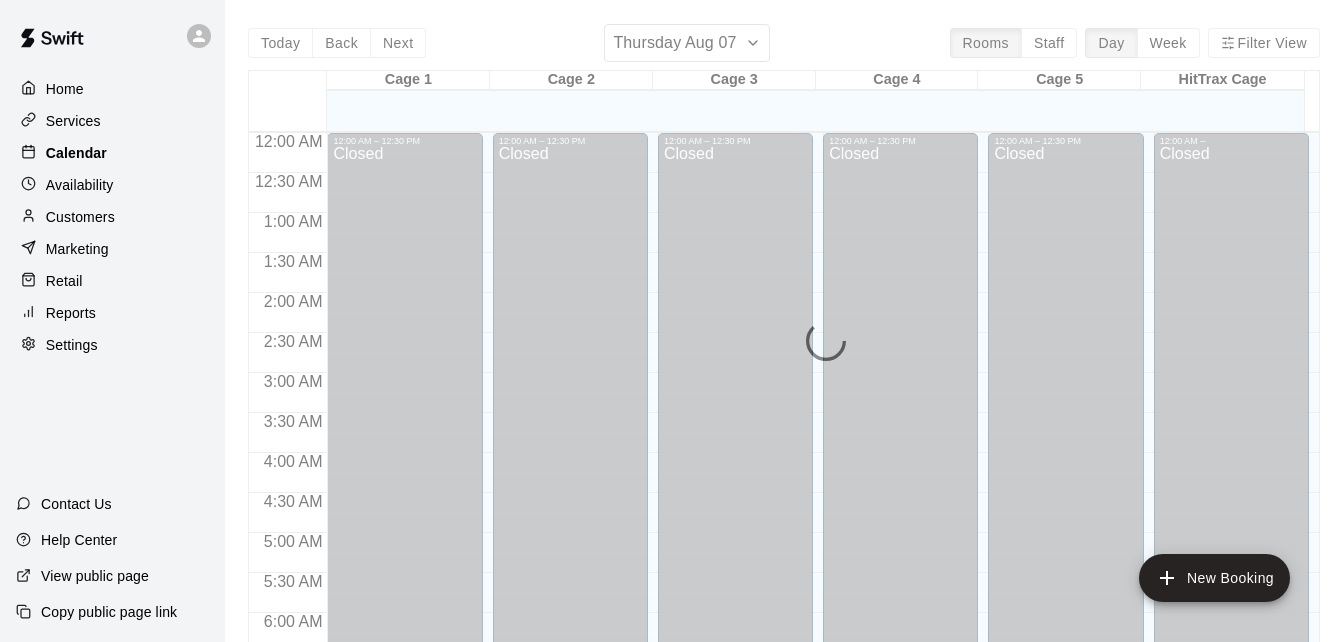 scroll, scrollTop: 1214, scrollLeft: 0, axis: vertical 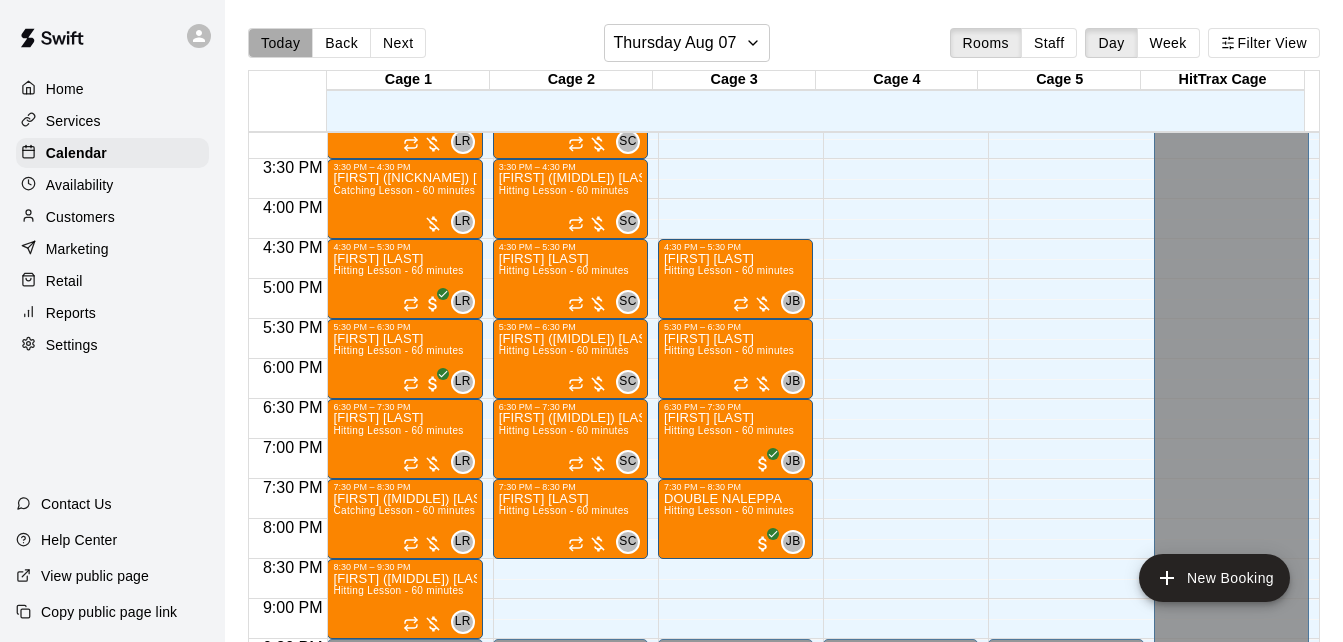click on "Today" at bounding box center [280, 43] 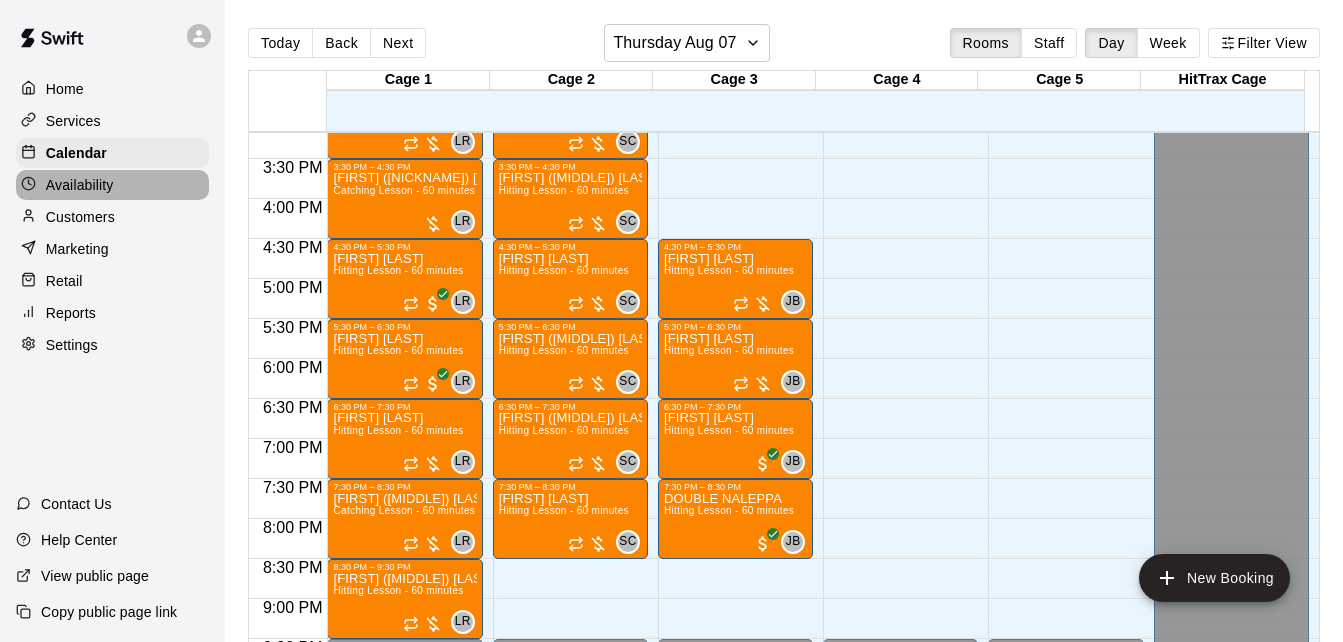 click on "Availability" at bounding box center (112, 185) 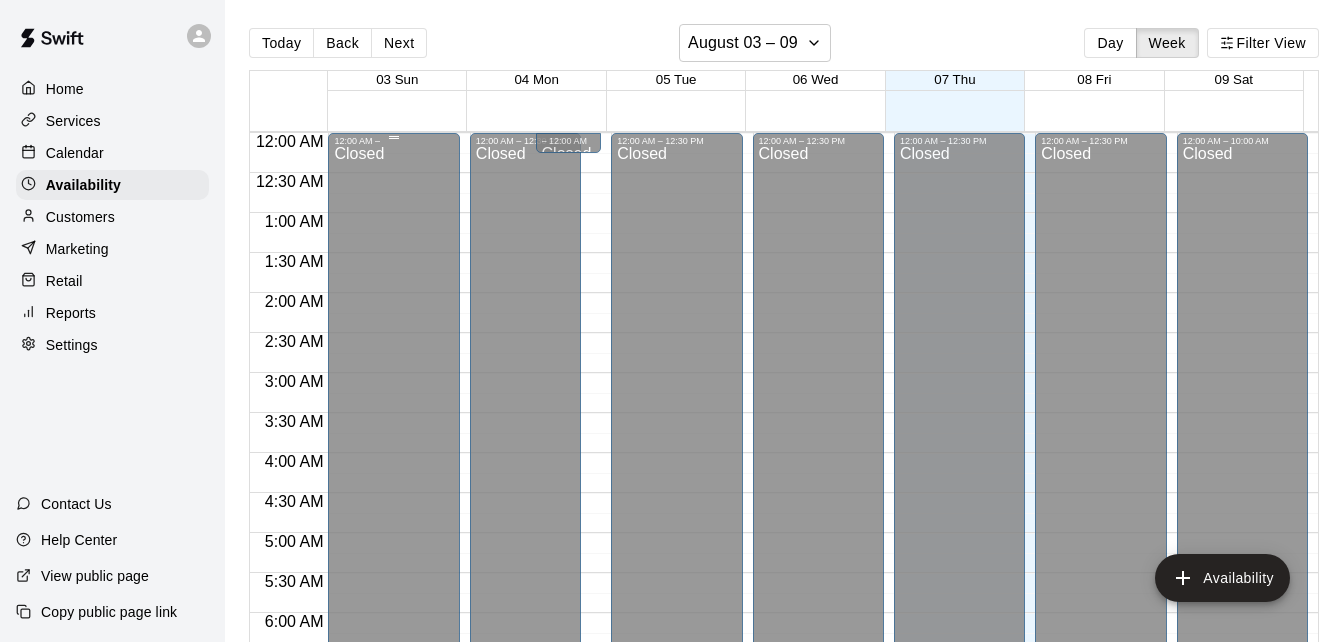 scroll, scrollTop: 1215, scrollLeft: 0, axis: vertical 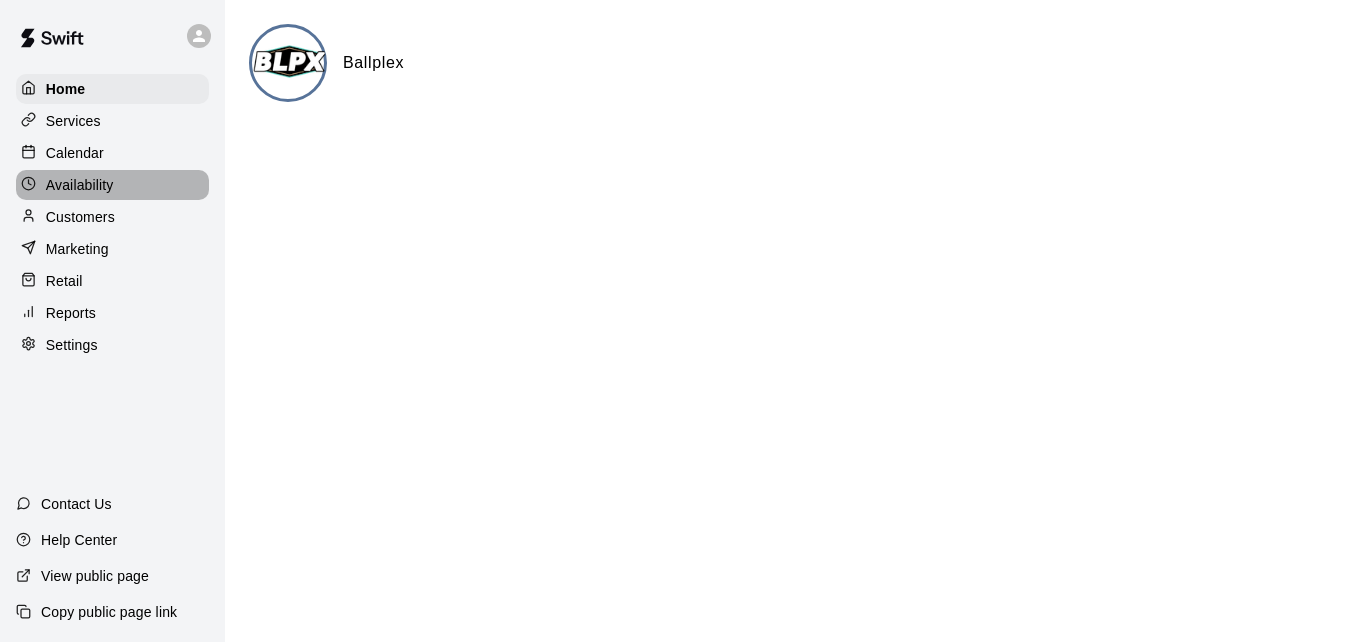 click on "Availability" at bounding box center (112, 185) 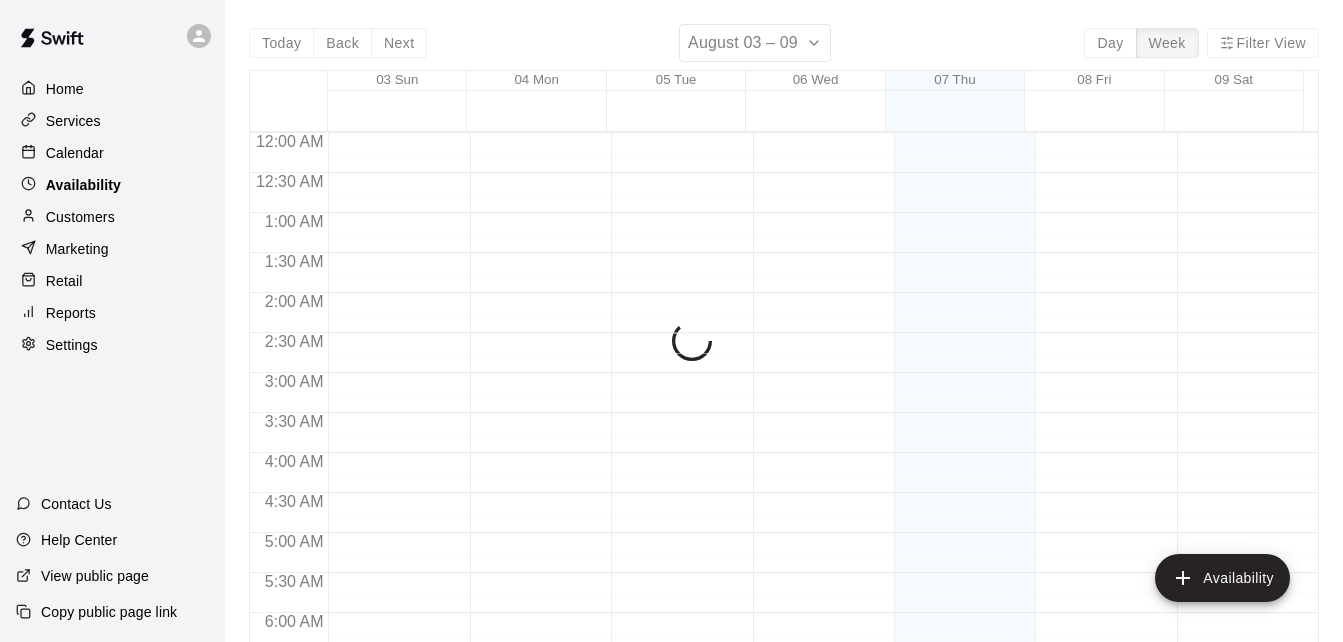 scroll, scrollTop: 1218, scrollLeft: 0, axis: vertical 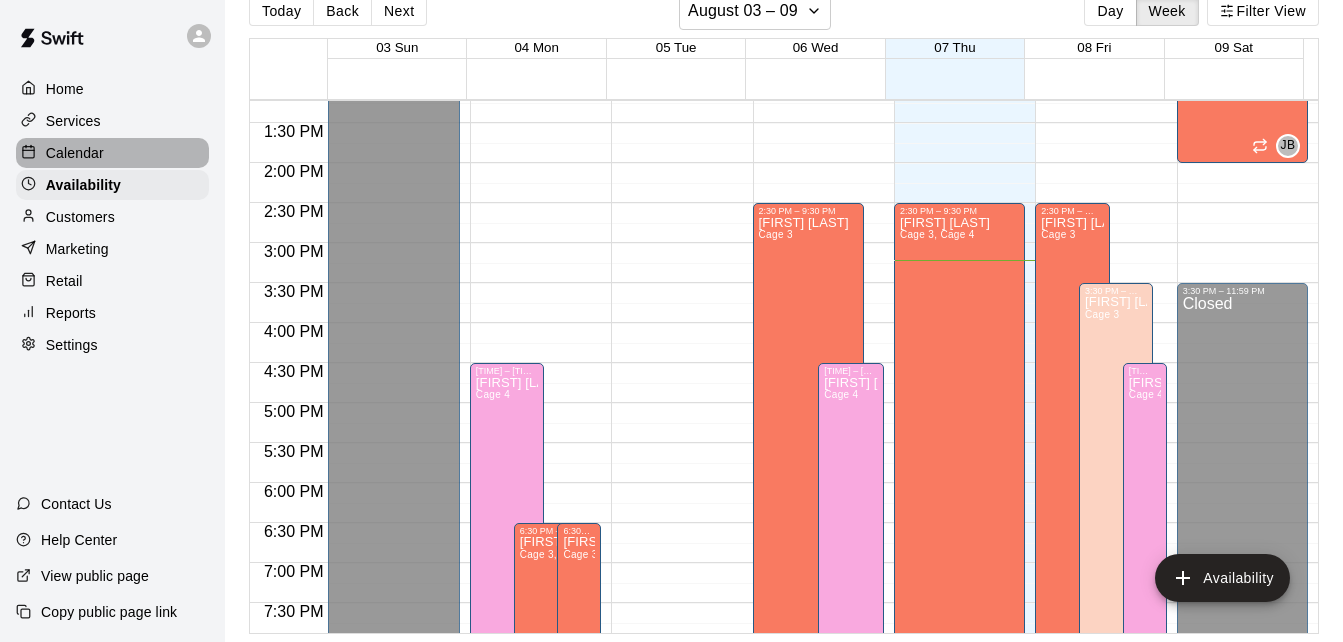 click on "Calendar" at bounding box center (112, 153) 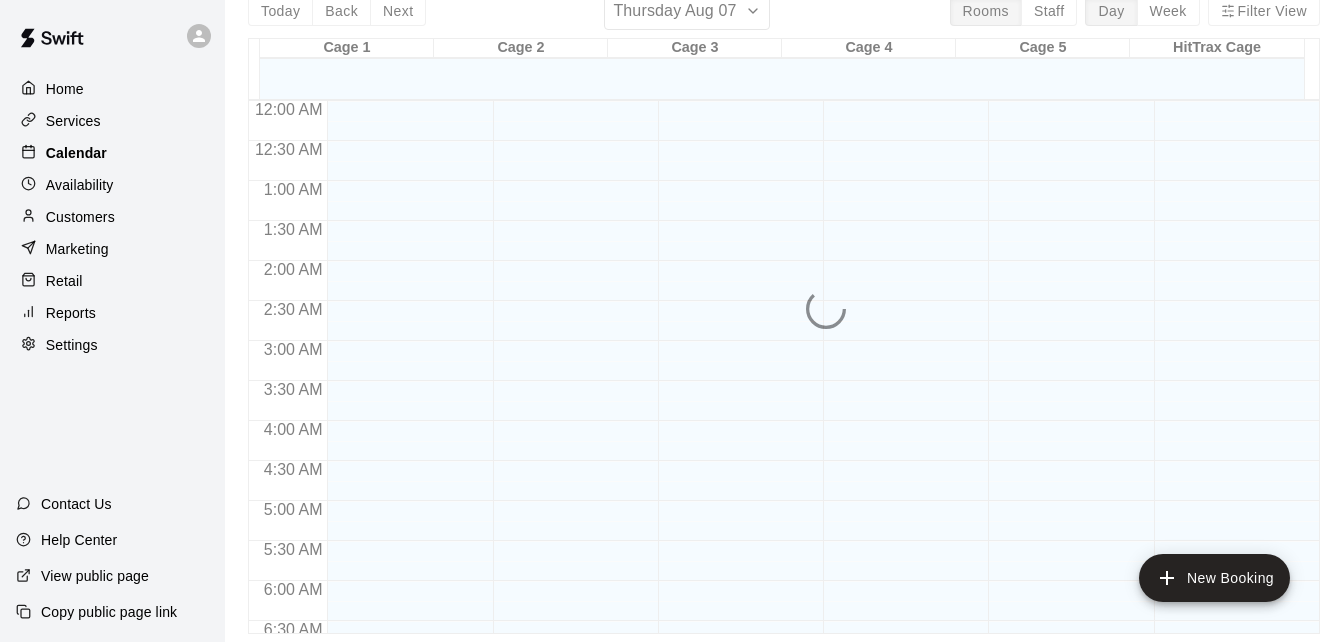 scroll, scrollTop: 0, scrollLeft: 0, axis: both 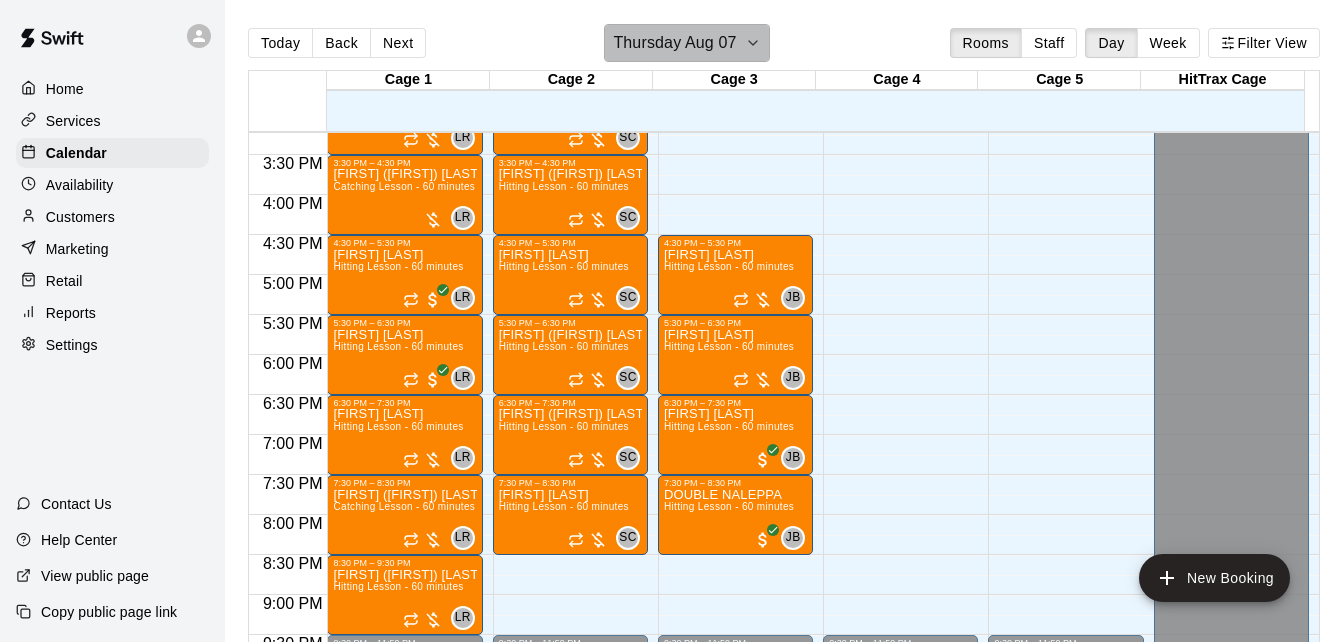 click 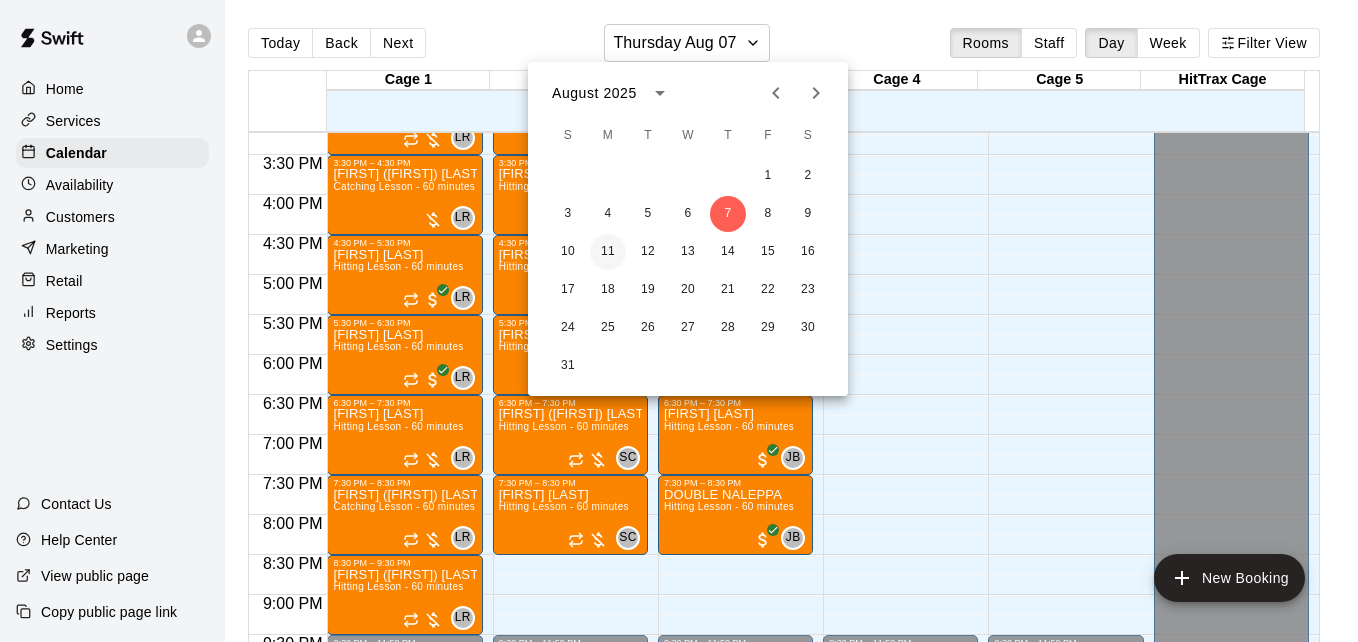 click on "11" at bounding box center (608, 252) 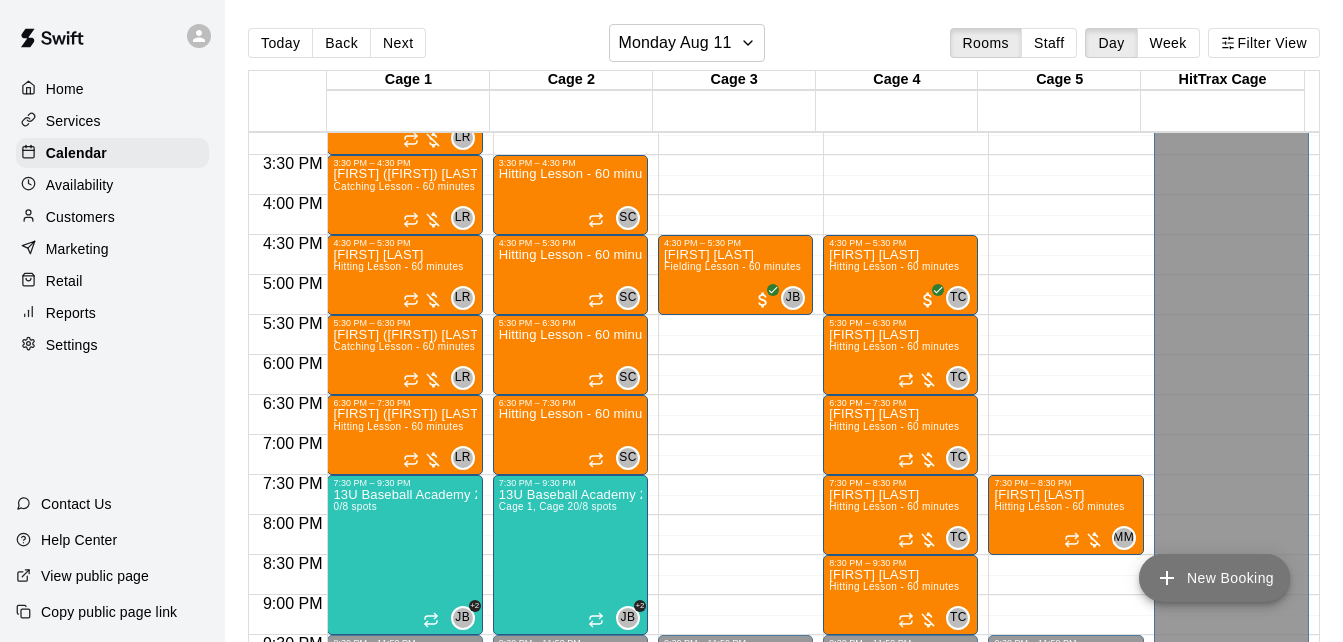 click on "New Booking" at bounding box center (1214, 578) 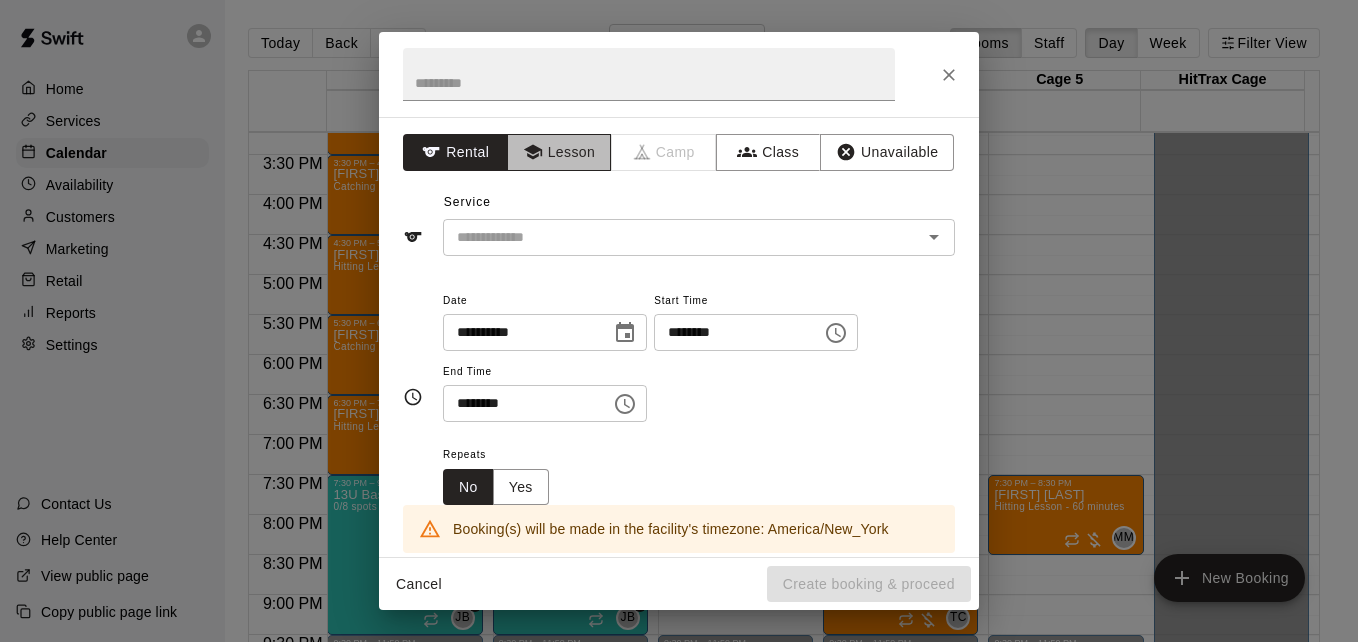 click on "Lesson" at bounding box center [559, 152] 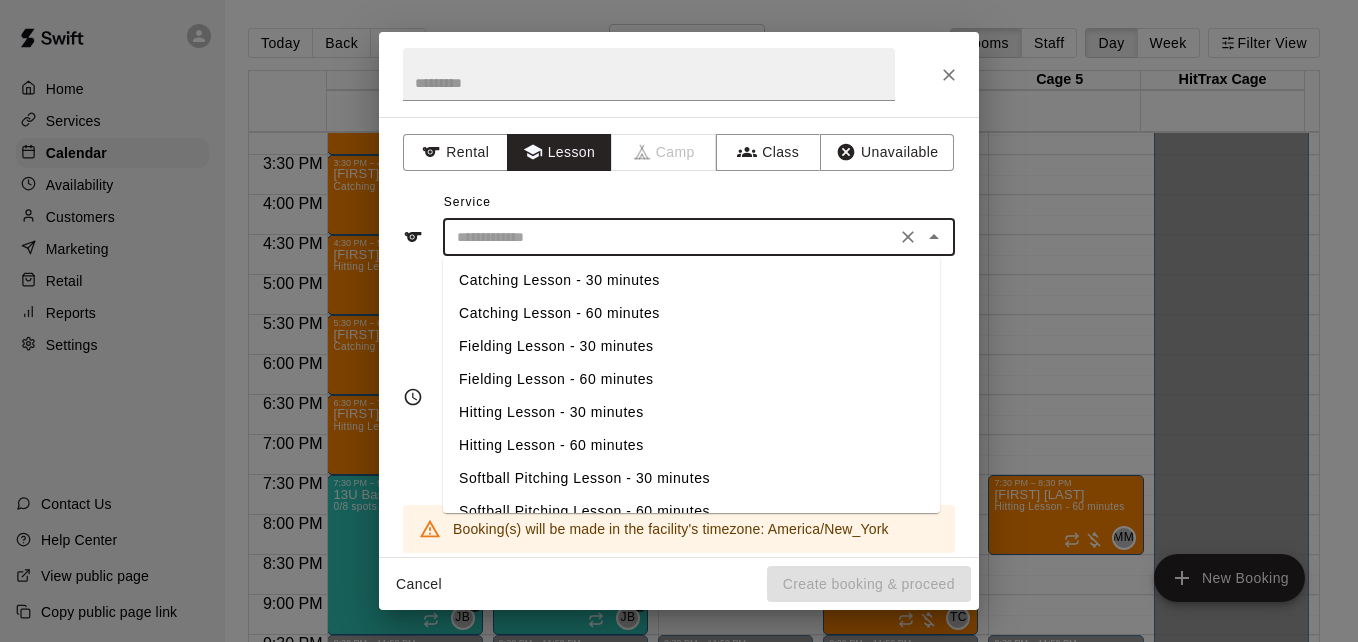 click at bounding box center [669, 237] 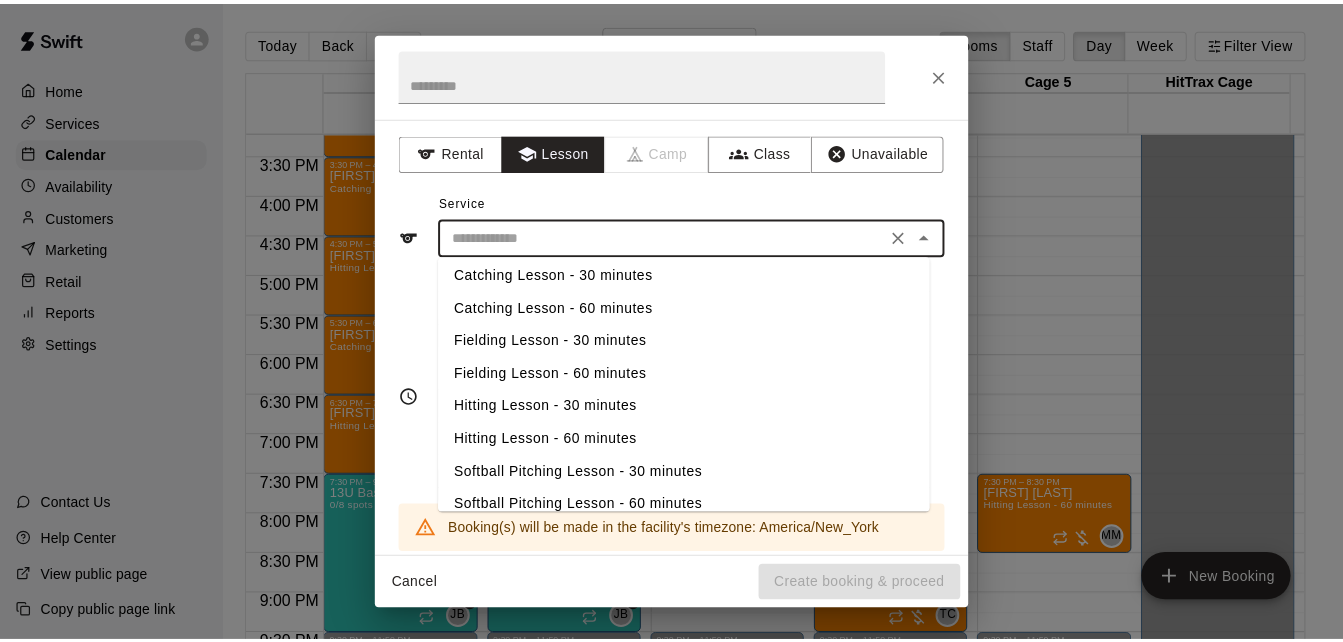 scroll, scrollTop: 0, scrollLeft: 0, axis: both 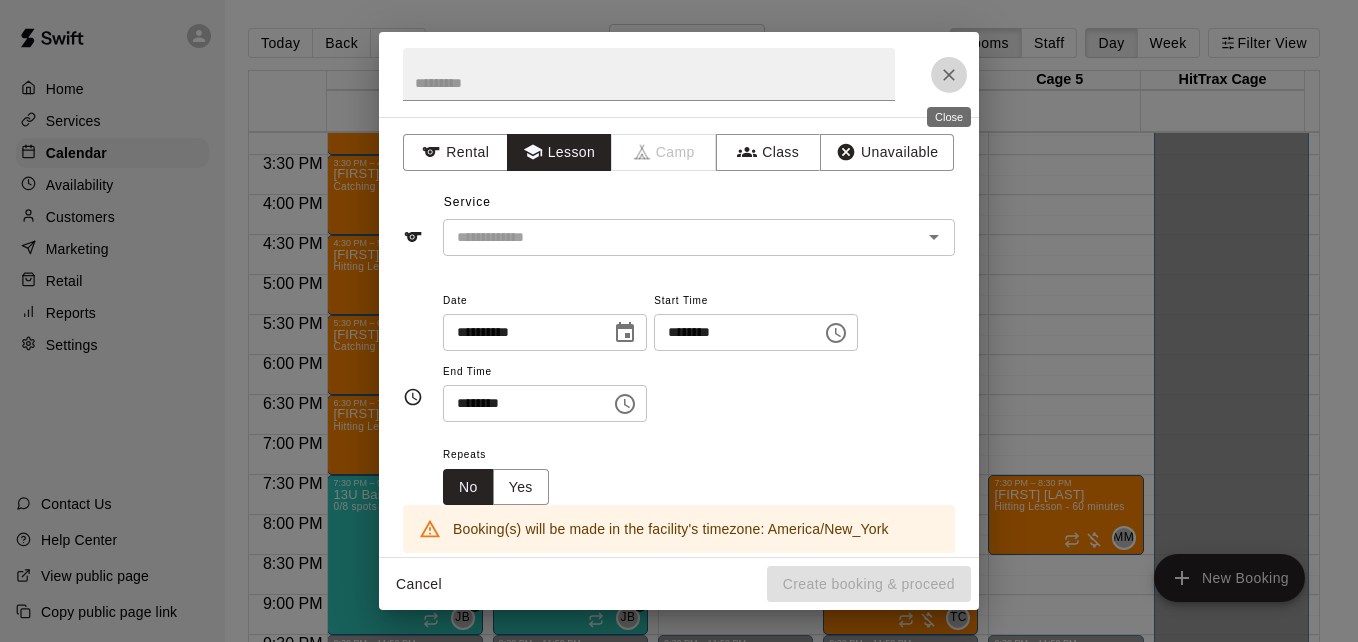 click 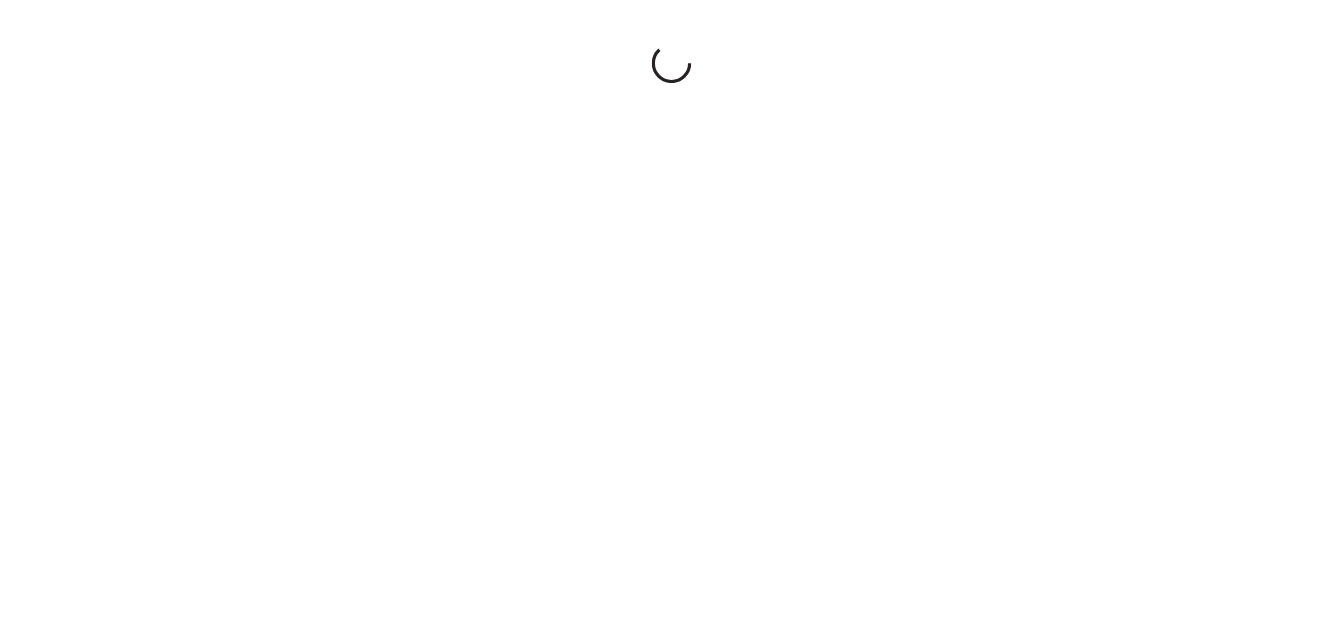scroll, scrollTop: 0, scrollLeft: 0, axis: both 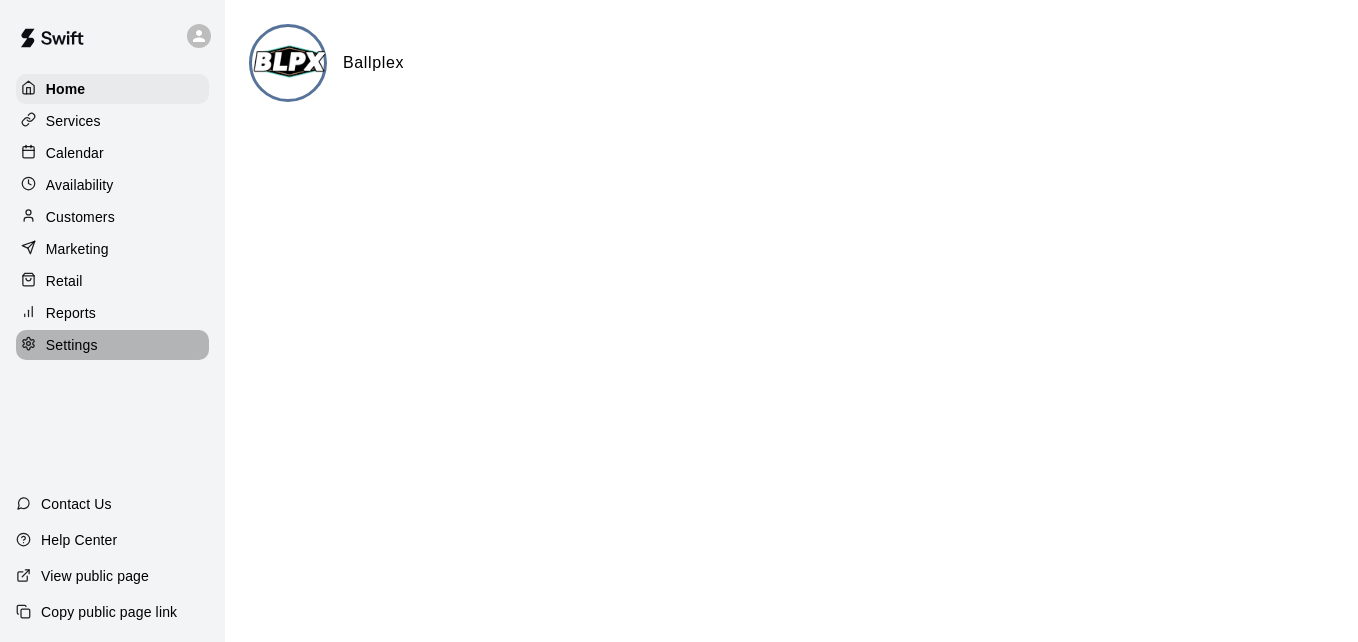 click on "Settings" at bounding box center [72, 345] 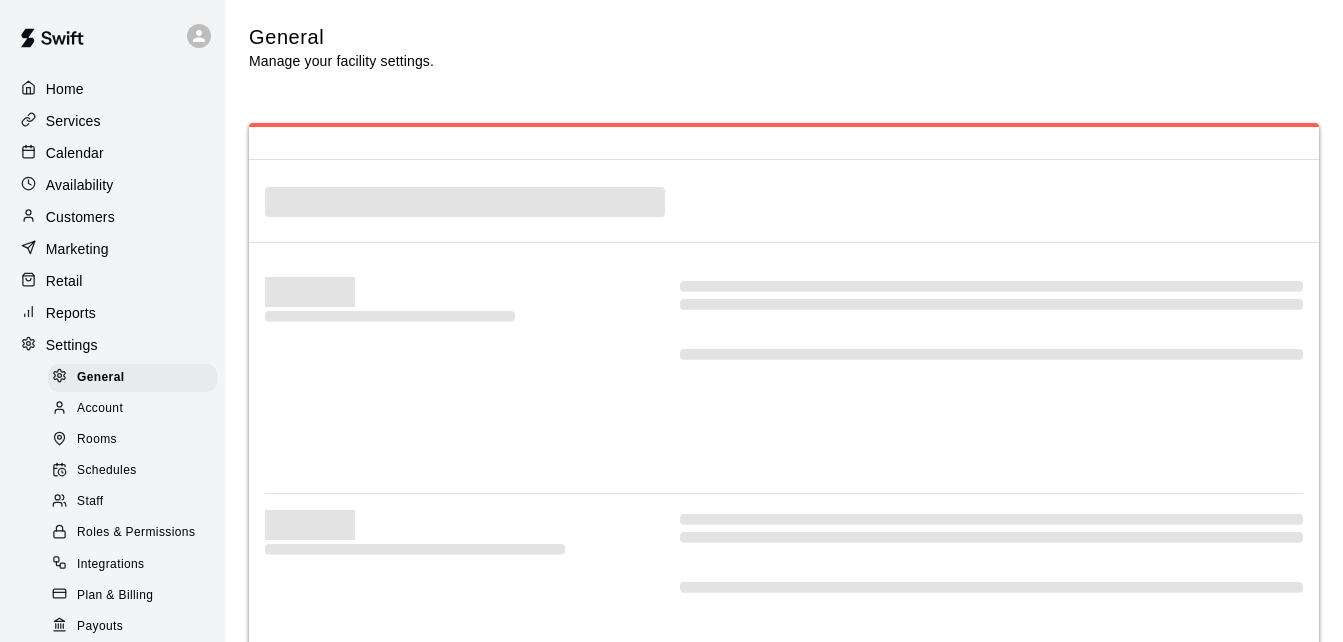 select on "**" 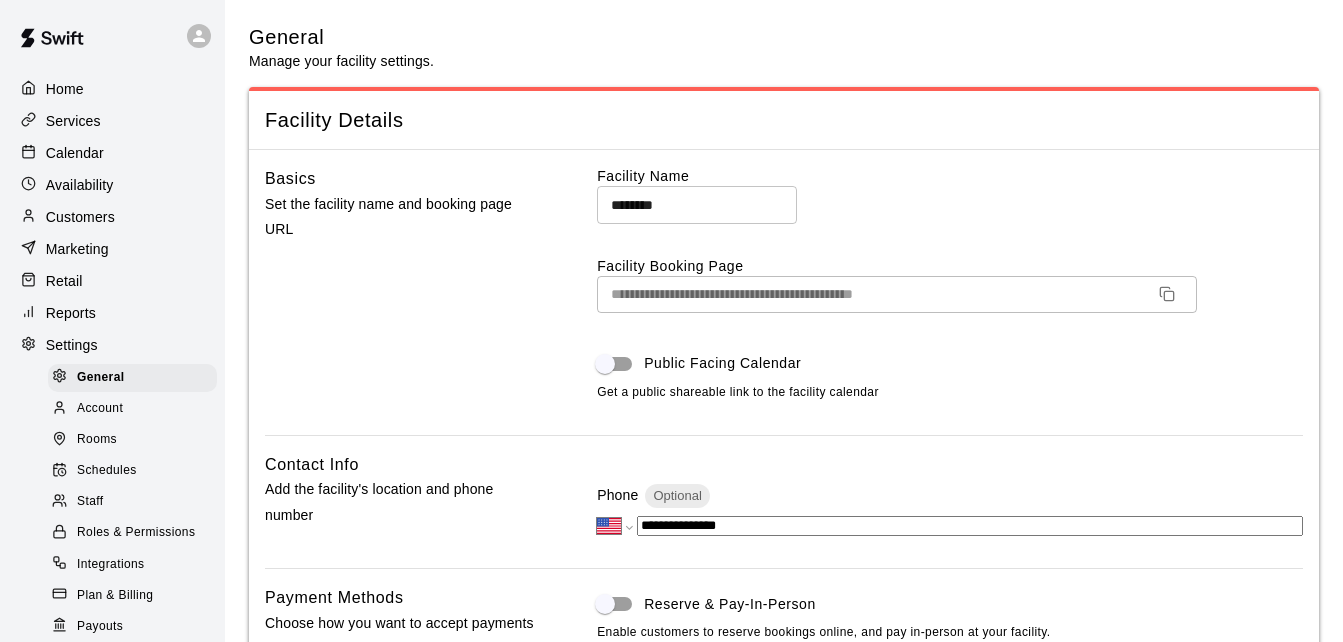 scroll, scrollTop: 3934, scrollLeft: 0, axis: vertical 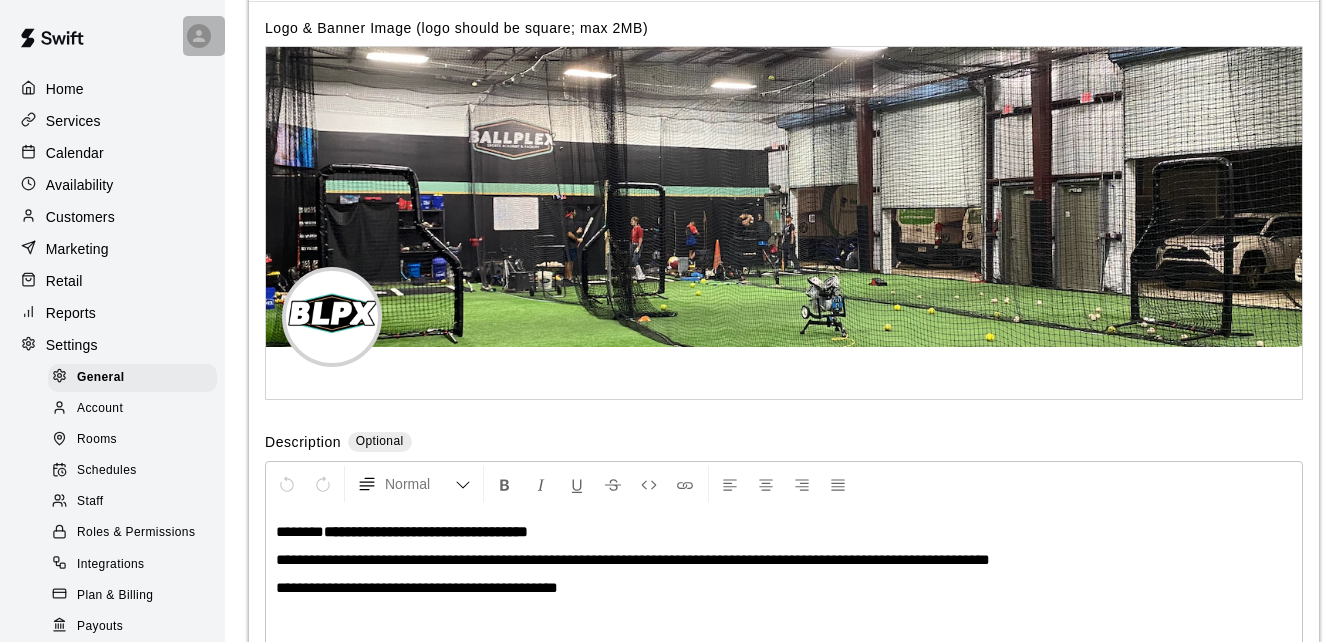 click 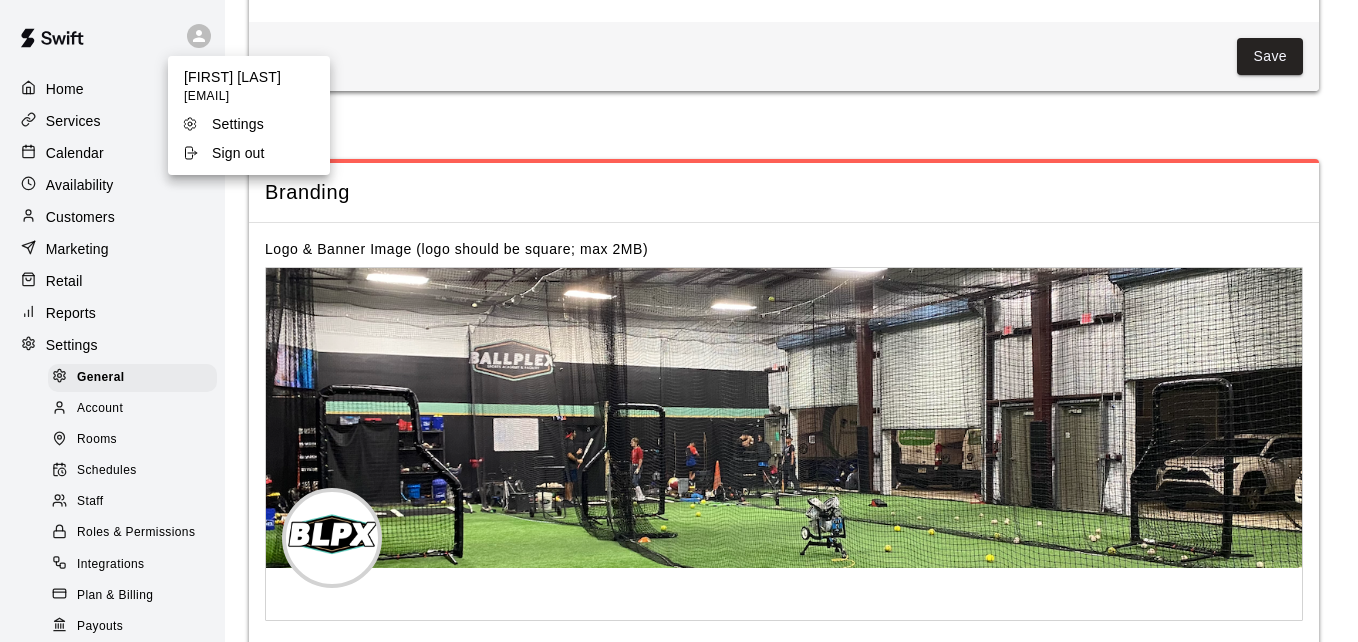 click on "Sign out" at bounding box center [238, 153] 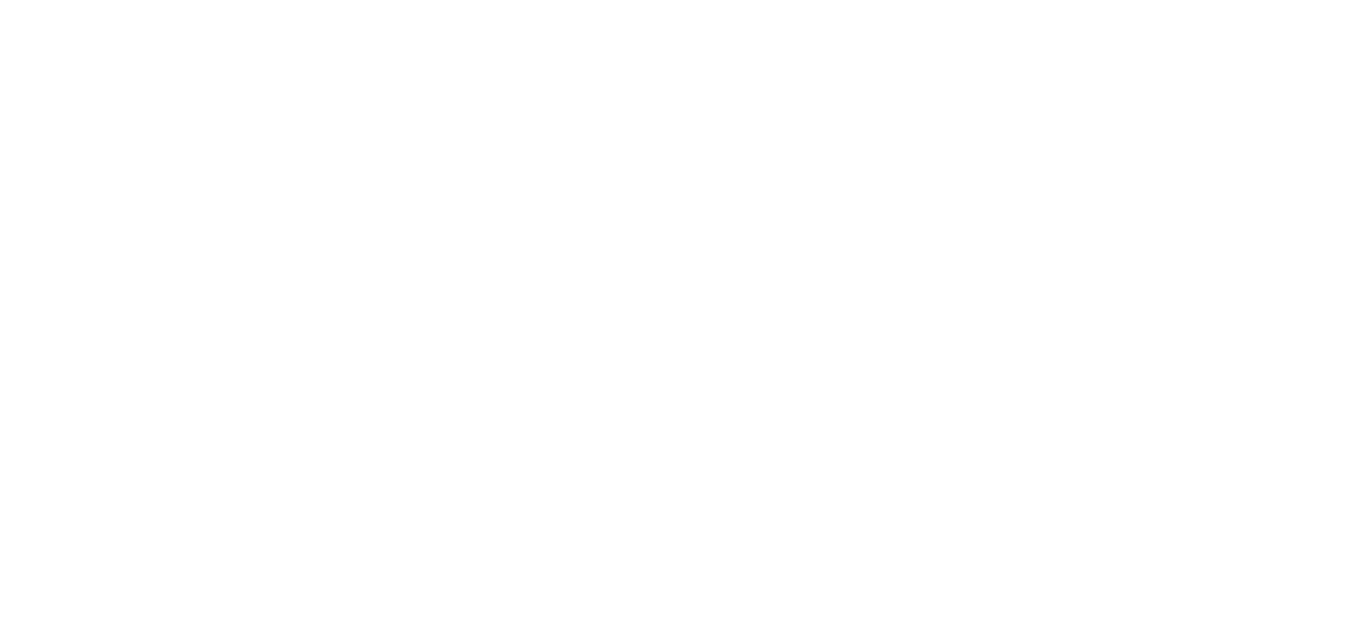 scroll, scrollTop: 0, scrollLeft: 0, axis: both 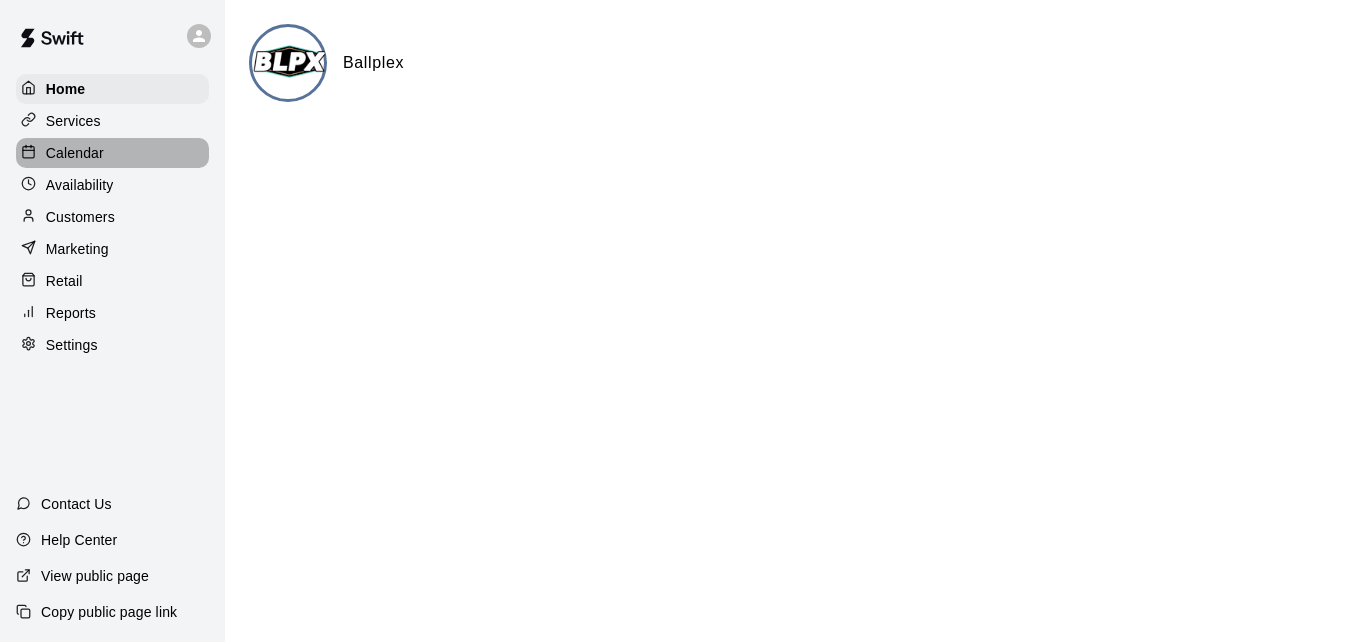 click on "Calendar" at bounding box center (112, 153) 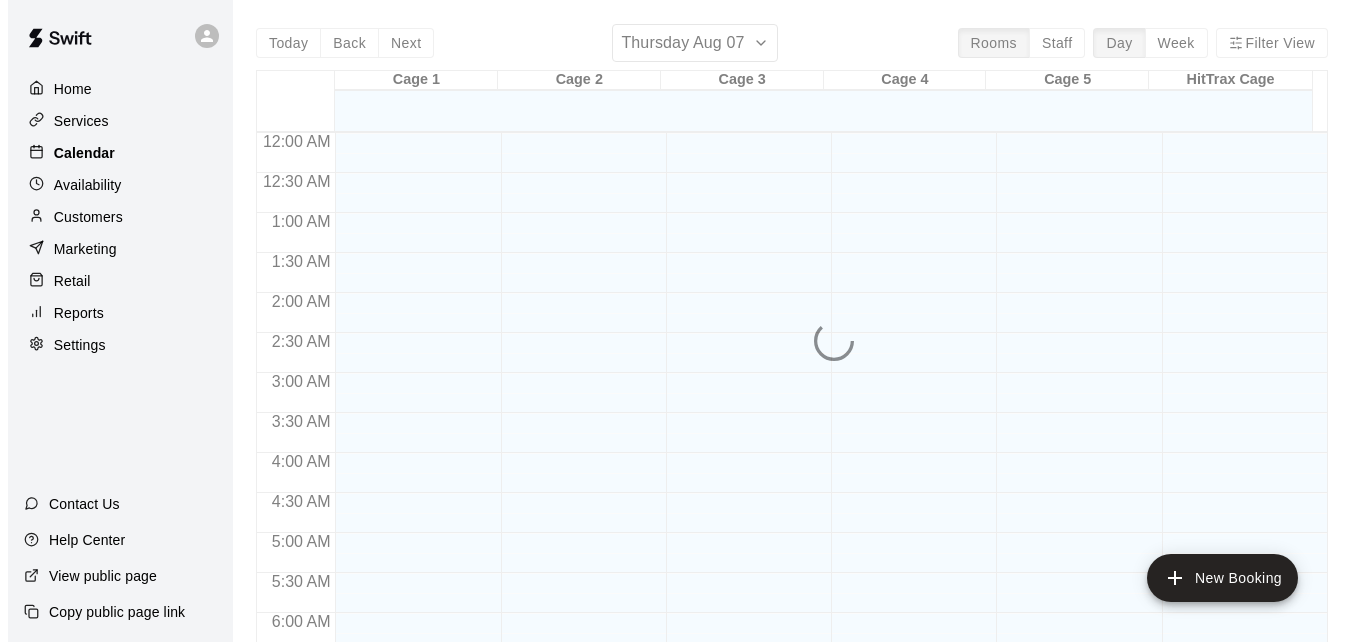 scroll, scrollTop: 1224, scrollLeft: 0, axis: vertical 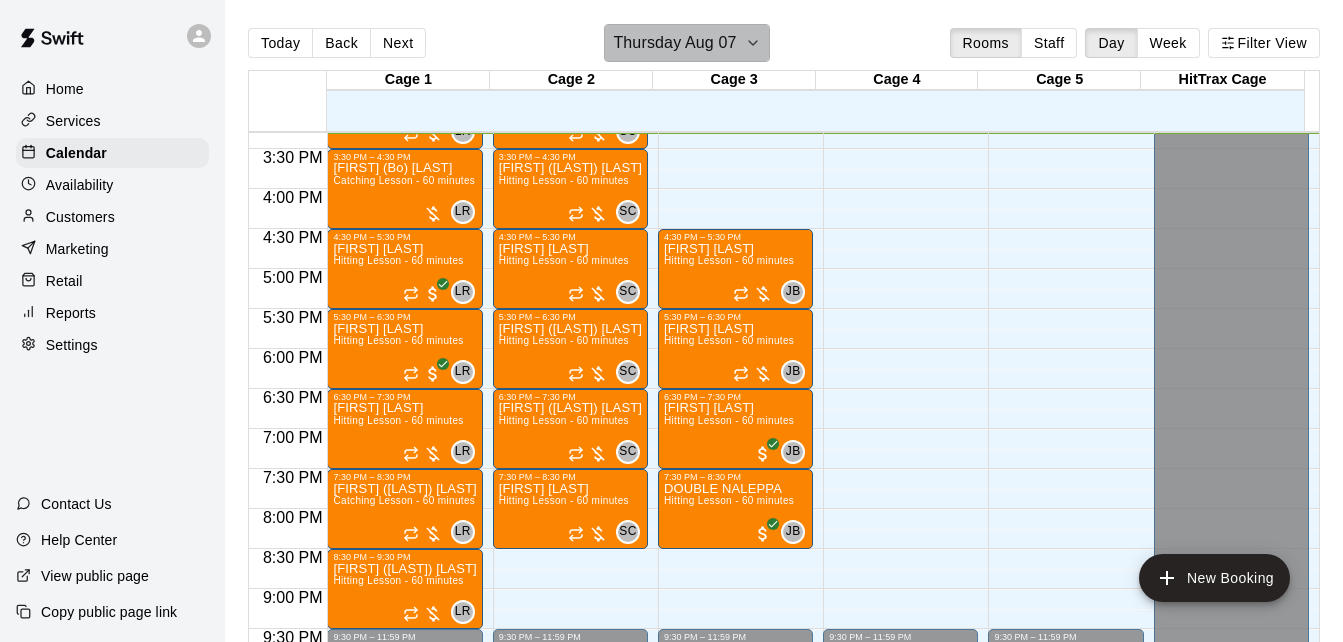 click on "Thursday Aug 07" at bounding box center (674, 43) 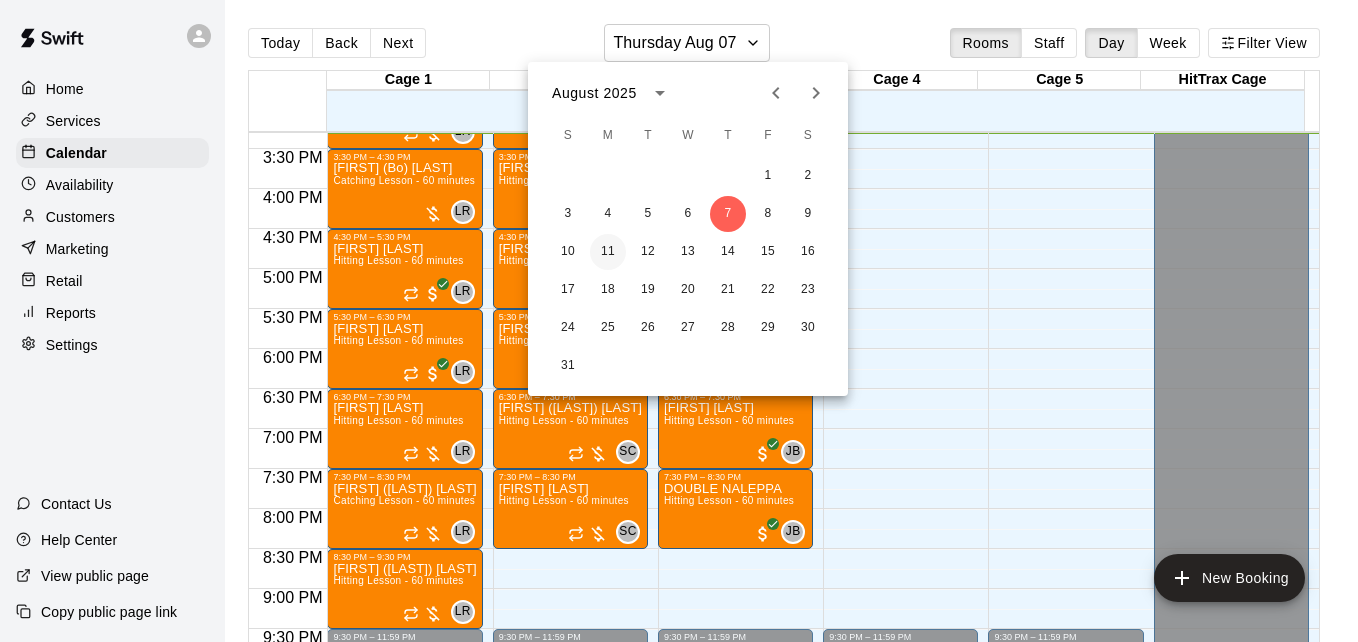 click on "11" at bounding box center [608, 252] 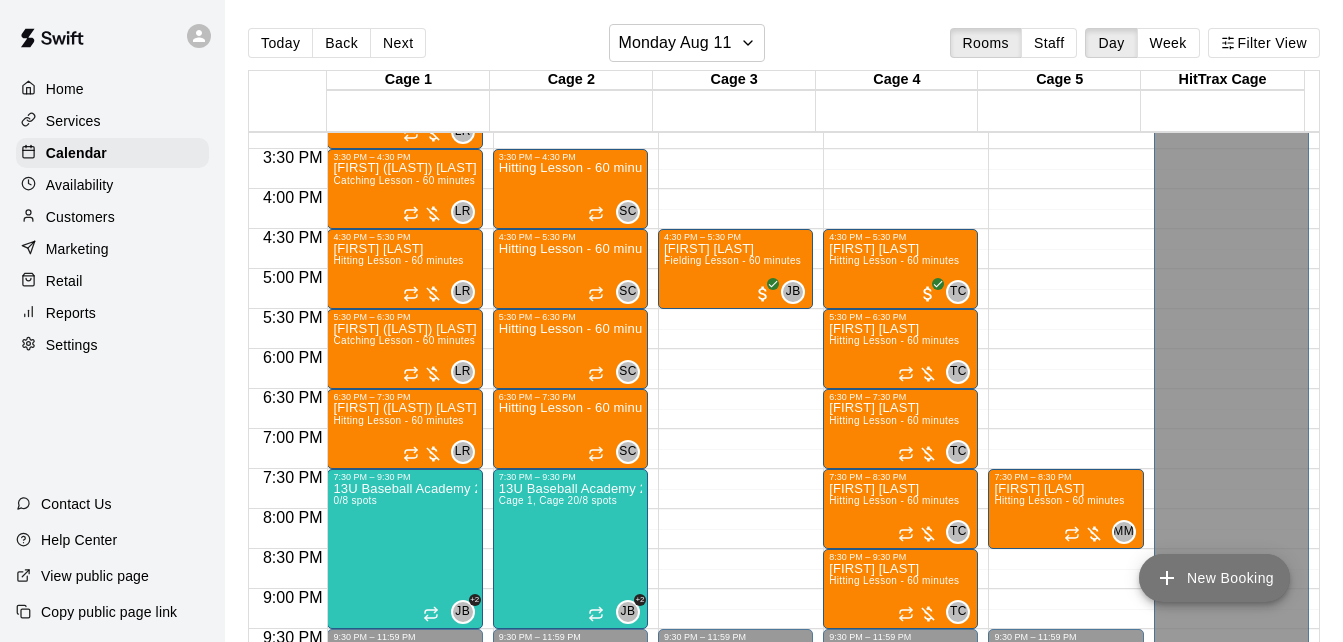 click on "New Booking" at bounding box center [1214, 578] 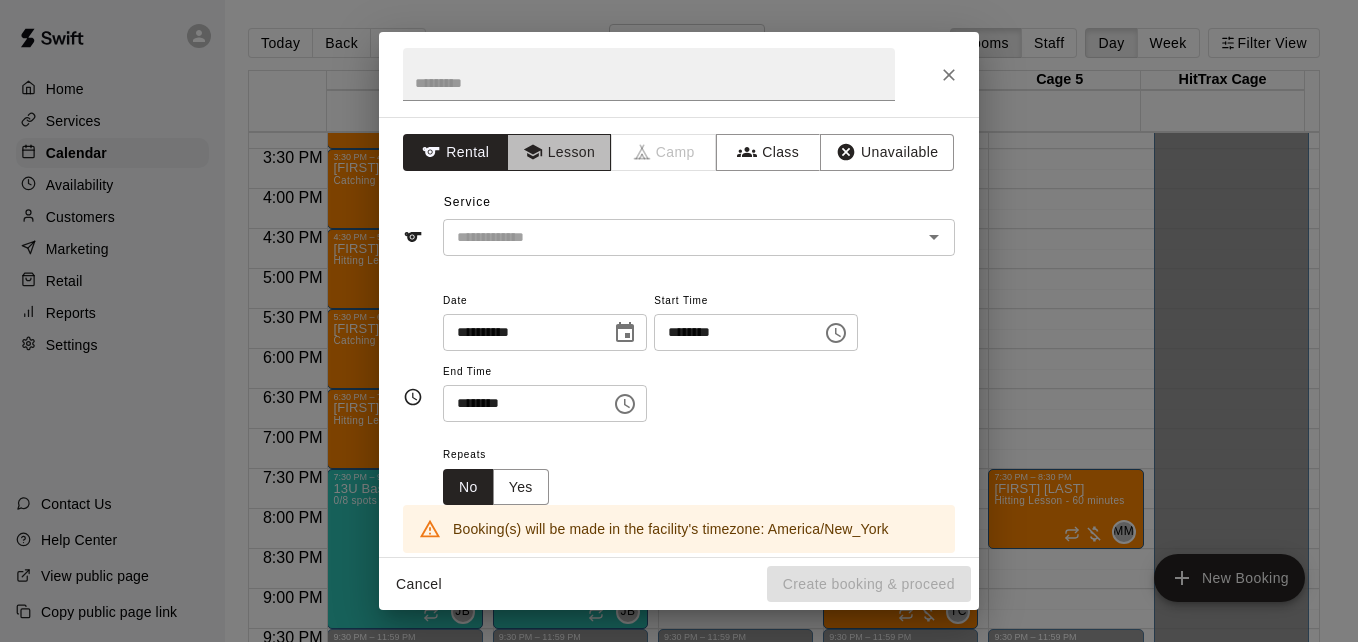 click on "Lesson" at bounding box center (559, 152) 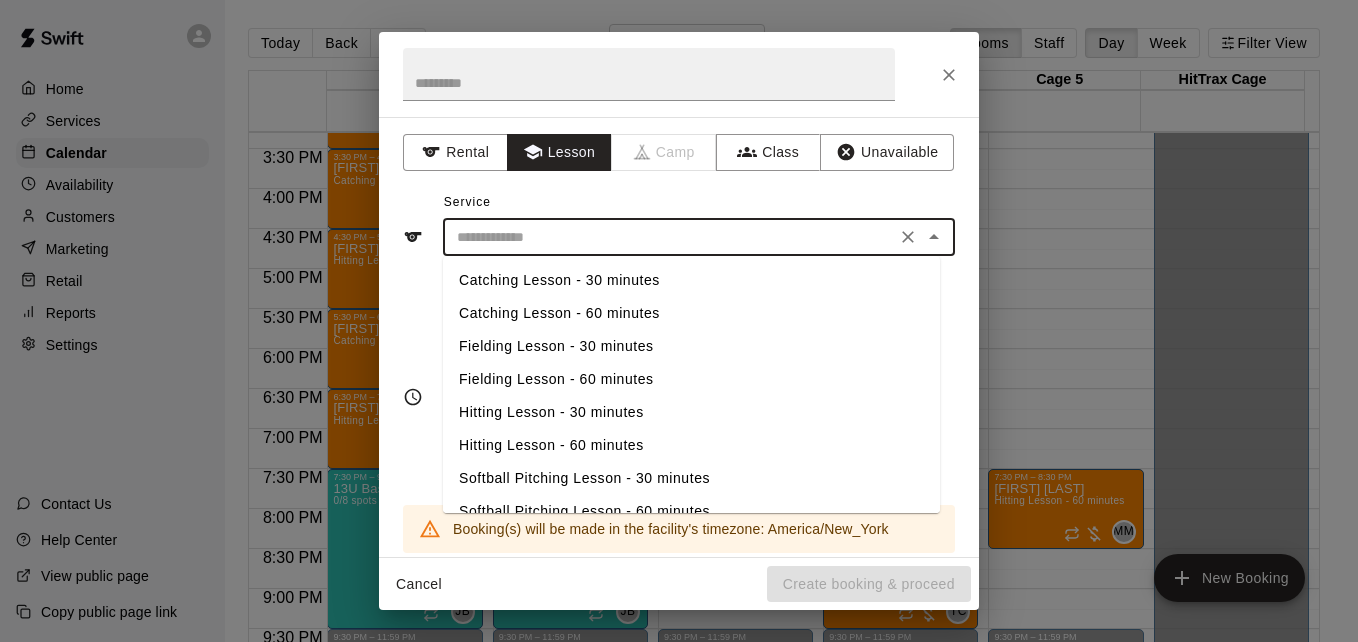 click at bounding box center (669, 237) 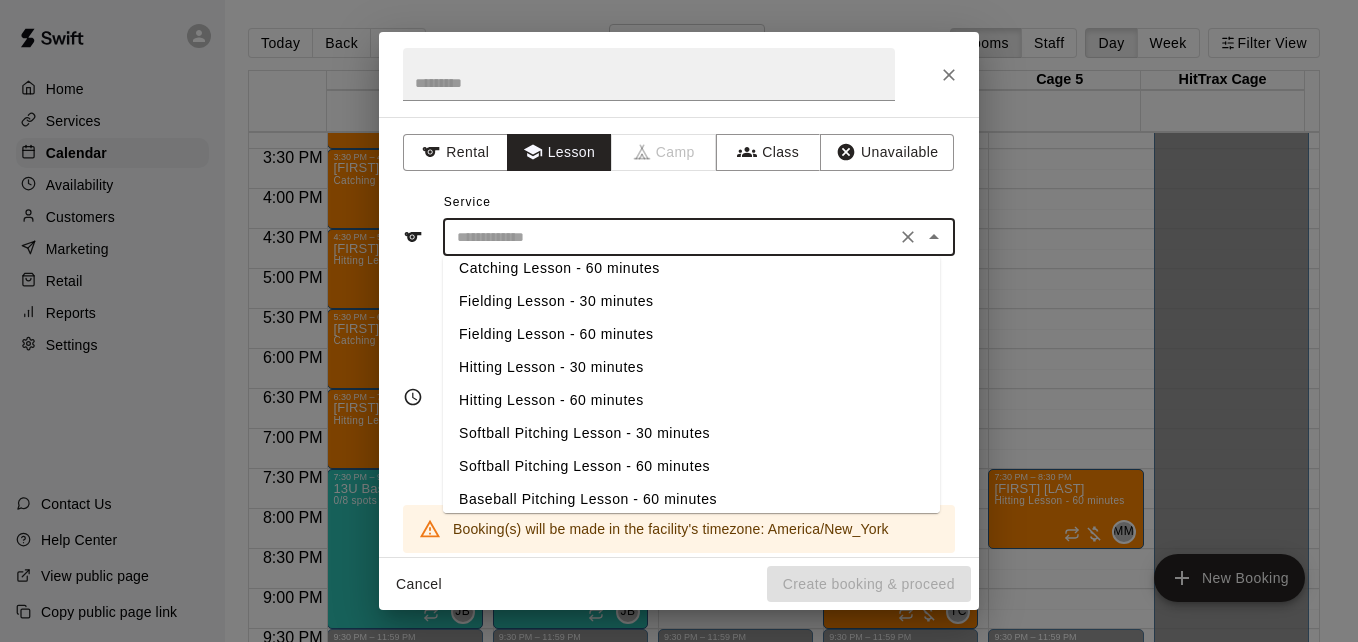 scroll, scrollTop: 56, scrollLeft: 0, axis: vertical 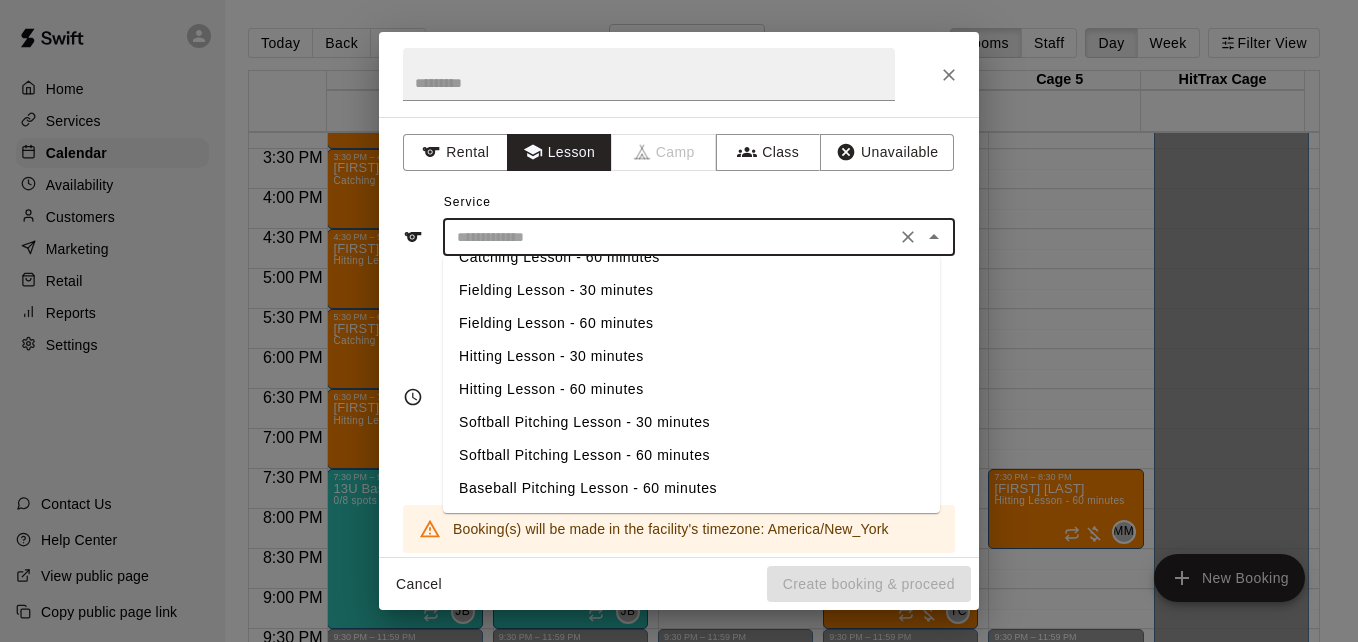 click on "Baseball Pitching Lesson - 60 minutes" at bounding box center (691, 488) 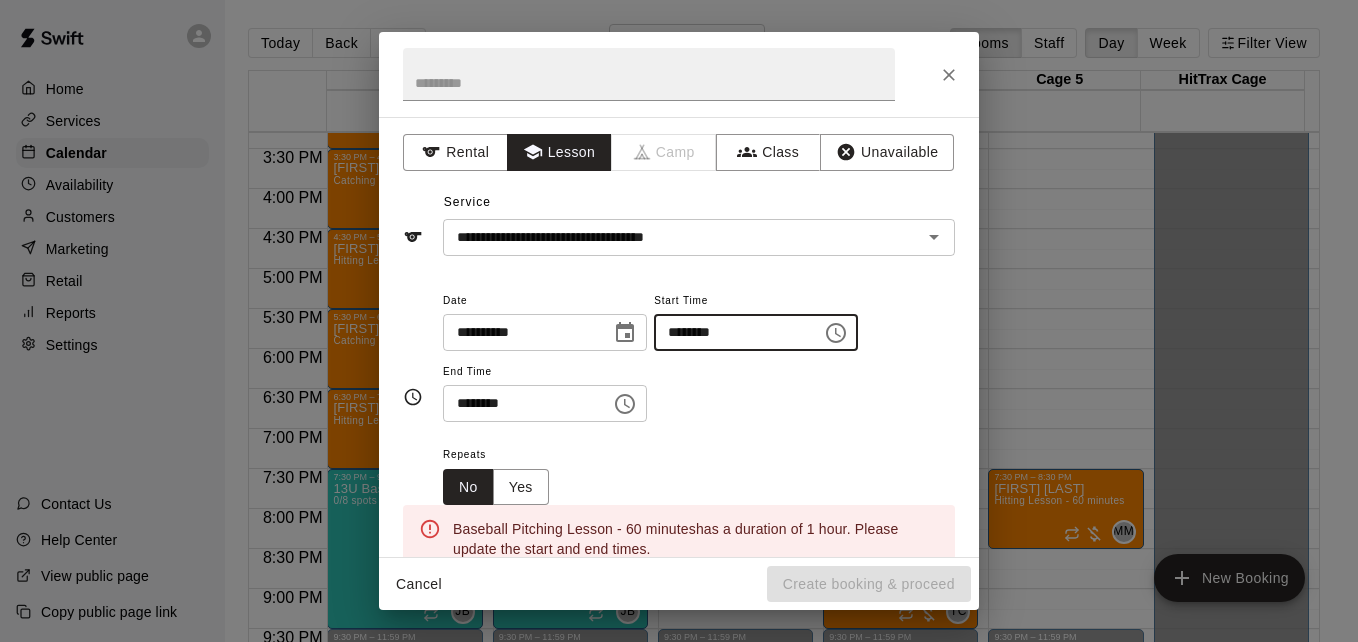 click on "********" at bounding box center [731, 332] 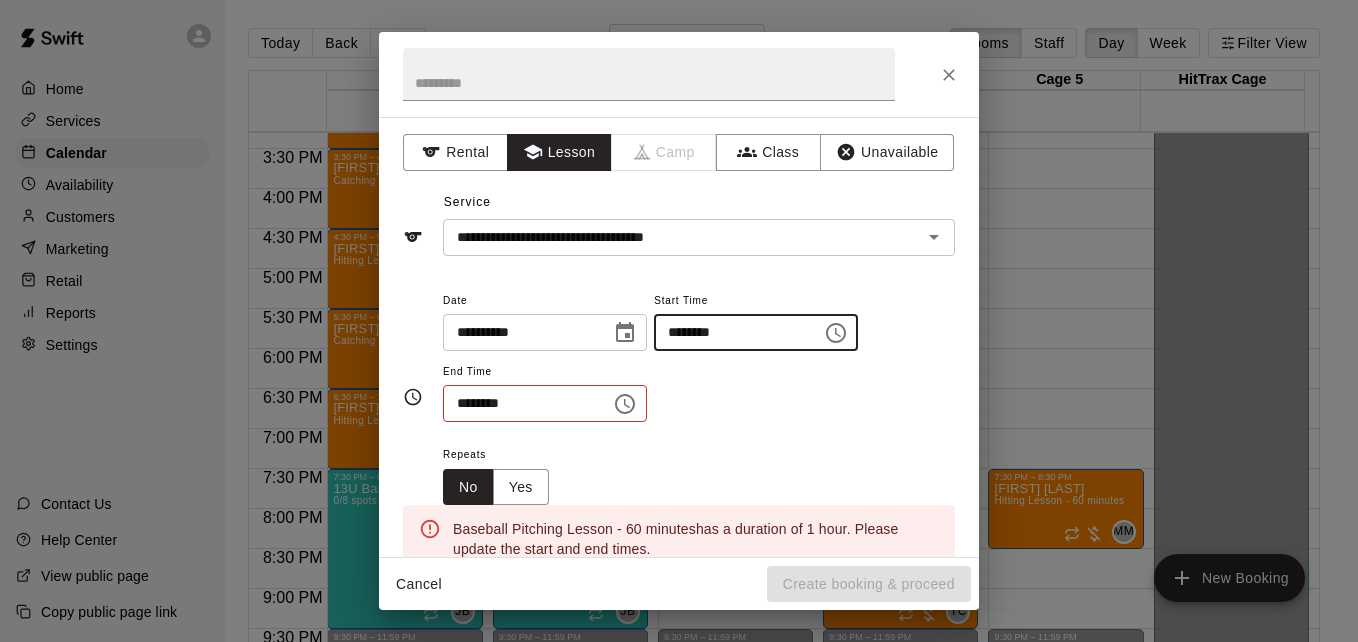 type on "********" 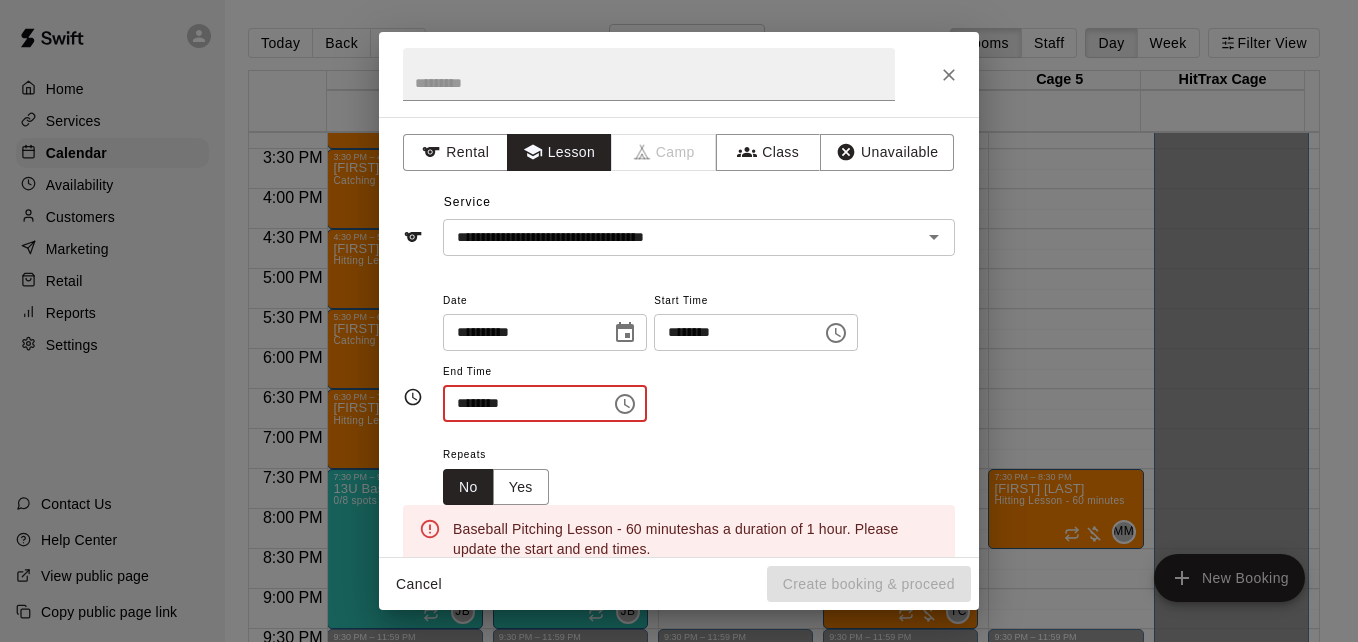 click on "********" at bounding box center (520, 403) 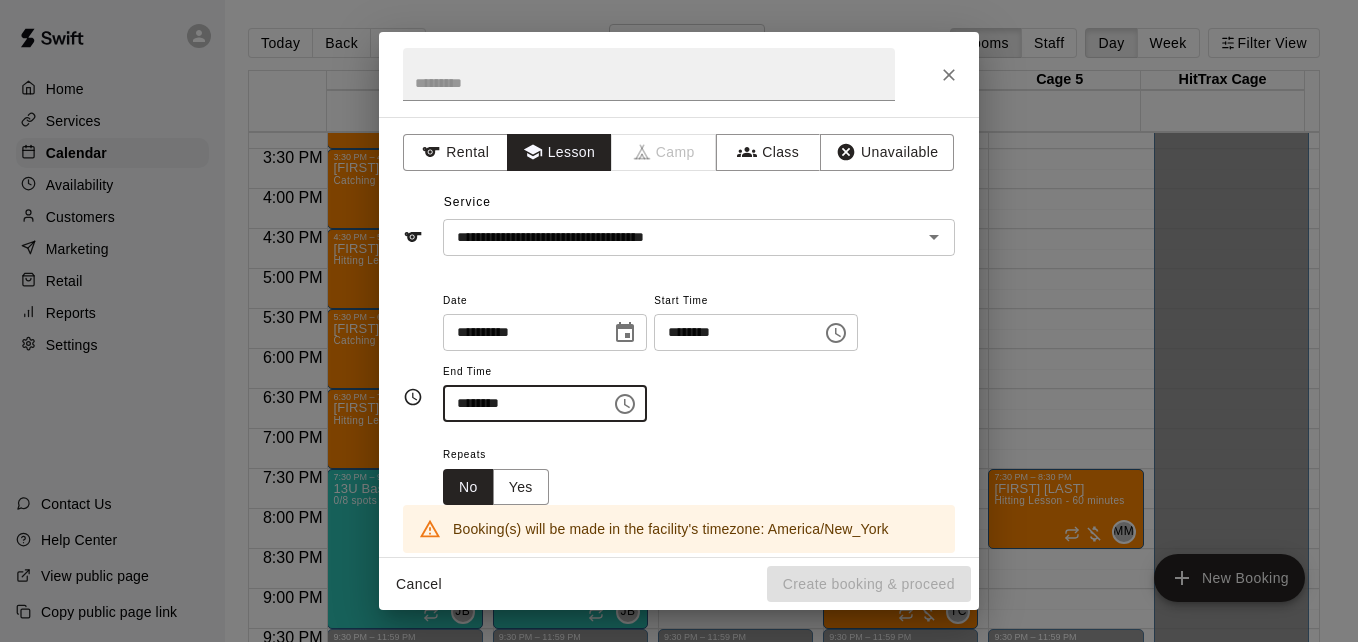 type on "********" 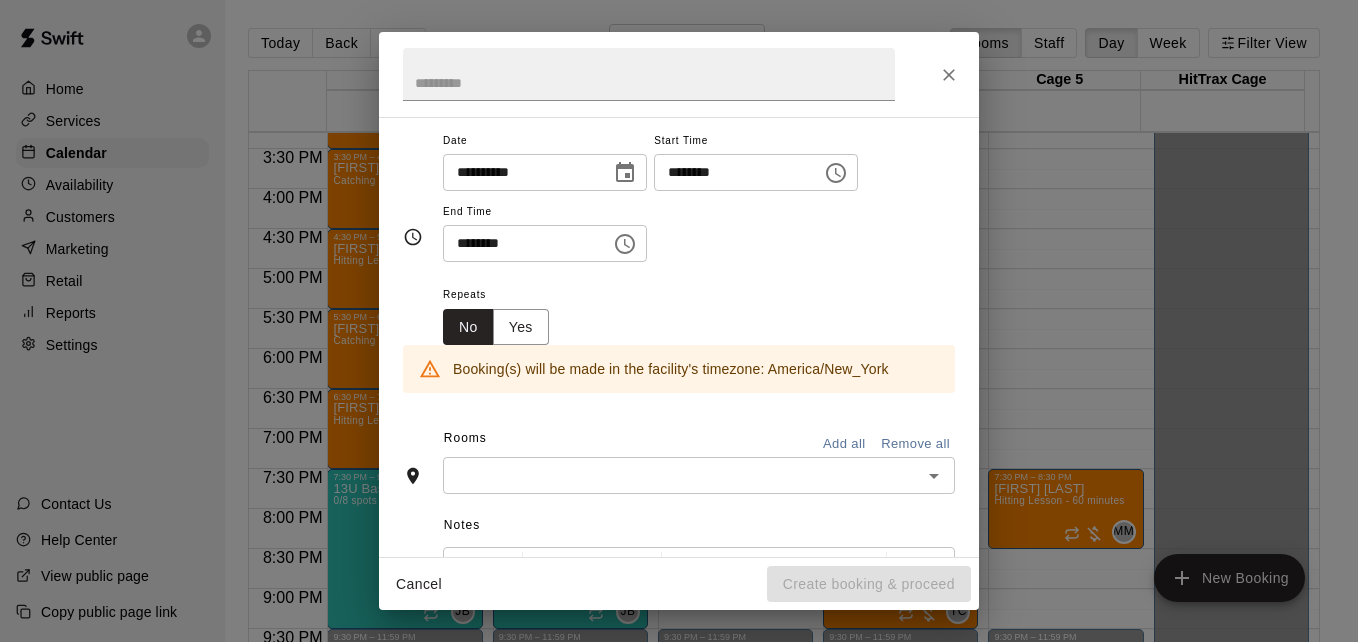 scroll, scrollTop: 200, scrollLeft: 0, axis: vertical 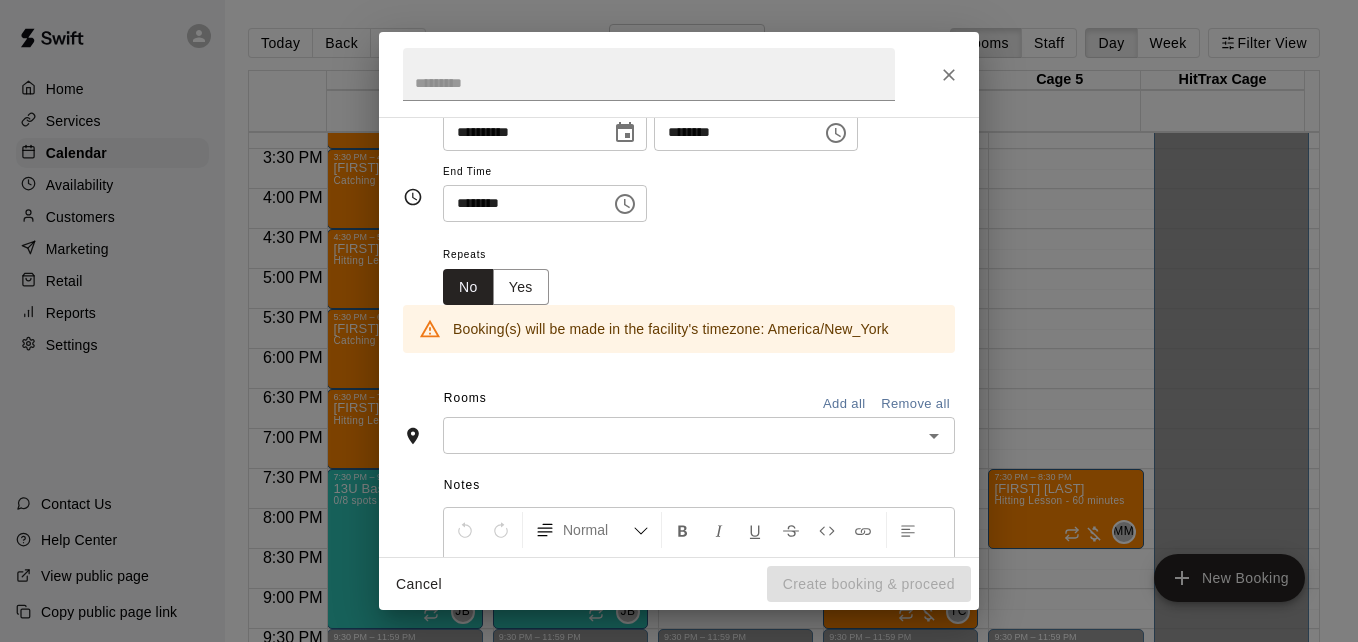 click on "​" at bounding box center [699, 435] 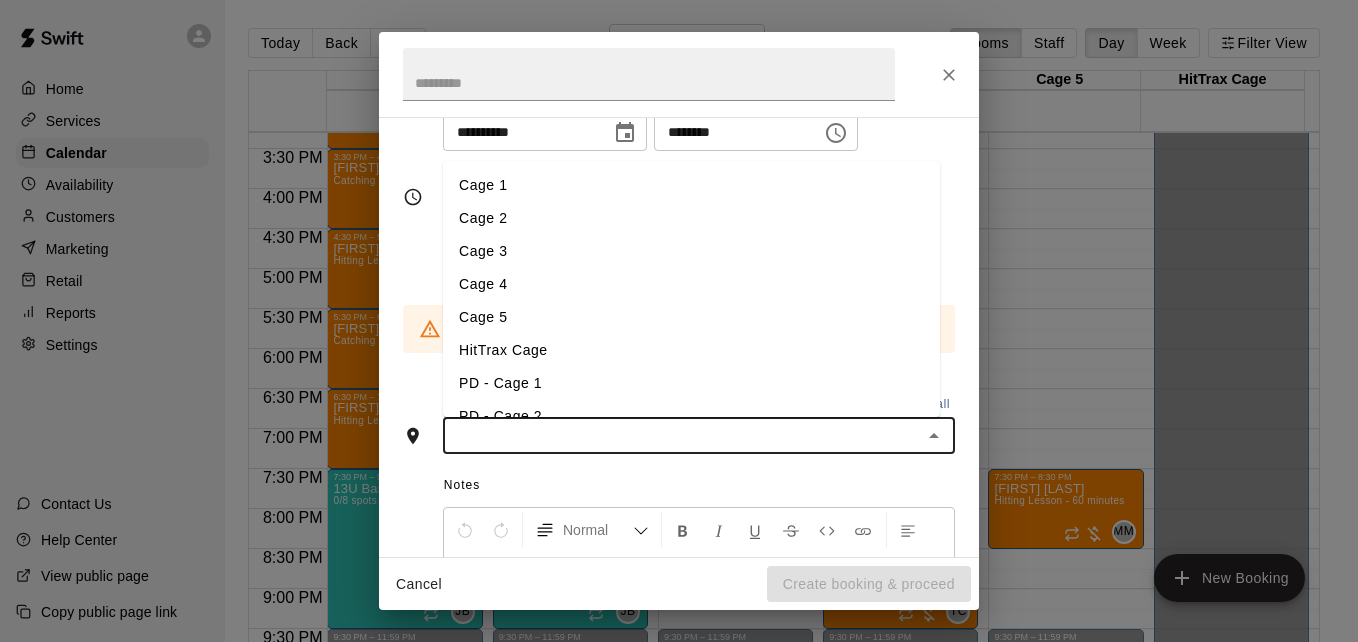 click on "Cage 3" at bounding box center [691, 251] 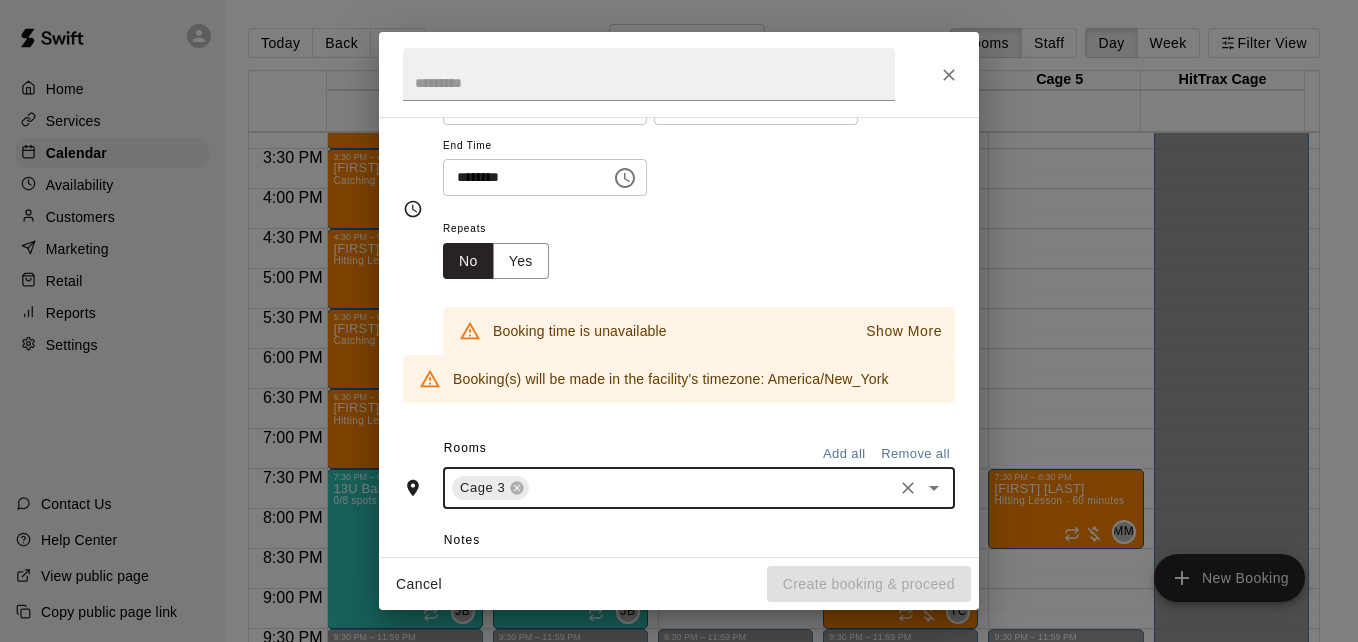 scroll, scrollTop: 238, scrollLeft: 0, axis: vertical 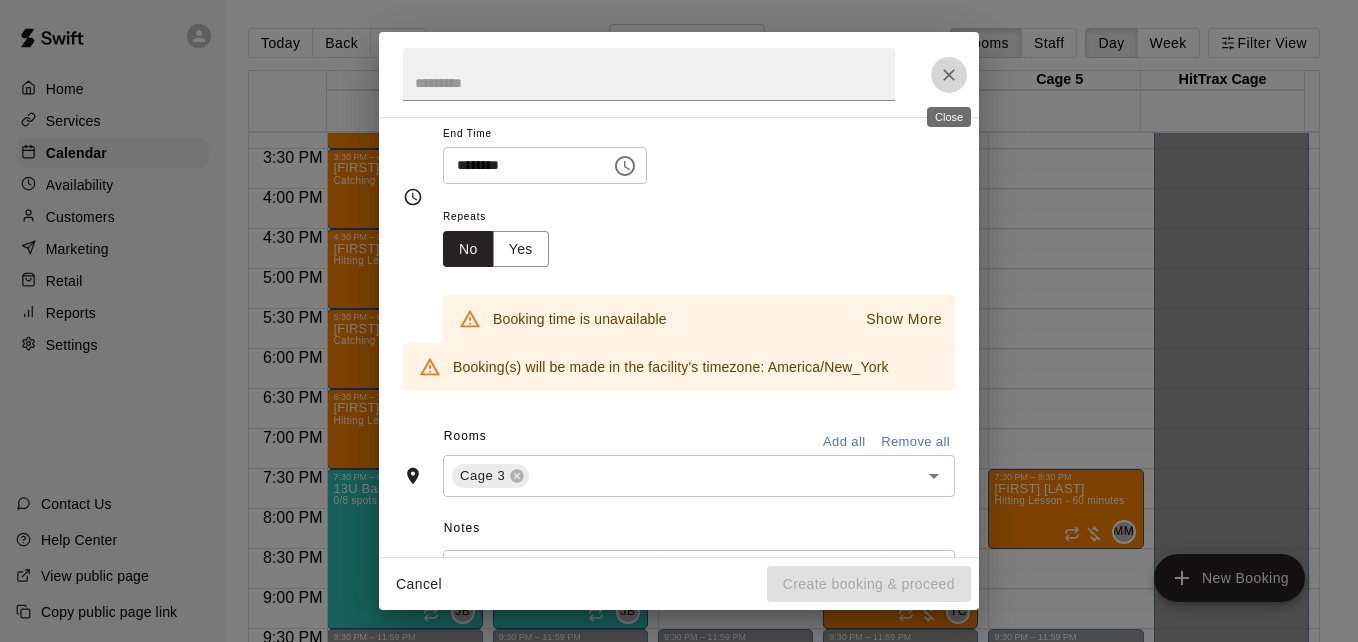 click 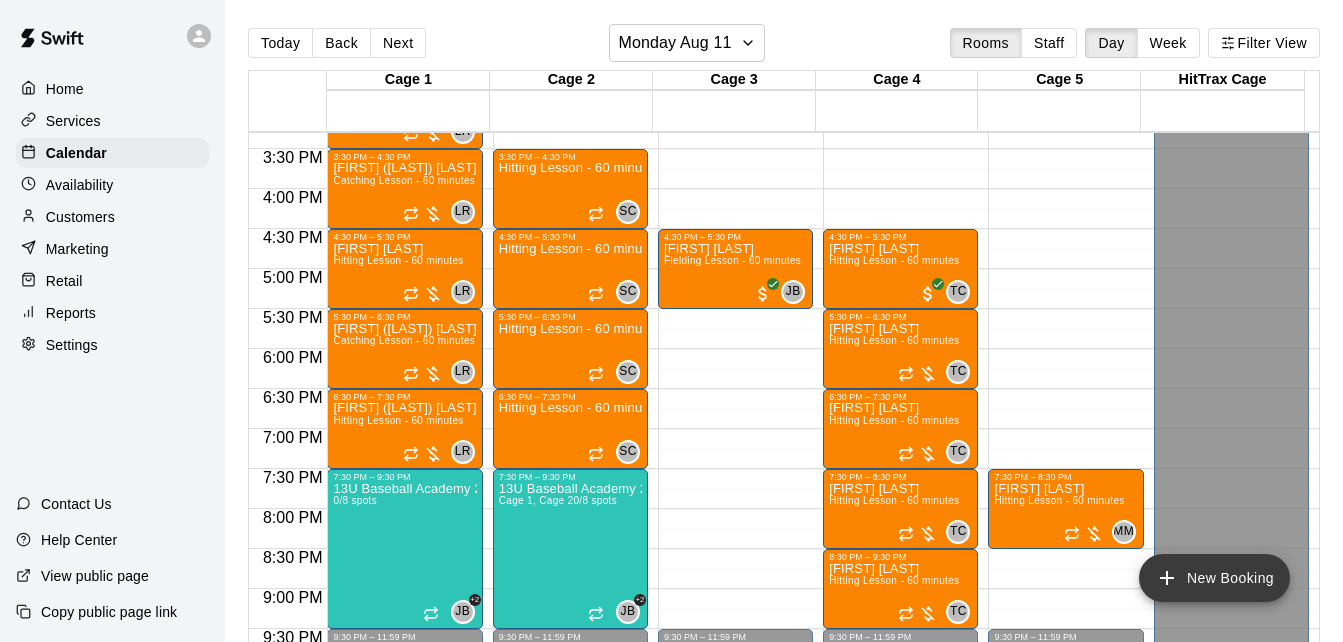click on "New Booking" at bounding box center (1214, 578) 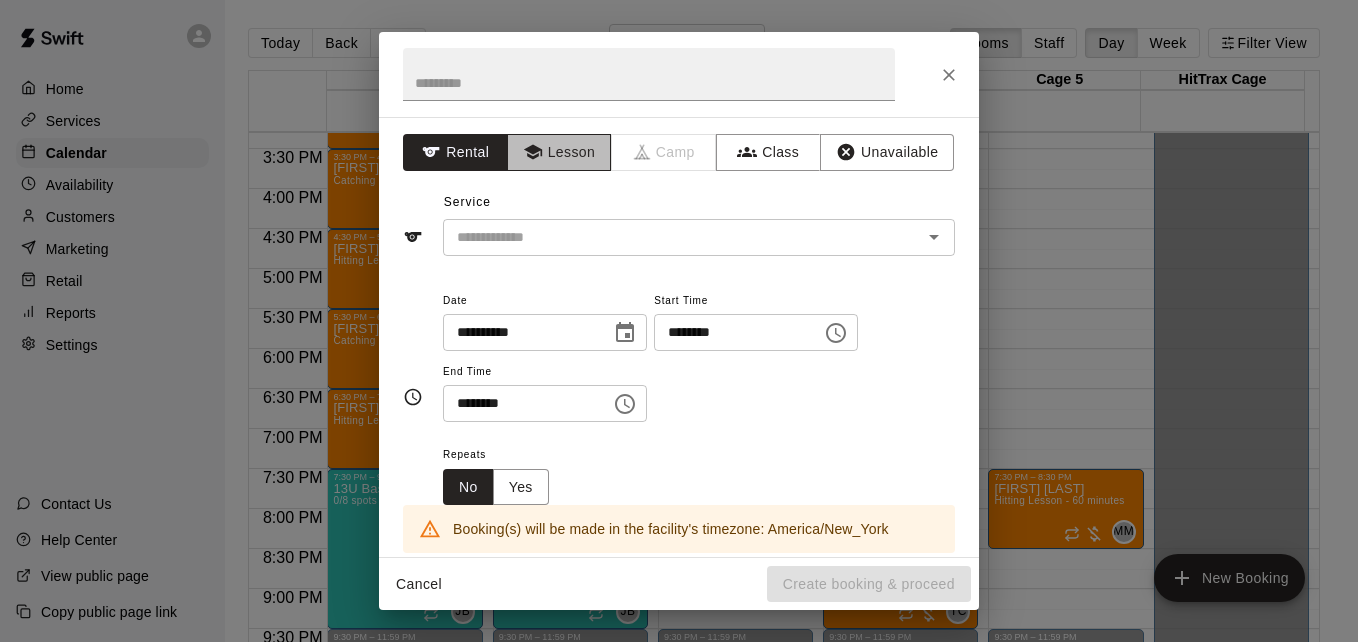 click on "Lesson" at bounding box center (559, 152) 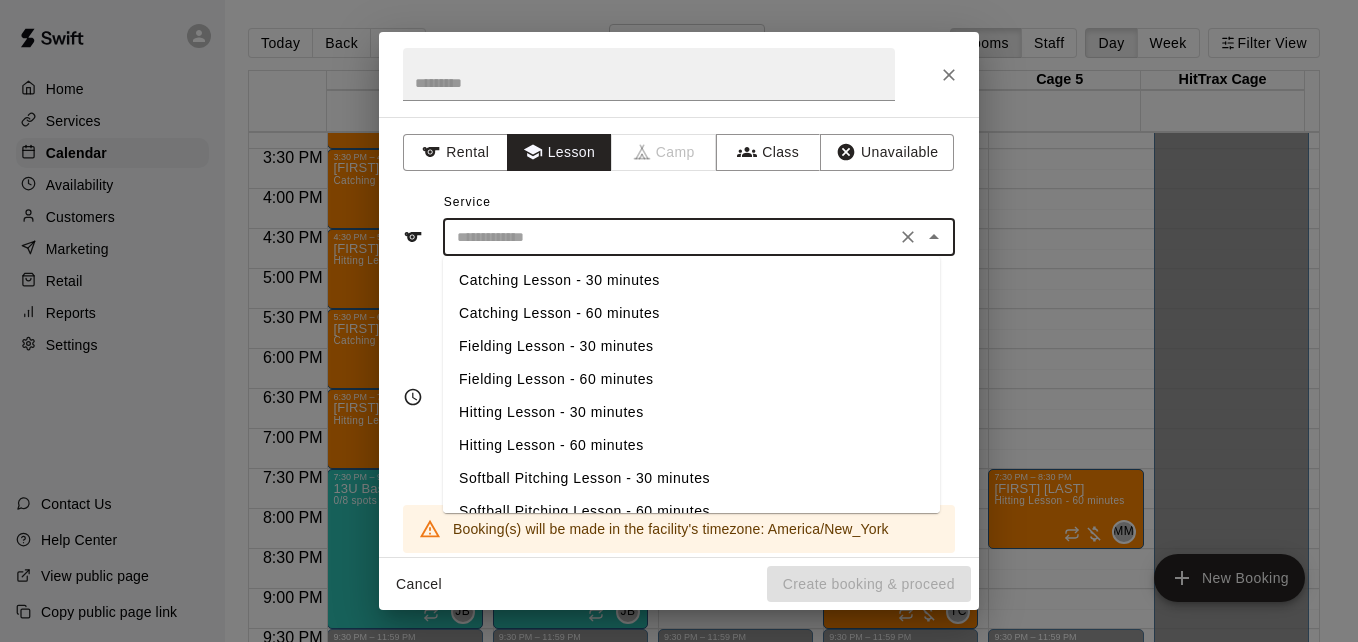 click at bounding box center (669, 237) 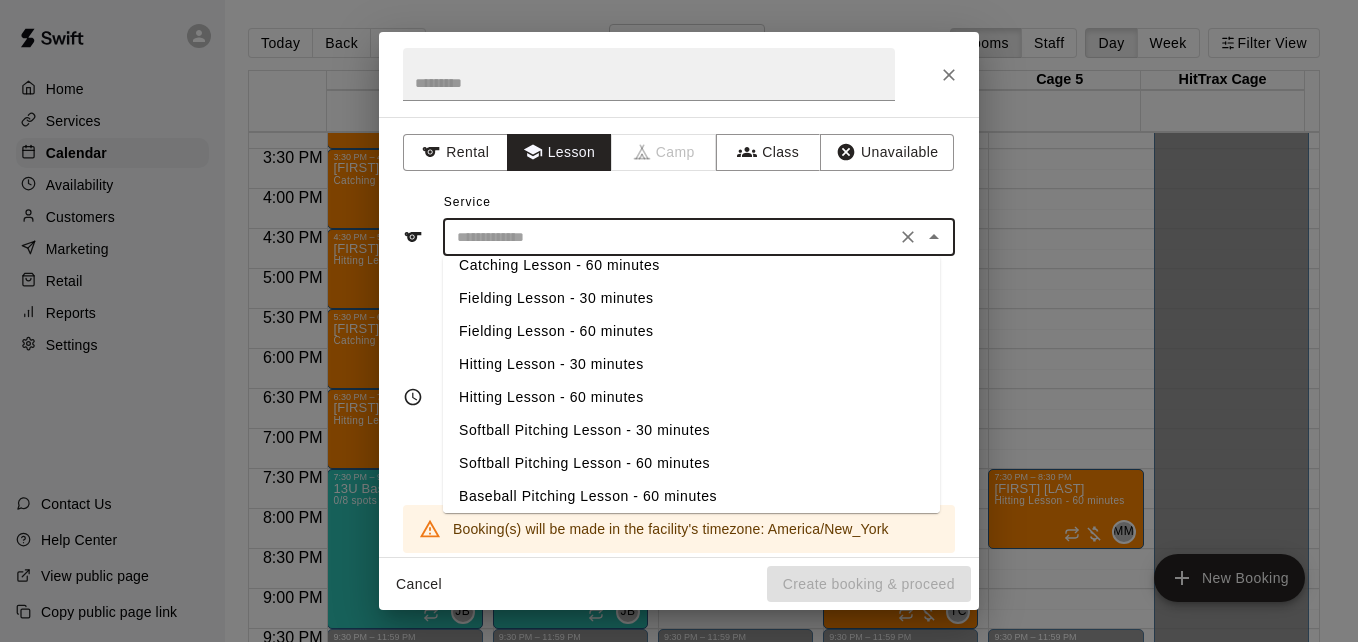 scroll, scrollTop: 56, scrollLeft: 0, axis: vertical 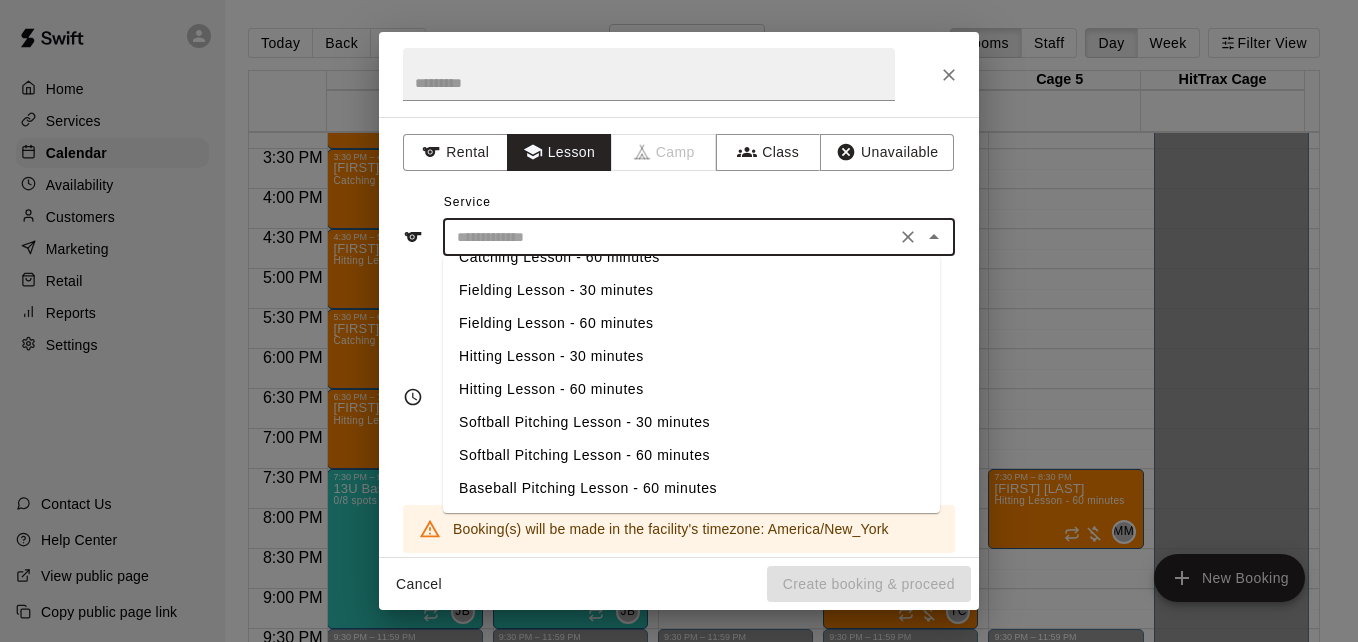 click on "Baseball Pitching Lesson - 60 minutes" at bounding box center [691, 488] 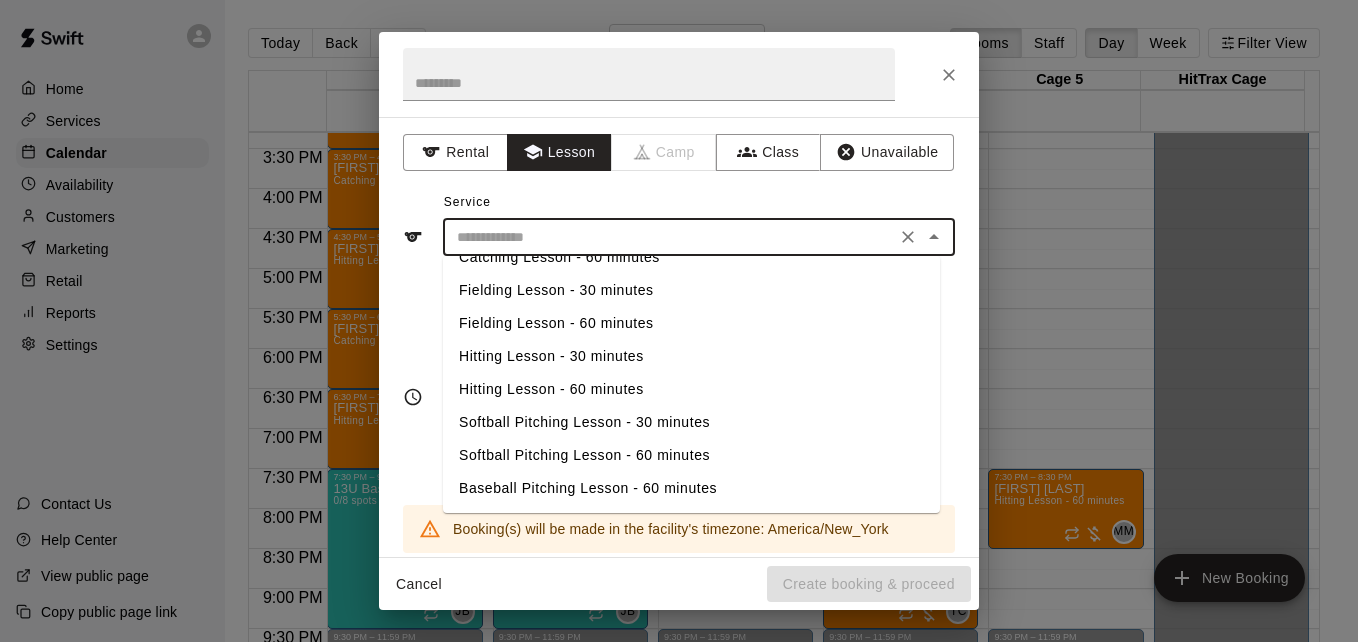type on "**********" 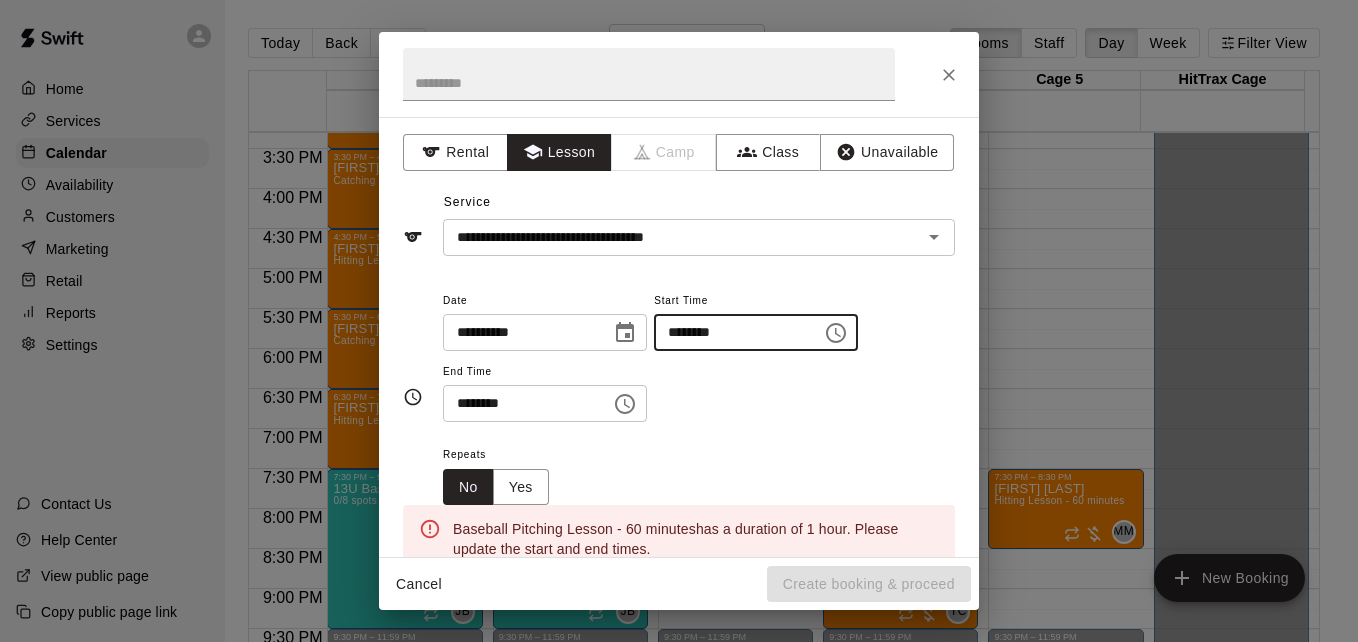 click on "********" at bounding box center (731, 332) 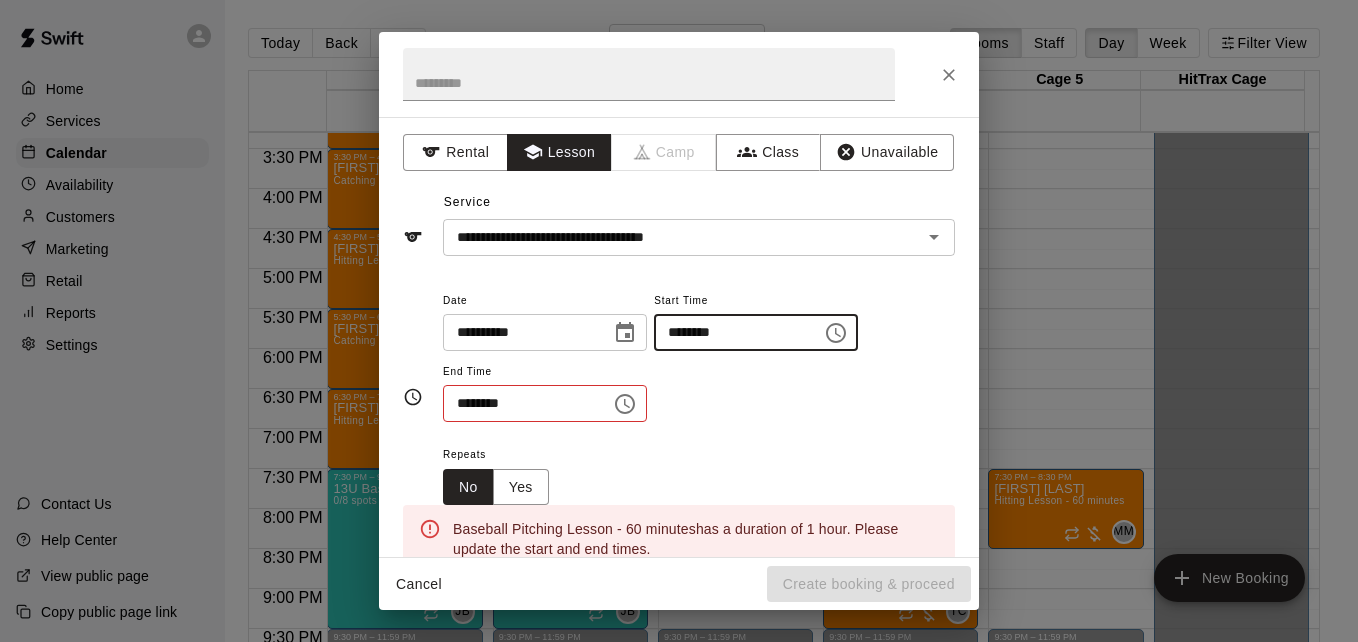 click on "********" at bounding box center [731, 332] 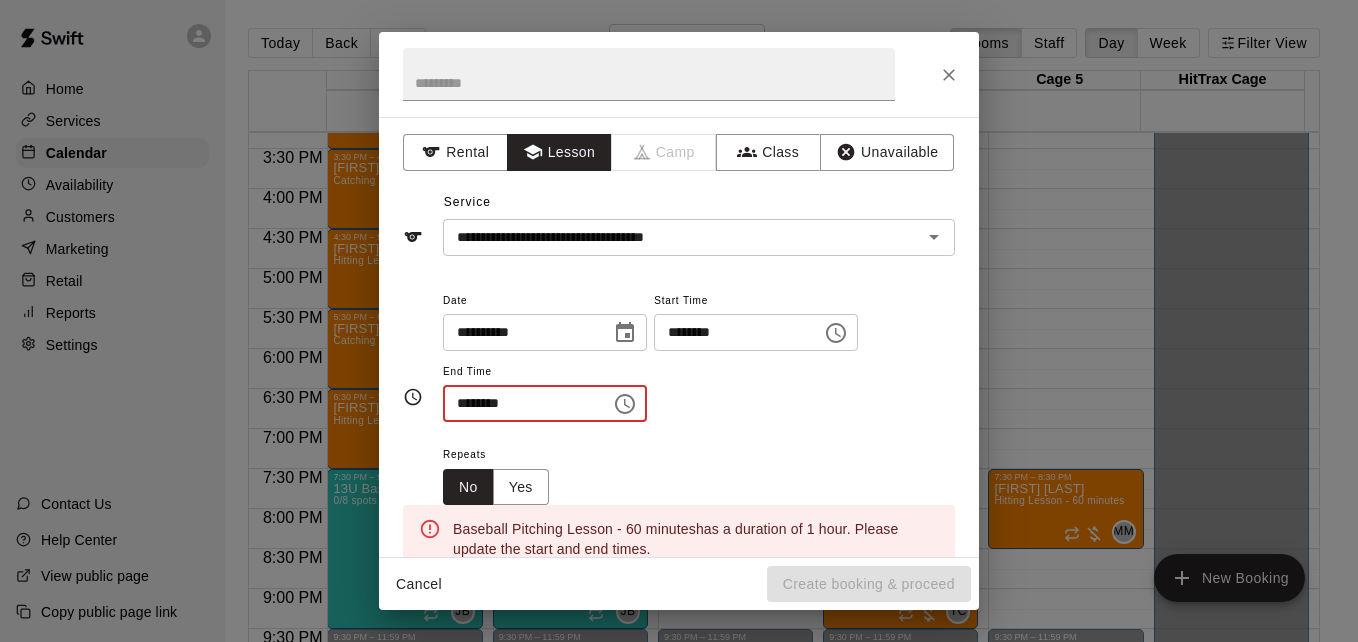 click on "********" at bounding box center (520, 403) 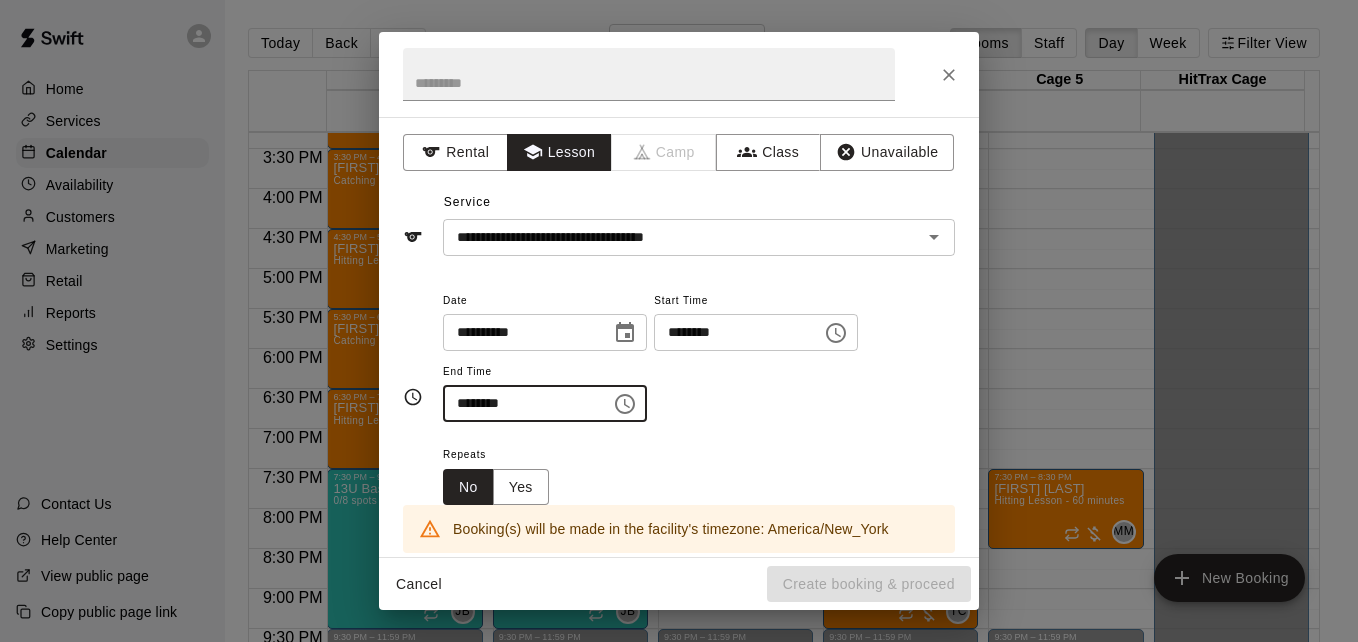 type on "********" 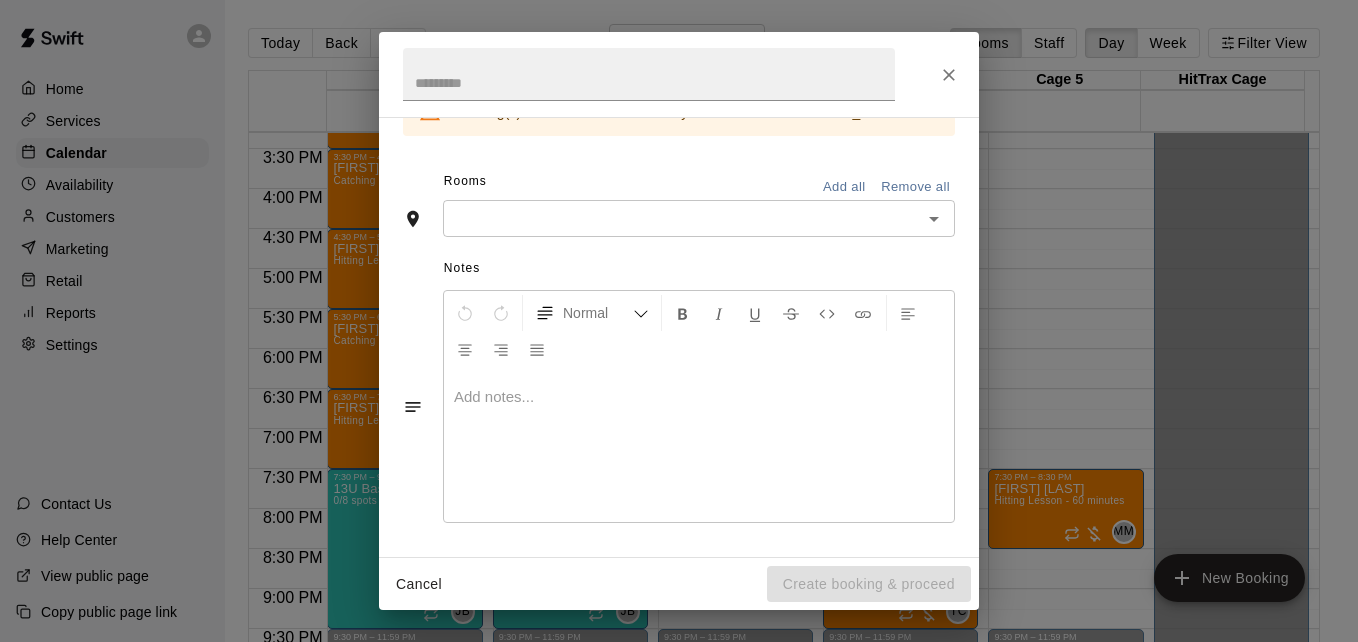 scroll, scrollTop: 420, scrollLeft: 0, axis: vertical 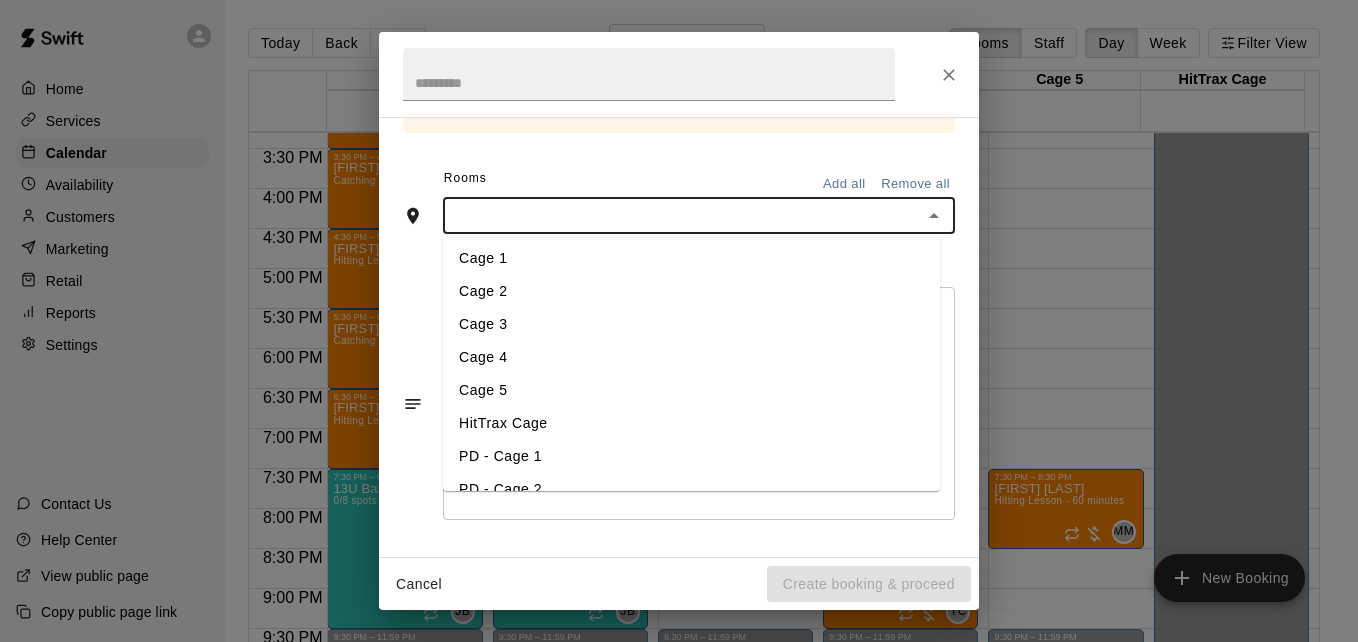 click at bounding box center [682, 215] 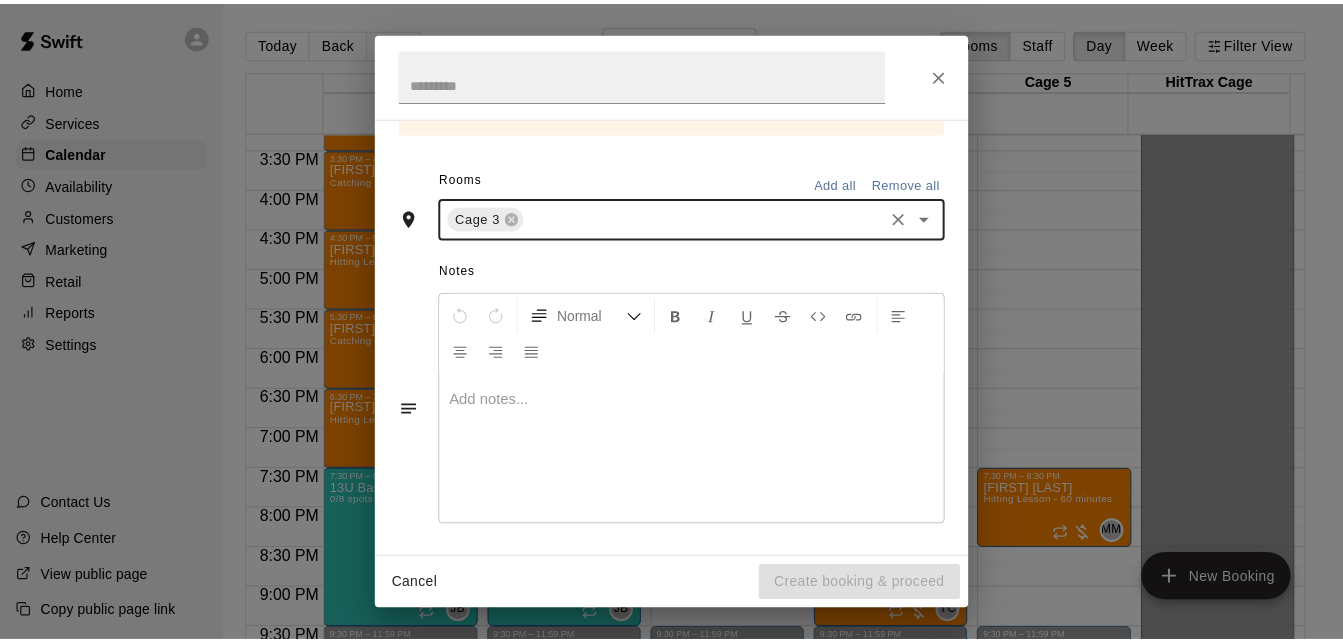 scroll, scrollTop: 496, scrollLeft: 0, axis: vertical 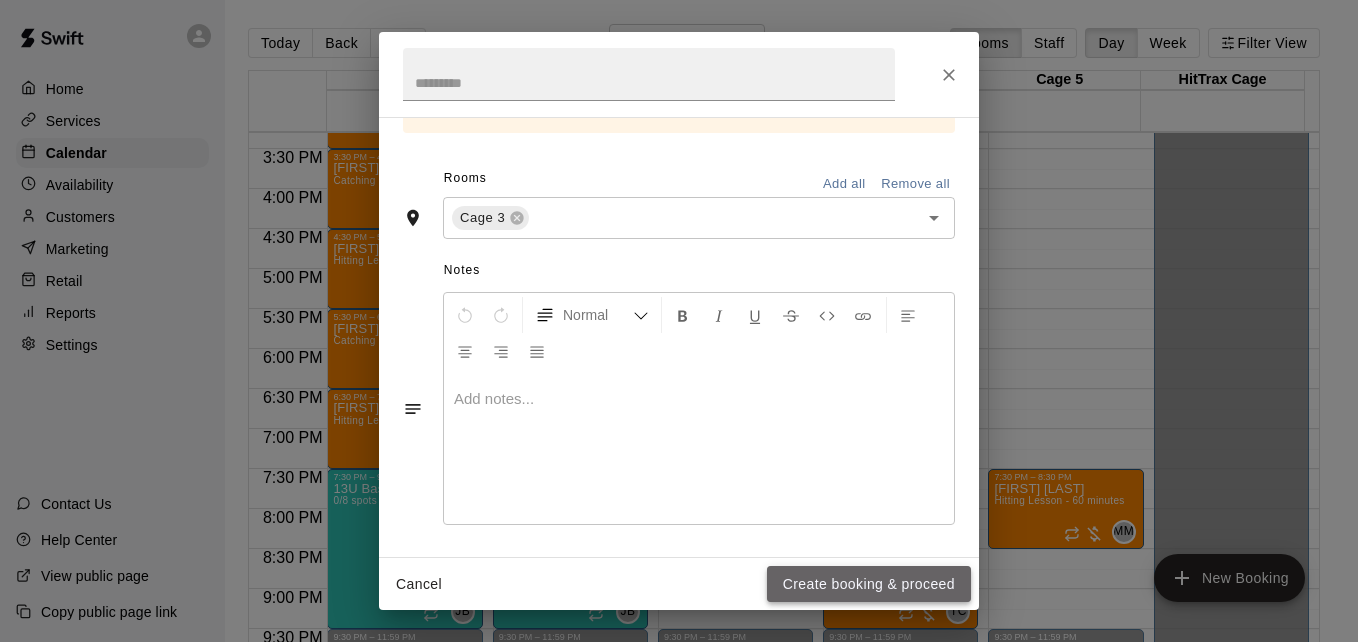 click on "Create booking & proceed" at bounding box center (869, 584) 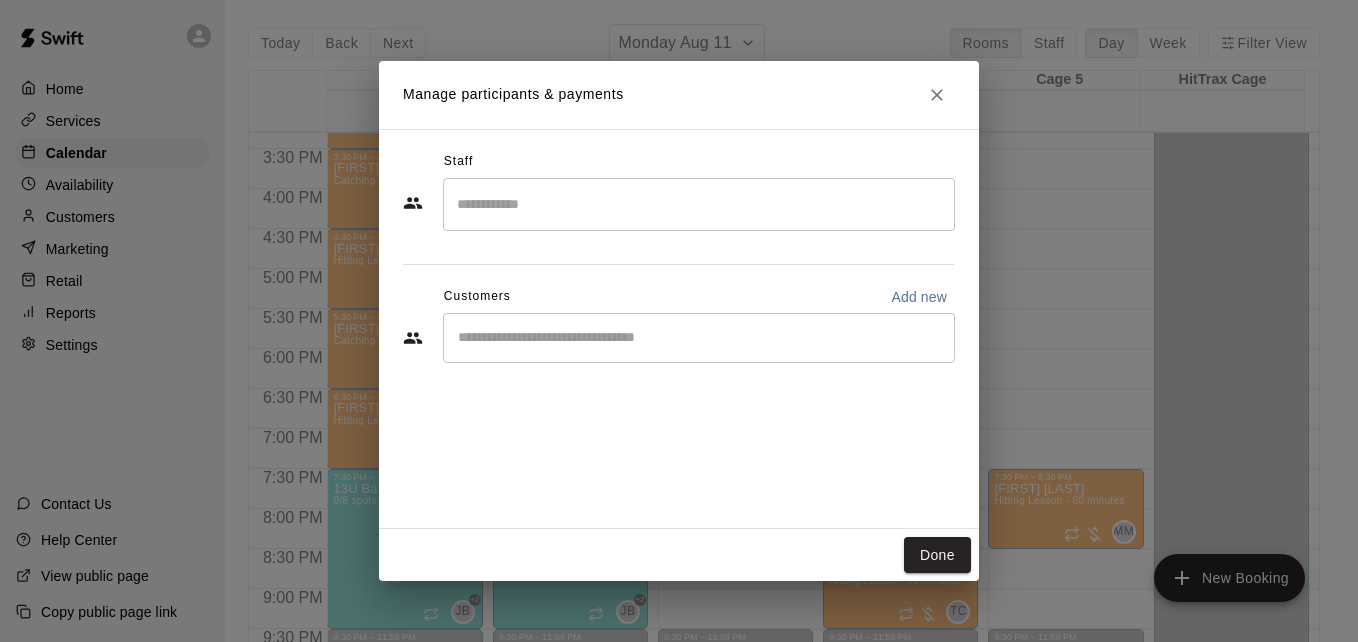 click at bounding box center [699, 204] 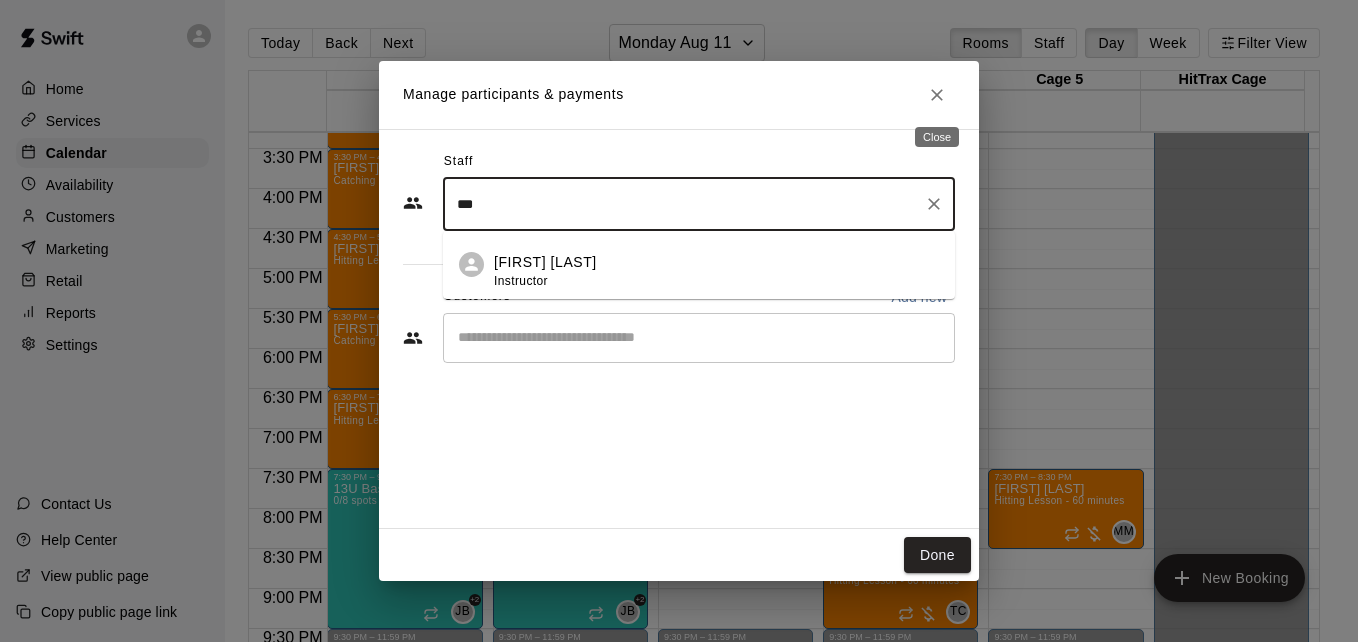 type on "***" 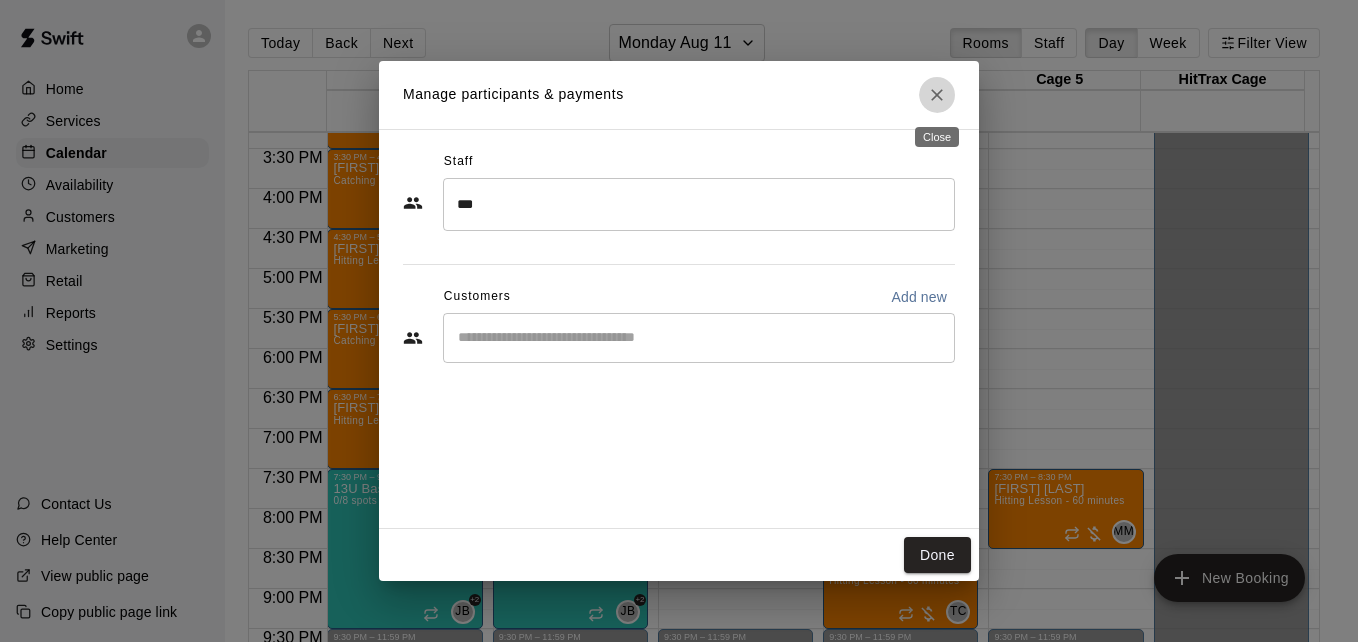 click 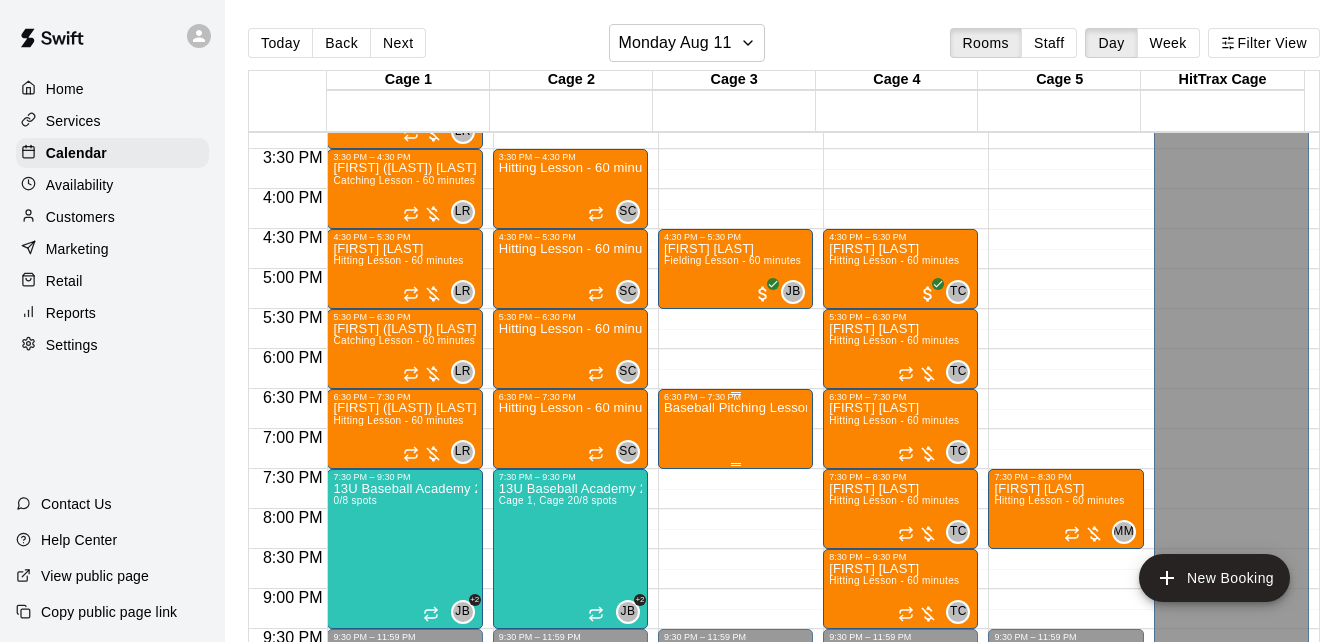 click on "Baseball Pitching Lesson - 60 minutes" at bounding box center [735, 408] 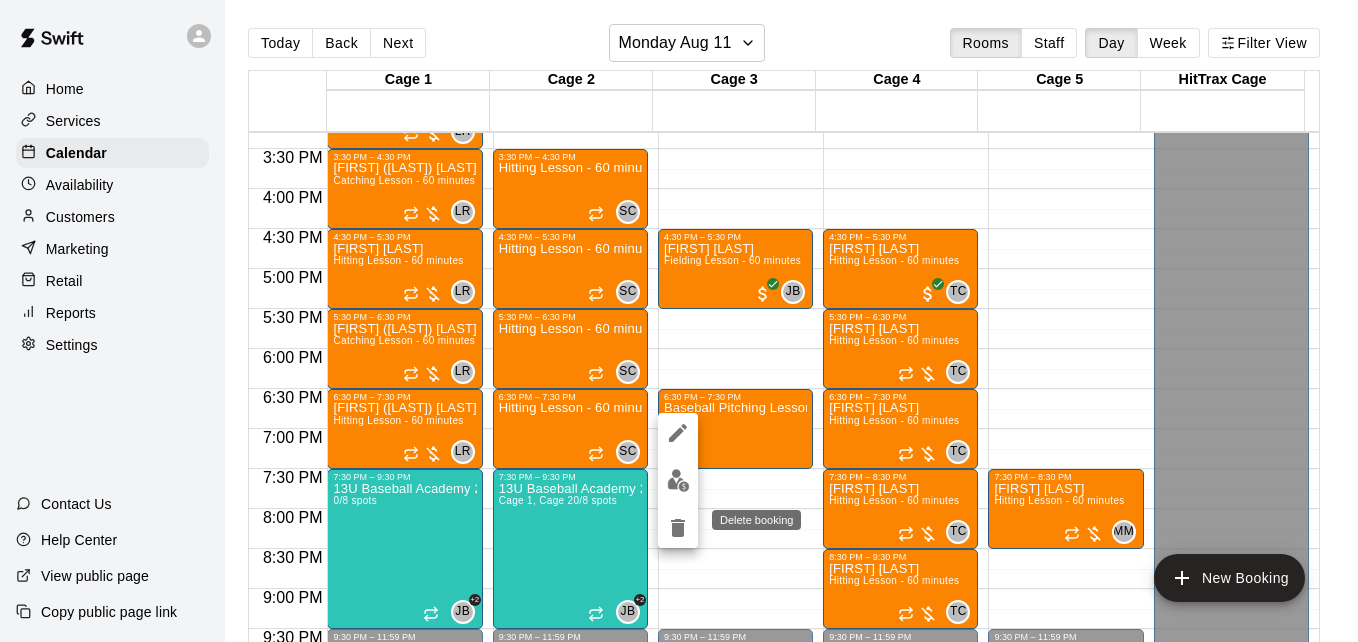 click 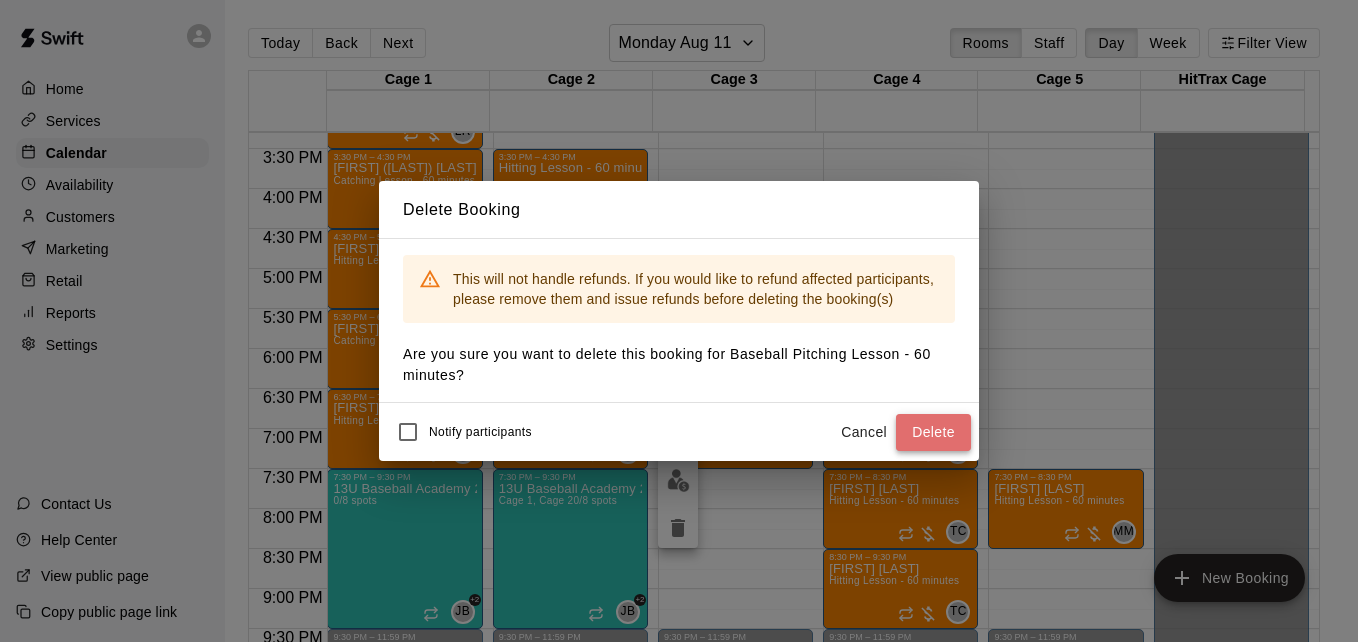 click on "Delete" at bounding box center [933, 432] 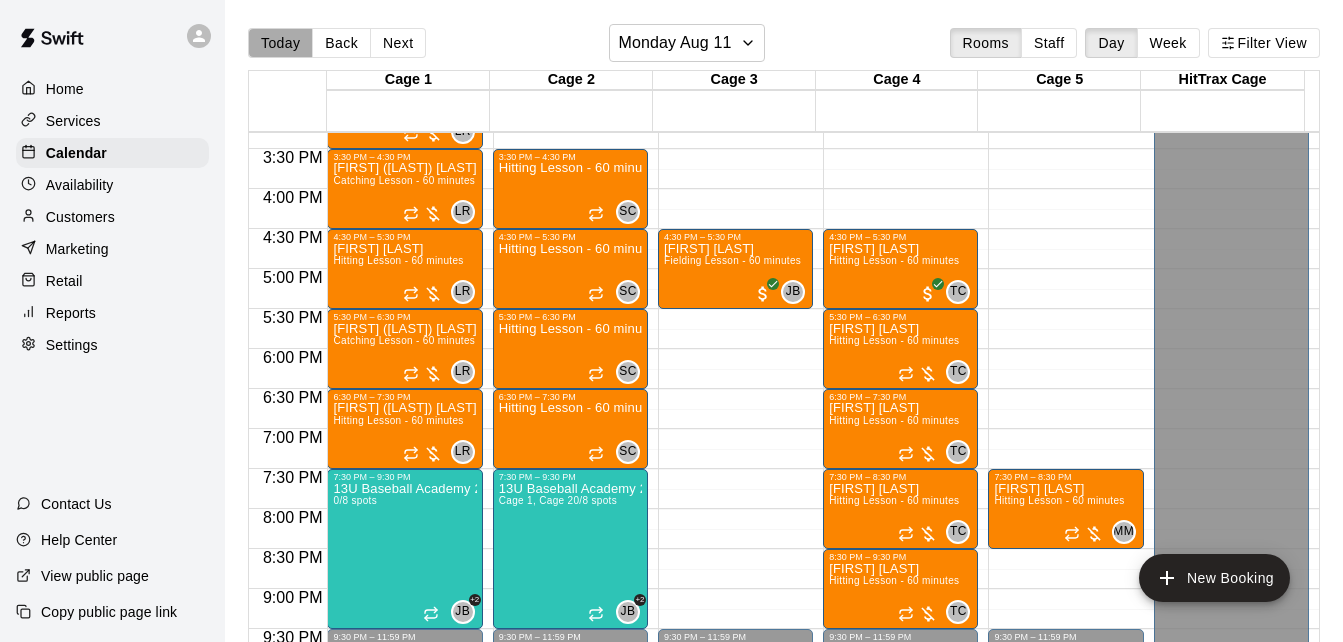 click on "Today" at bounding box center (280, 43) 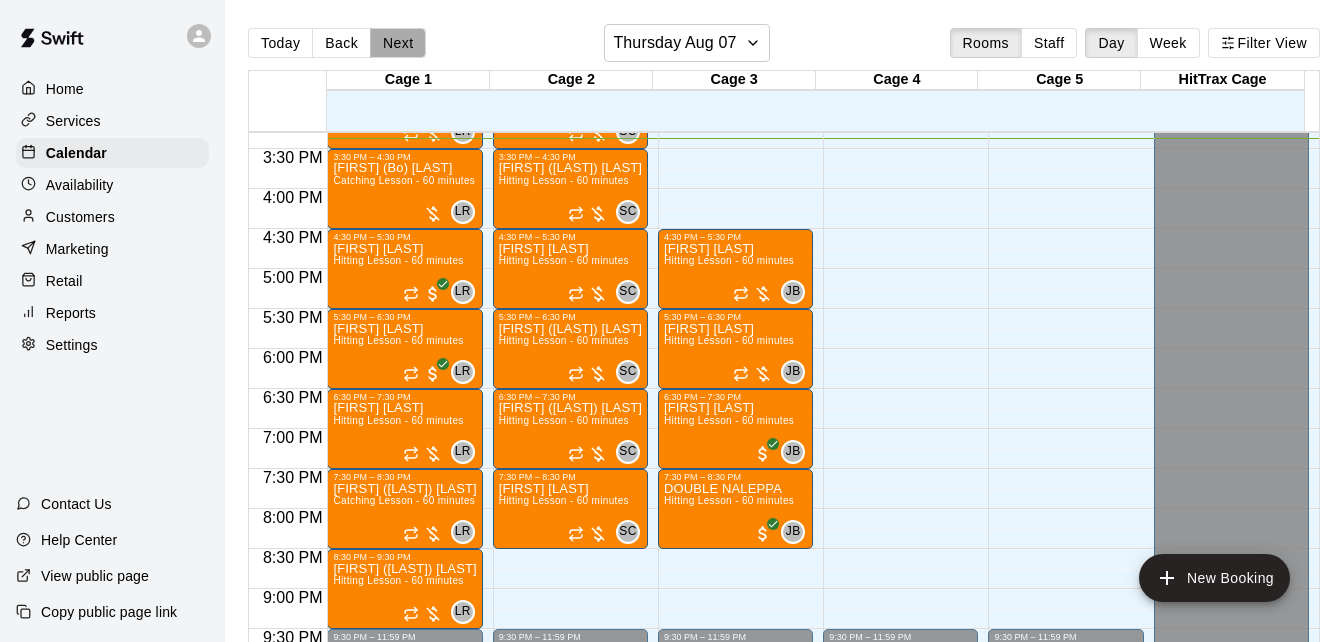 click on "Next" at bounding box center (398, 43) 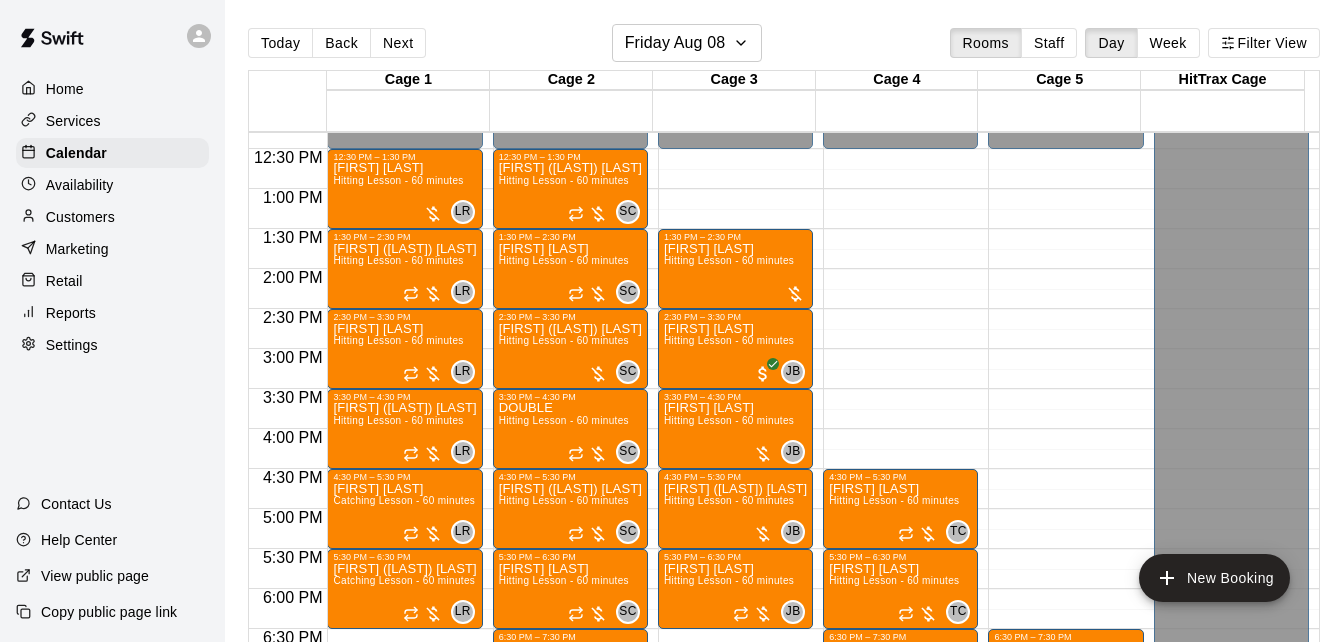 scroll, scrollTop: 944, scrollLeft: 0, axis: vertical 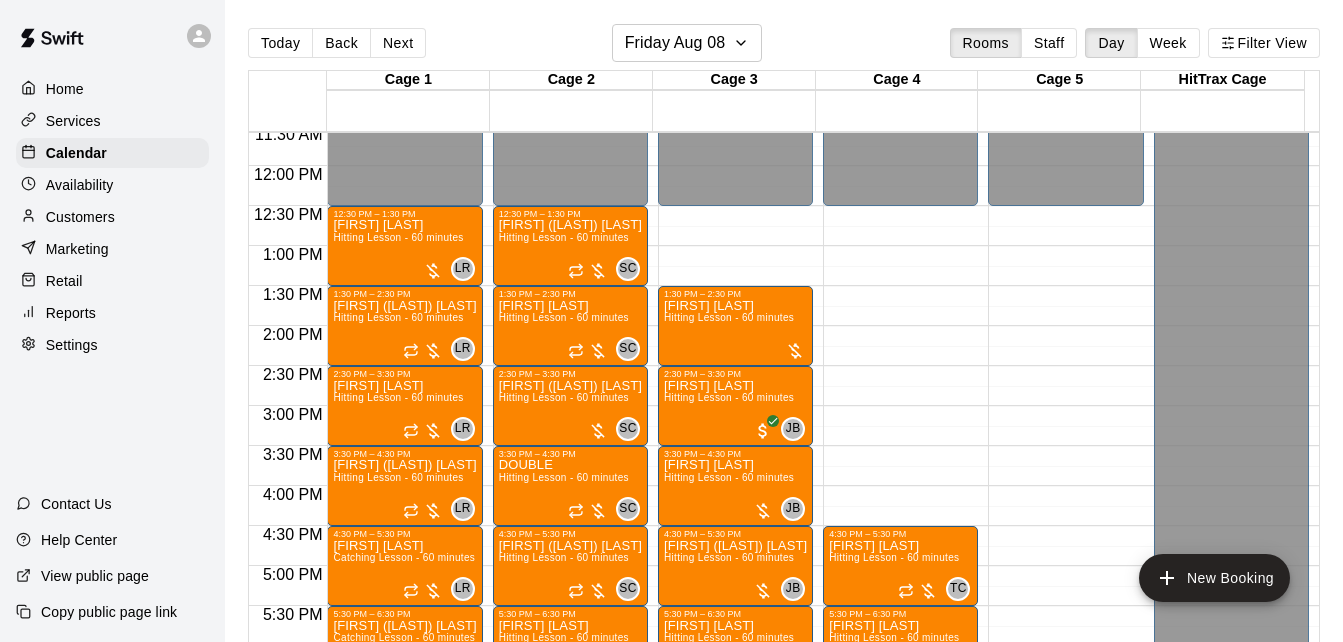 click on "Today Back Next Friday Aug 08 Rooms Staff Day Week Filter View Cage 1 08 Fri Cage 2 08 Fri Cage 3 08 Fri Cage 4 08 Fri Cage 5 08 Fri HitTrax Cage 08 Fri 12:00 AM 12:30 AM 1:00 AM 1:30 AM 2:00 AM 2:30 AM 3:00 AM 3:30 AM 4:00 AM 4:30 AM 5:00 AM 5:30 AM 6:00 AM 6:30 AM 7:00 AM 7:30 AM 8:00 AM 8:30 AM 9:00 AM 9:30 AM 10:00 AM 10:30 AM 11:00 AM 11:30 AM 12:00 PM 12:30 PM 1:00 PM 1:30 PM 2:00 PM 2:30 PM 3:00 PM 3:30 PM 4:00 PM 4:30 PM 5:00 PM 5:30 PM 6:00 PM 6:30 PM 7:00 PM 7:30 PM 8:00 PM 8:30 PM 9:00 PM 9:30 PM 10:00 PM 10:30 PM 11:00 PM 11:30 PM 12:00 AM – 12:30 PM Closed 12:30 PM – 1:30 PM Sarah Langlie Hitting Lesson - 60 minutes LR 0 1:30 PM – 2:30 PM Randi (Kinsley)   Rohman Hitting Lesson - 60 minutes LR 0 2:30 PM – 3:30 PM LORENZO  VEGA Hitting Lesson - 60 minutes LR 0 3:30 PM – 4:30 PM Rylan (Cozzie) Cozzolino Hitting Lesson - 60 minutes LR 0 4:30 PM – 5:30 PM Bryce Martin Catching Lesson - 60 minutes LR 0 5:30 PM – 6:30 PM Shawn (Maddex) Weeks Catching Lesson - 60 minutes LR 0 Closed Closed" at bounding box center (784, 345) 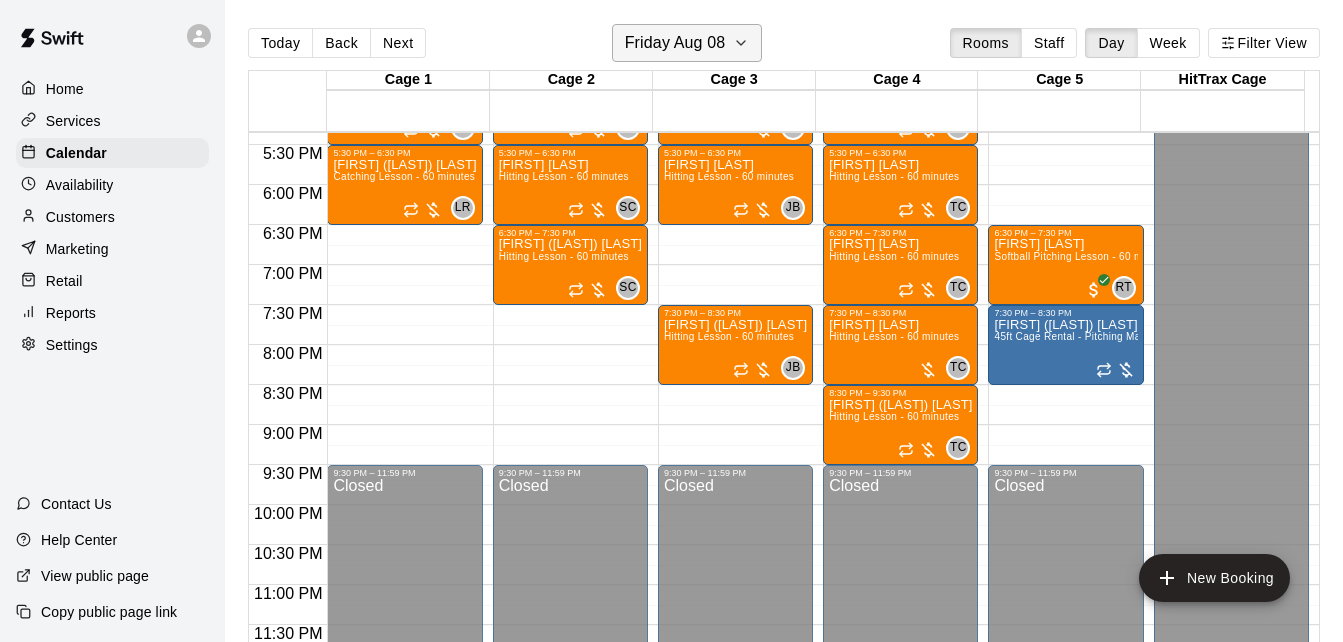 click 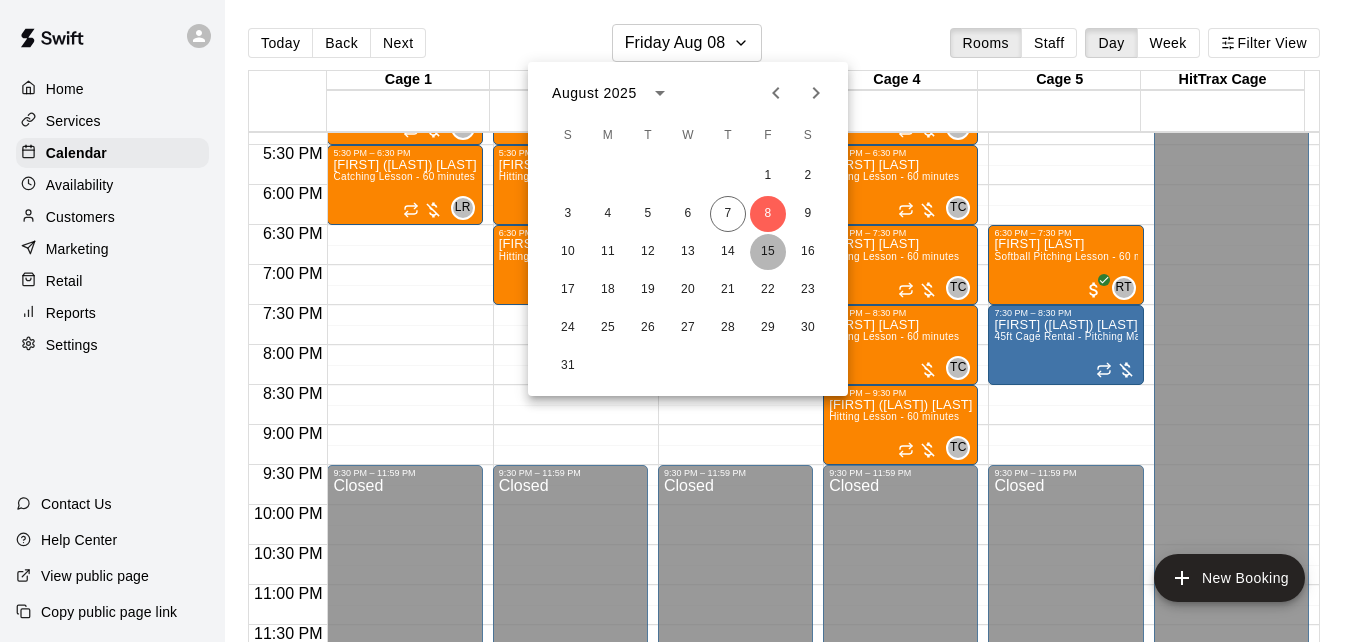 click on "15" at bounding box center (768, 252) 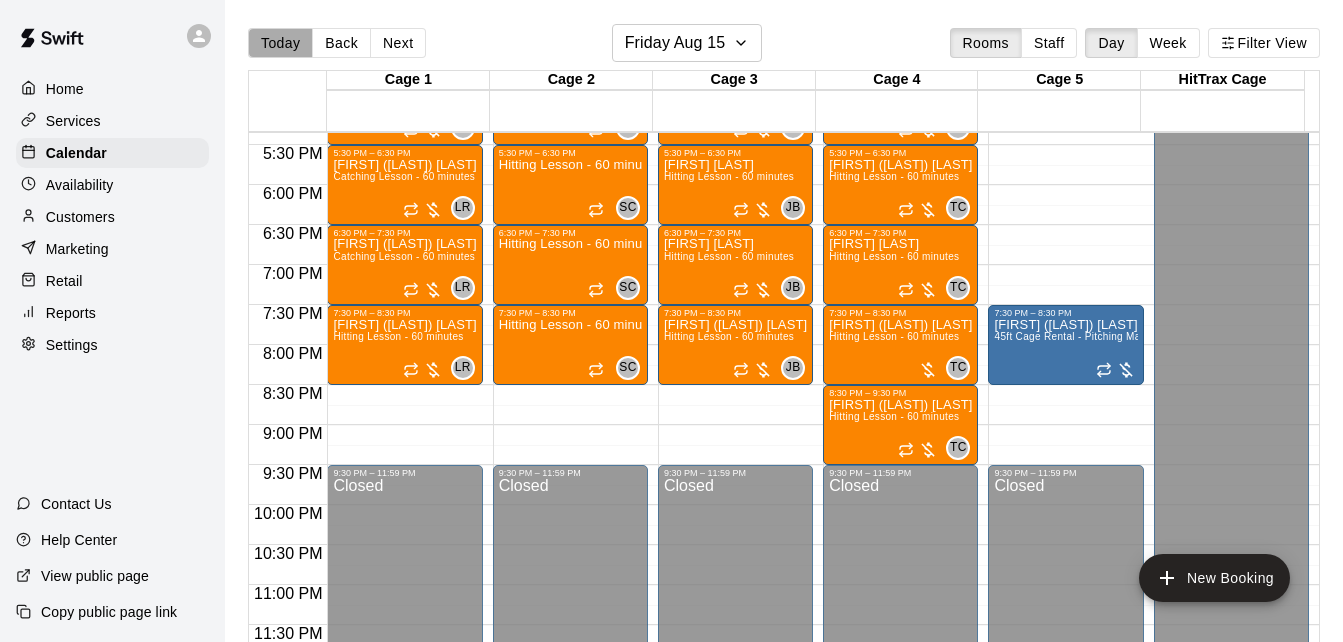 click on "Today" at bounding box center [280, 43] 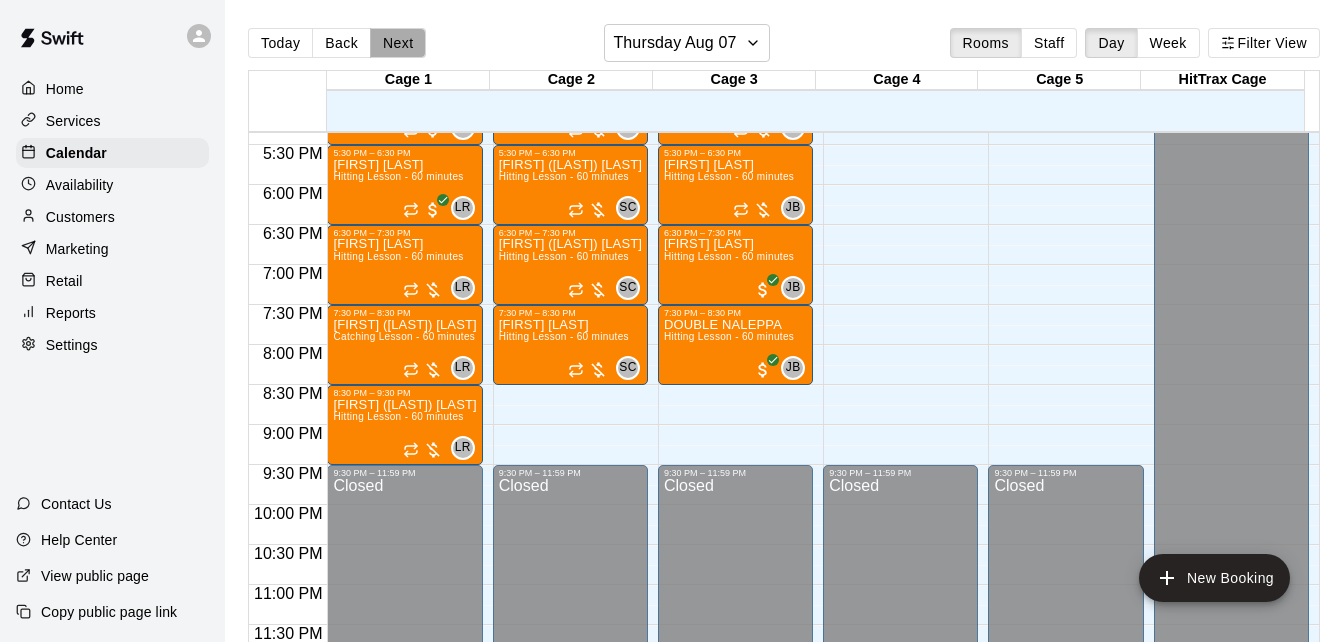 click on "Next" at bounding box center (398, 43) 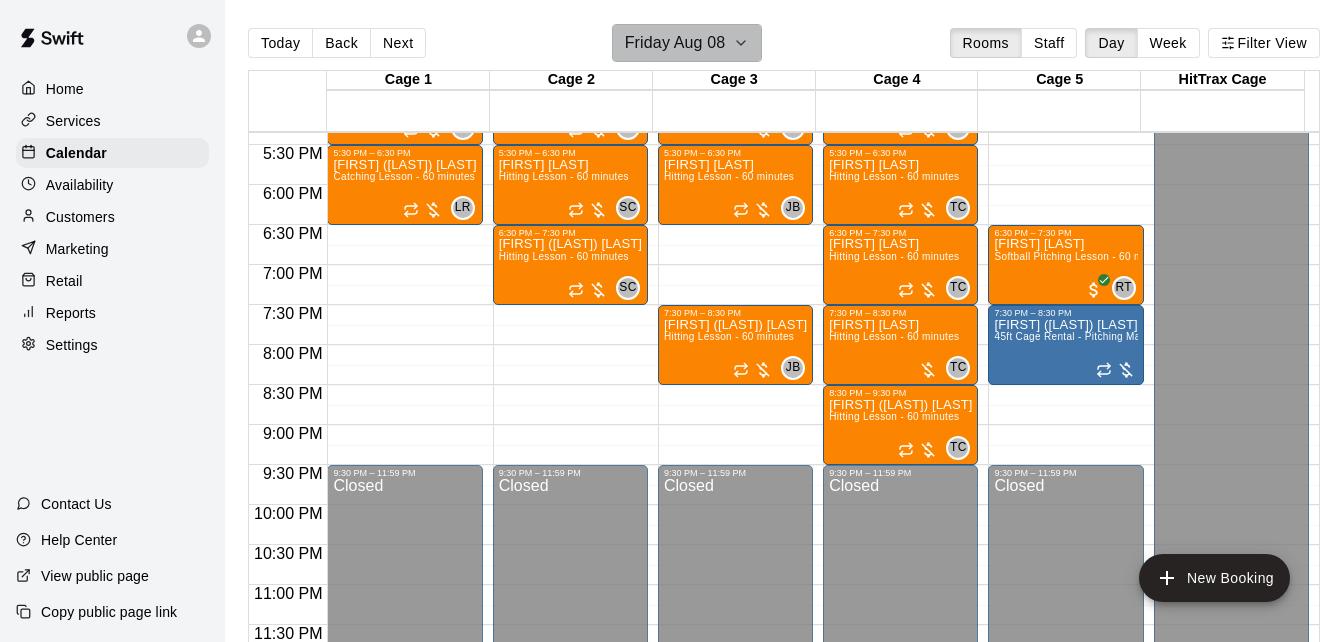 click on "Friday Aug 08" at bounding box center [687, 43] 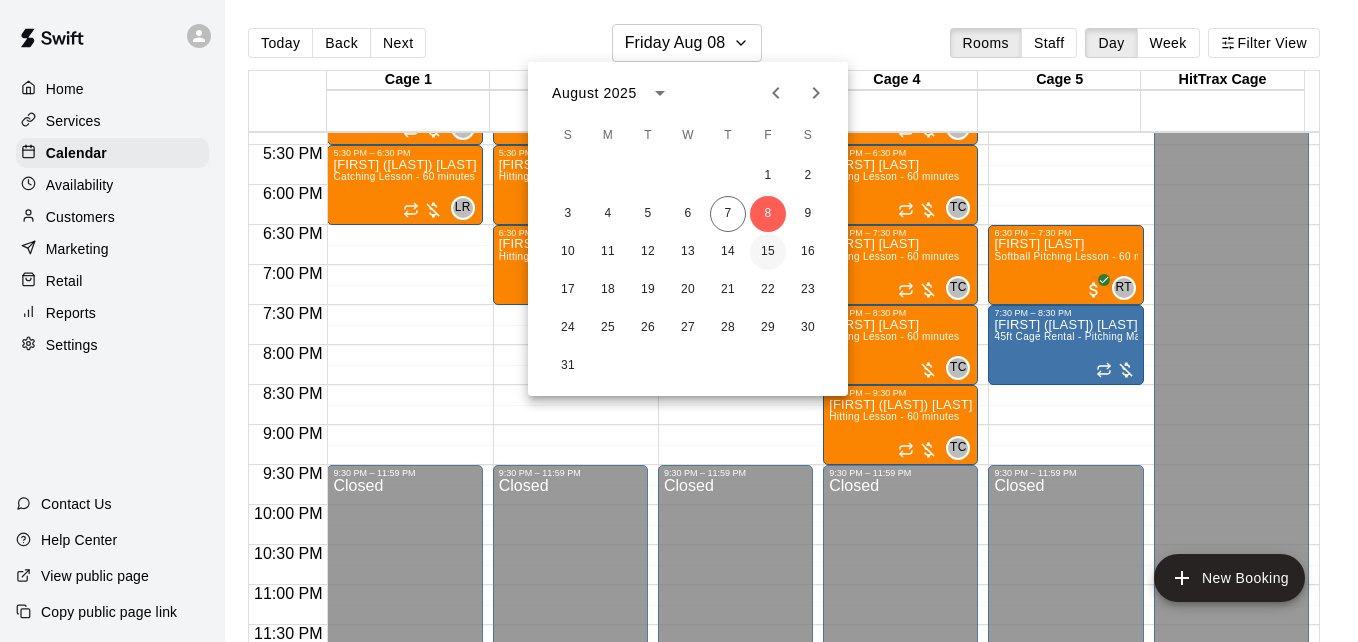 click on "15" at bounding box center [768, 252] 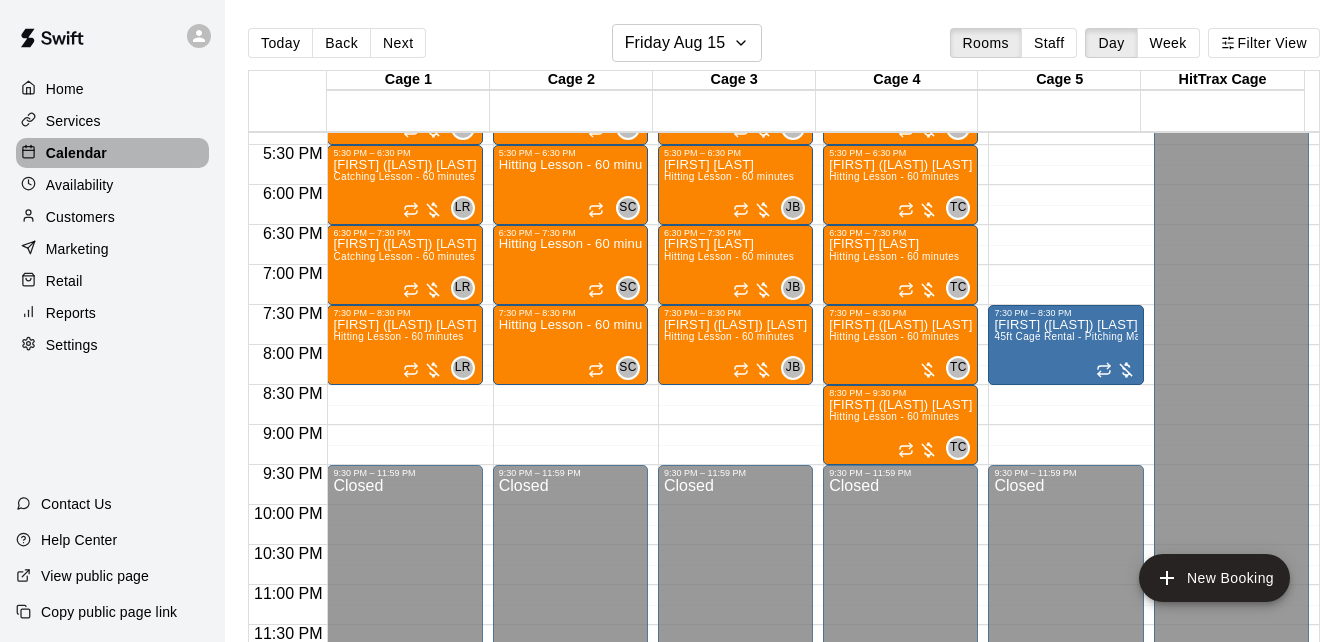 click on "Calendar" at bounding box center [112, 153] 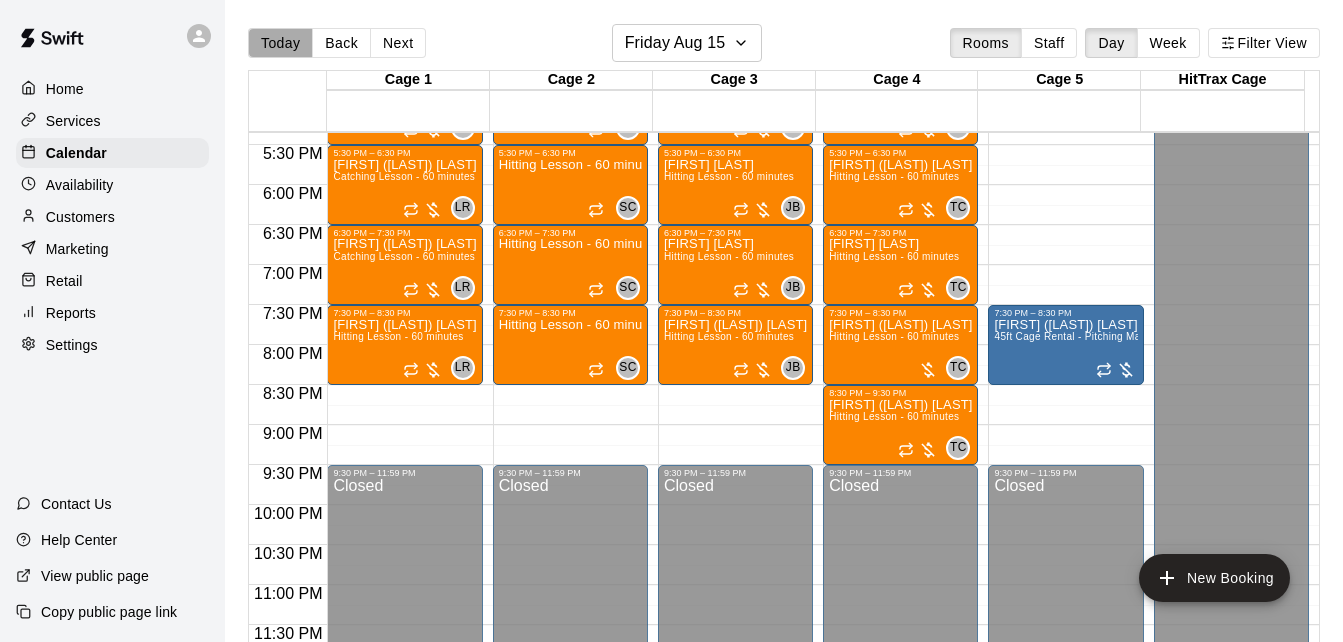 click on "Today" at bounding box center (280, 43) 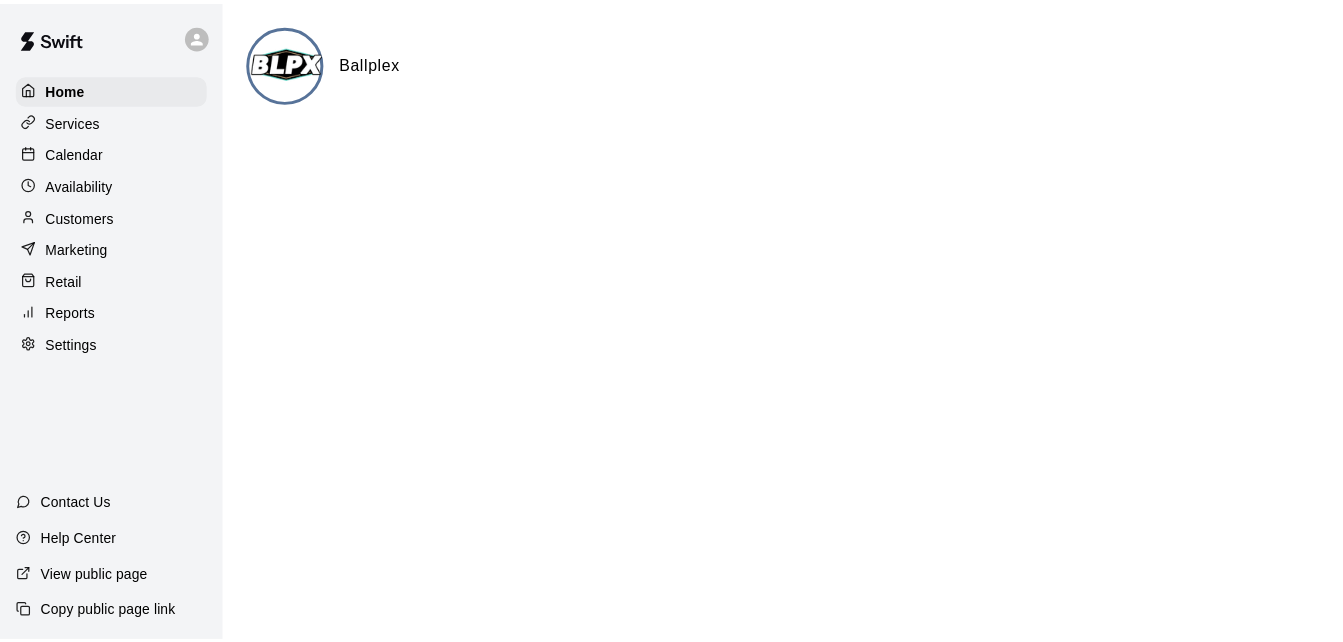 scroll, scrollTop: 0, scrollLeft: 0, axis: both 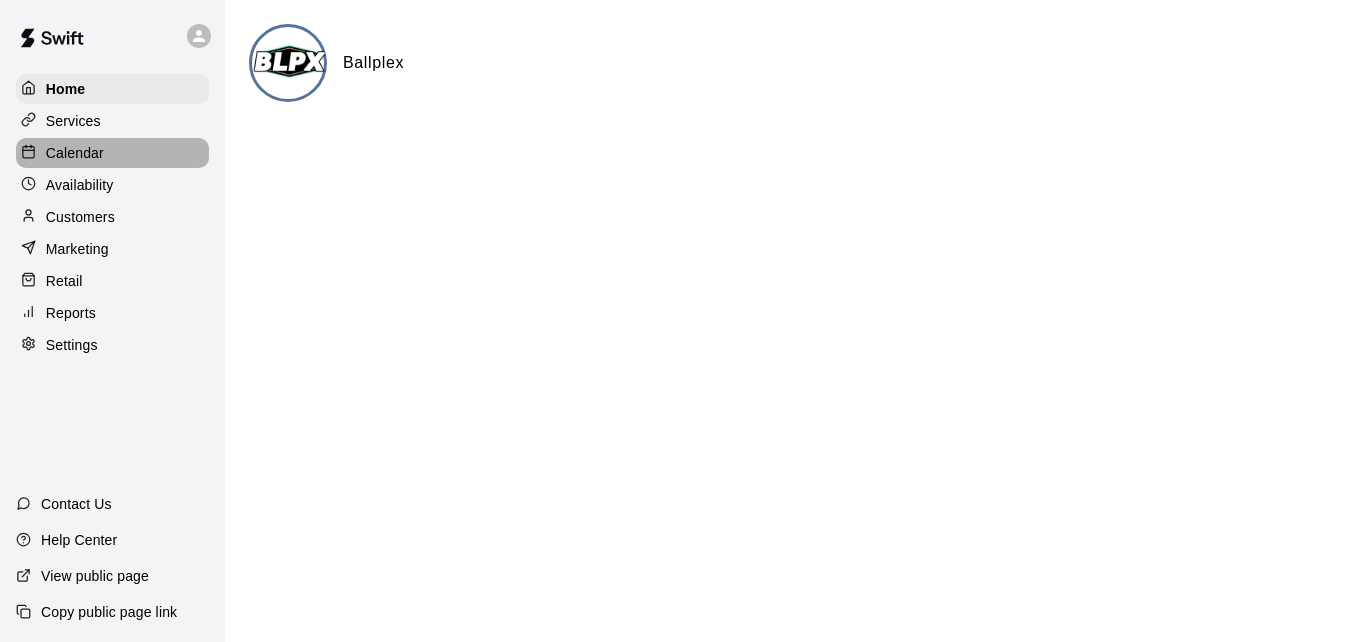 click on "Calendar" at bounding box center [75, 153] 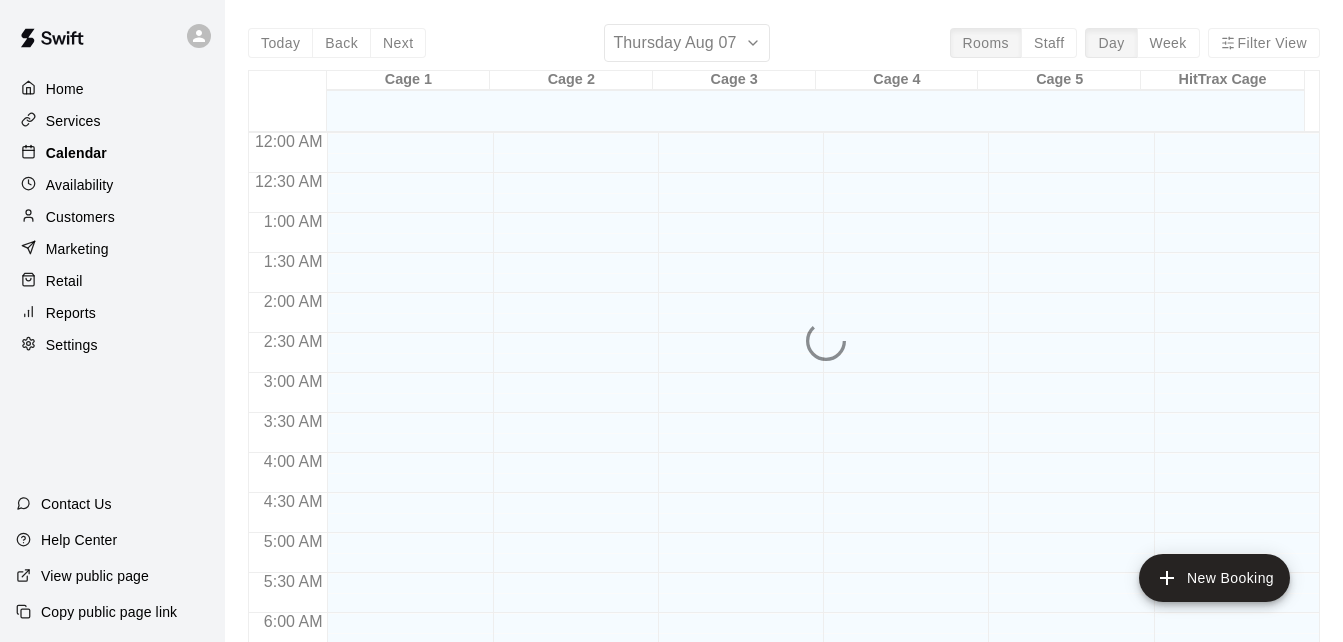 scroll, scrollTop: 1280, scrollLeft: 0, axis: vertical 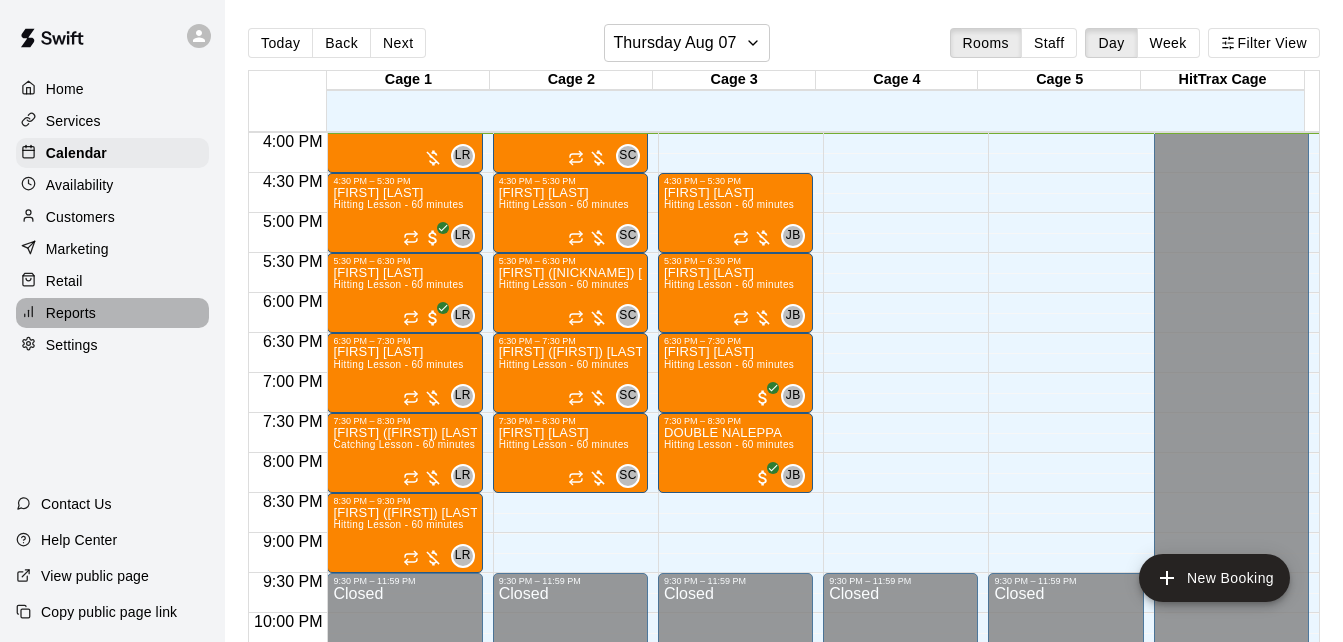 click on "Reports" at bounding box center [71, 313] 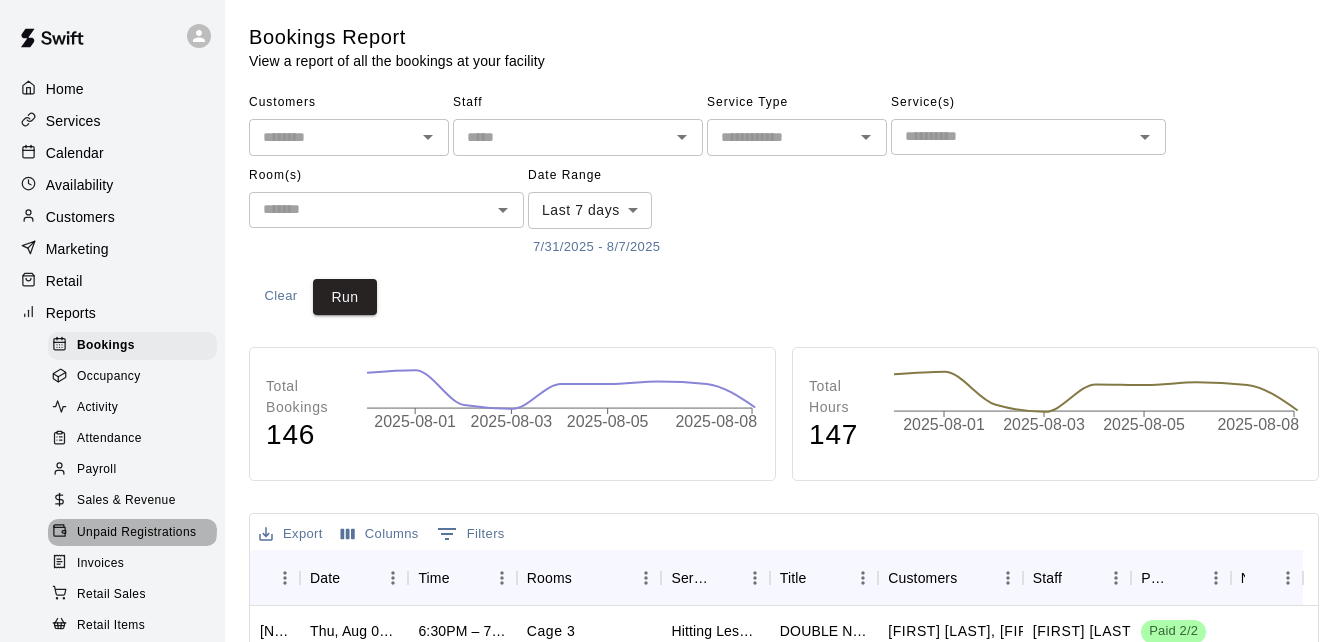 click on "Unpaid Registrations" at bounding box center (136, 533) 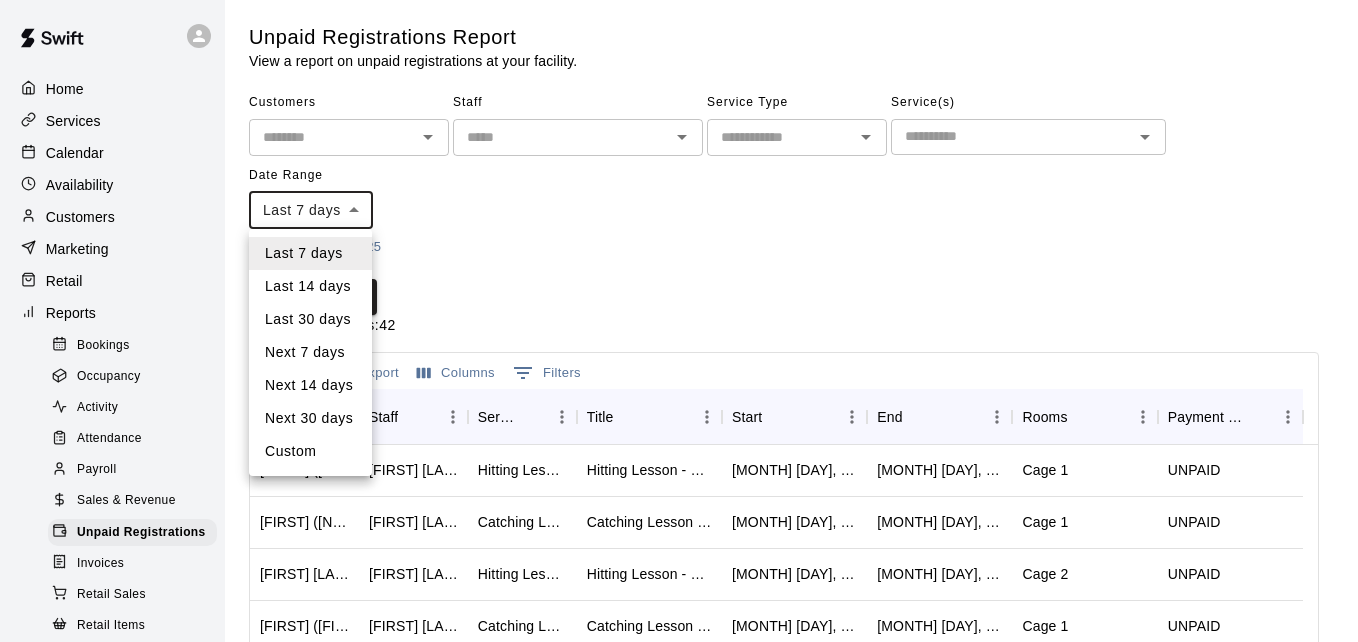 click on "Home Services Calendar Availability Customers Marketing Retail Reports Bookings Occupancy Activity Payroll Sales & Revenue Unpaid Registrations Invoices Retail Sales Retail Items Wallet New Settings Contact Us Help Center View public page Copy public page link Unpaid Registrations Report View a report on unpaid registrations at your facility. Customers ​ Staff ​ Service Type ​ Service(s) ​ Date Range Last 7 days **** ​ 7/31/2025 - 8/7/2025 Clear Run Total Registrations:  42 Email New Export Columns 0 Filters Customer Staff Service Title Start End Rooms Payment Status [FIRST] ([LAST]) [LAST] [FIRST] [LAST] Hitting Lesson - 60 minutes Hitting Lesson - 60 minutes Aug 7, 2025, 8:30 PM Aug 7, 2025, 9:30 PM Cage 1 UNPAID [FIRST] ([LAST]) [LAST] [FIRST] [LAST] Catching Lesson - 60 minutes Catching Lesson - 60 minutes Aug 7, 2025, 7:30 PM Aug 7, 2025, 8:30 PM Cage 1 UNPAID [FIRST] [LAST] ([FIRST], [FIRST]) [LAST] [FIRST] [LAST] Hitting Lesson - 60 minutes Hitting Lesson - 60 minutes 100" at bounding box center (679, 530) 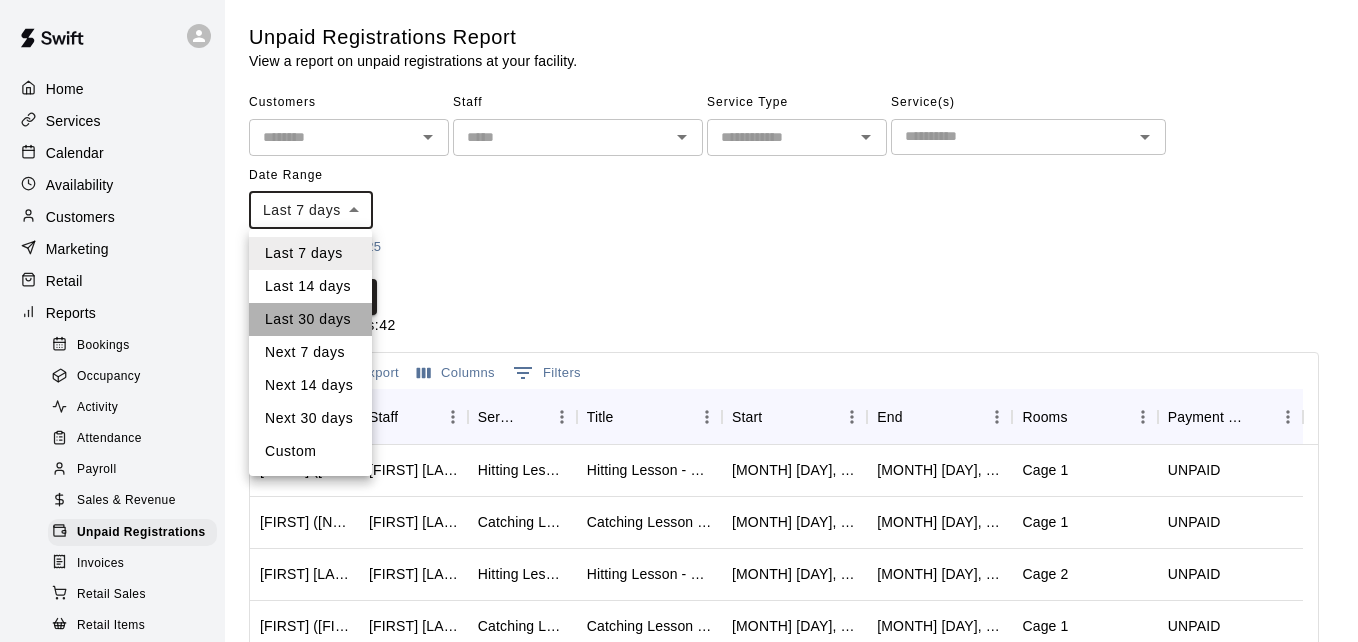 click on "Last 30 days" at bounding box center [310, 319] 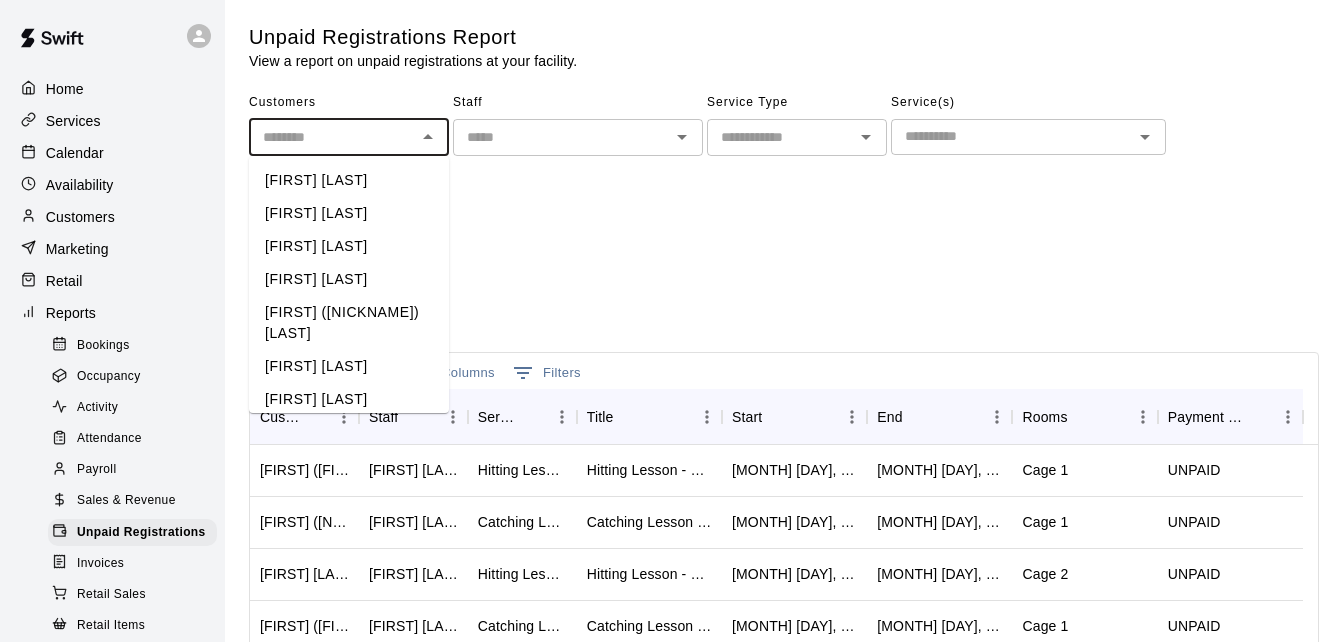 click at bounding box center (332, 137) 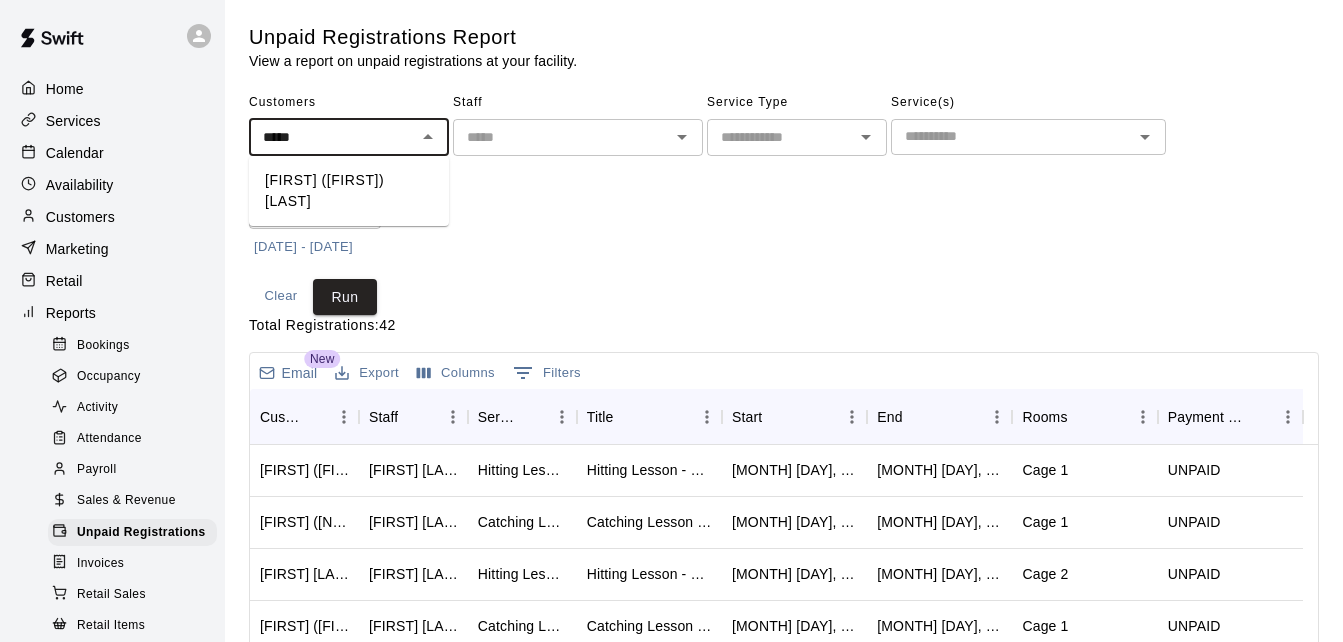 click on "[FIRST] ([FIRST]) [LAST]" at bounding box center [349, 191] 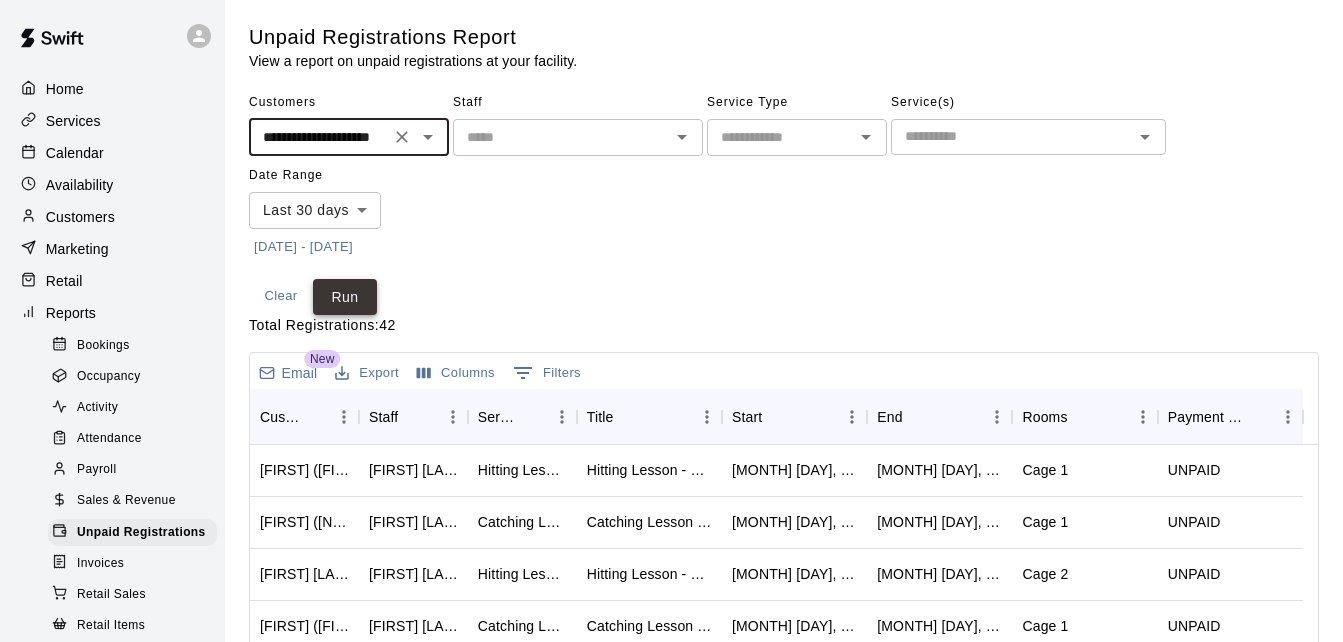 type on "**********" 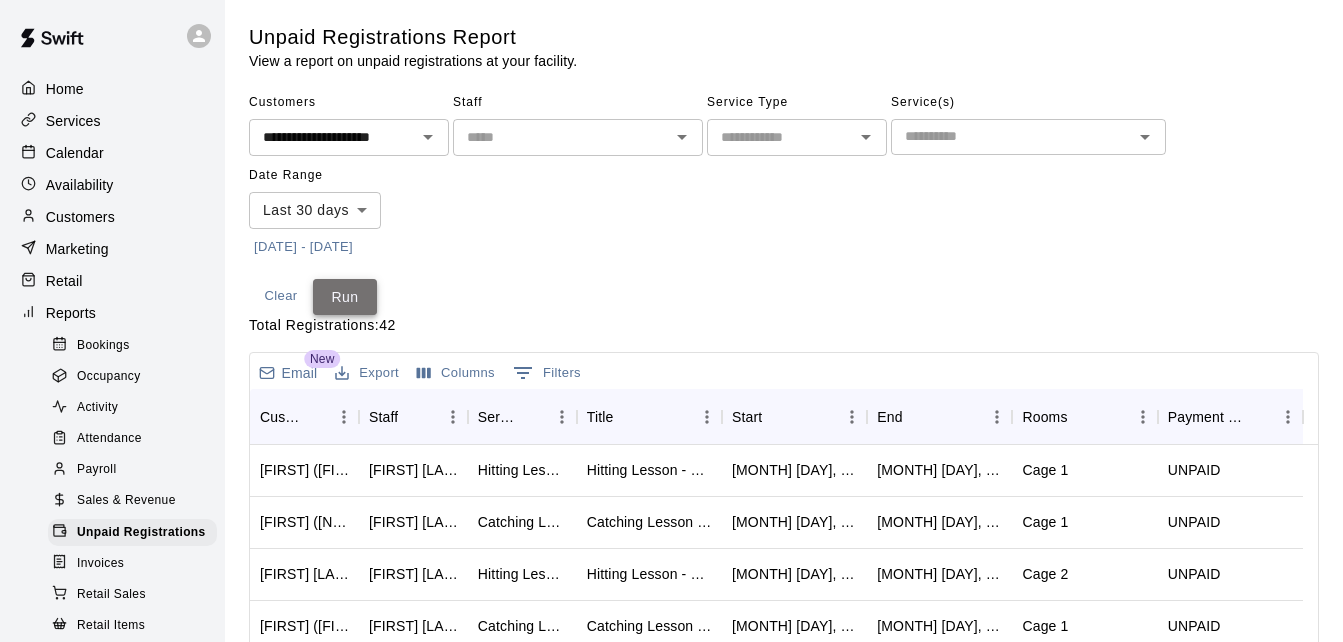click on "Run" at bounding box center [345, 297] 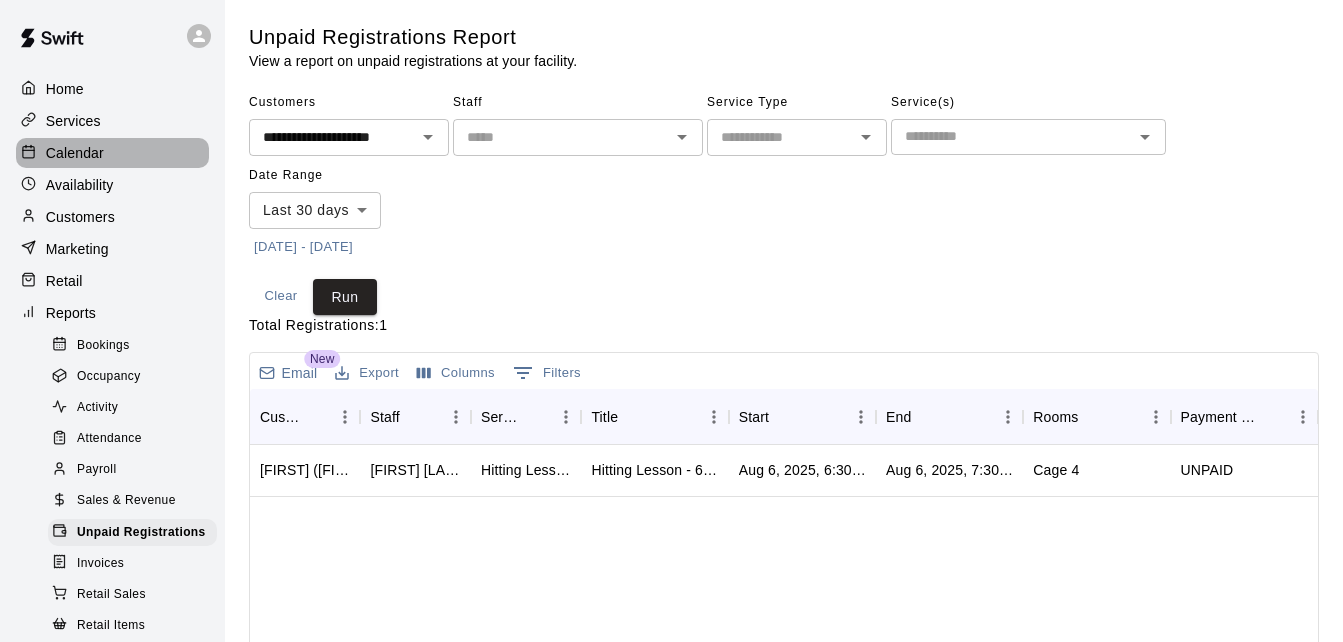 click on "Calendar" at bounding box center [112, 153] 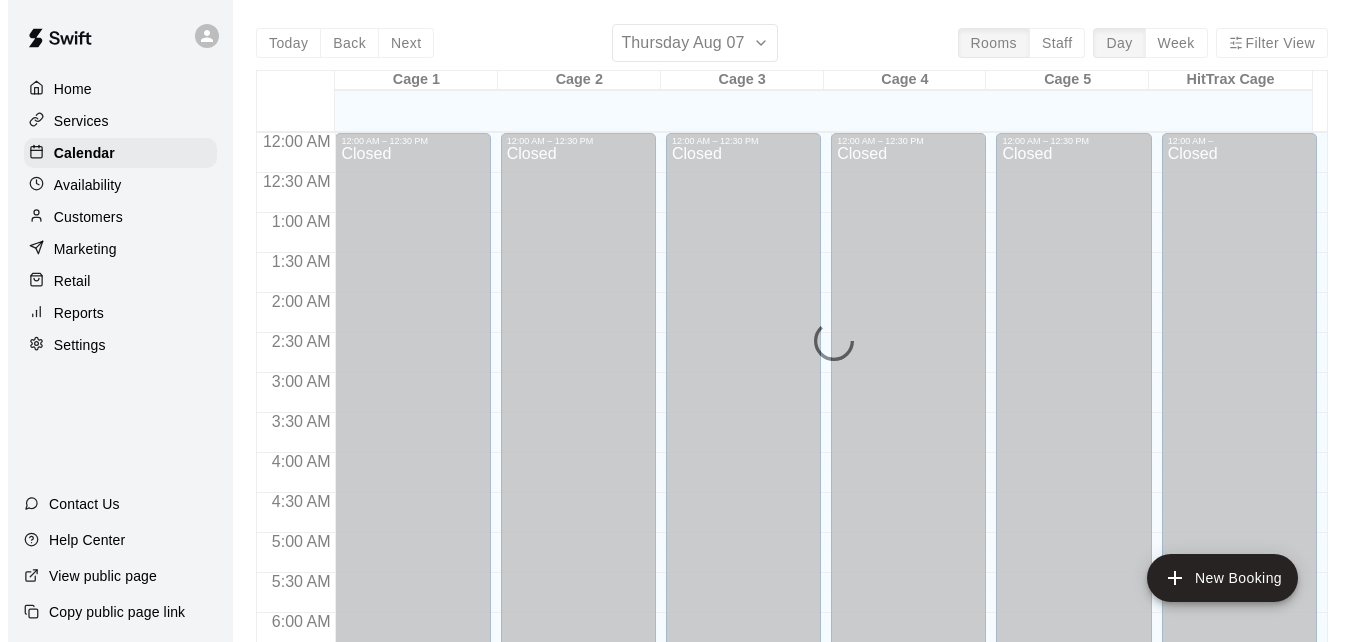 scroll, scrollTop: 1281, scrollLeft: 0, axis: vertical 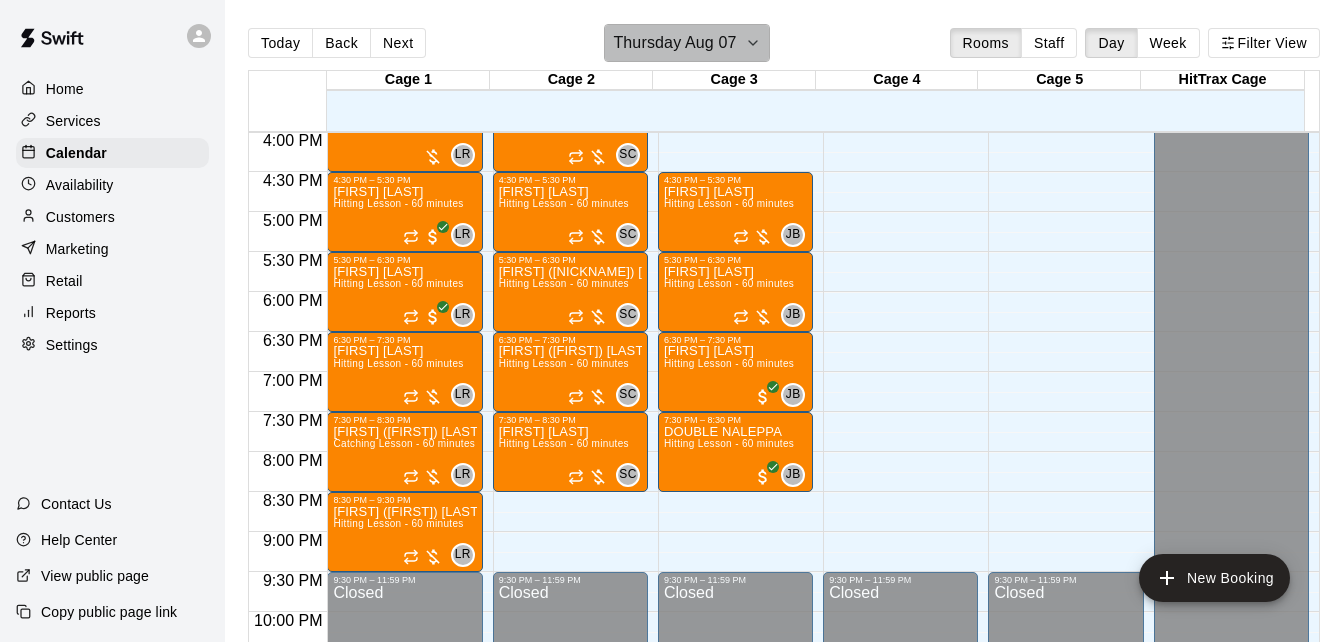 click on "Thursday Aug 07" at bounding box center [674, 43] 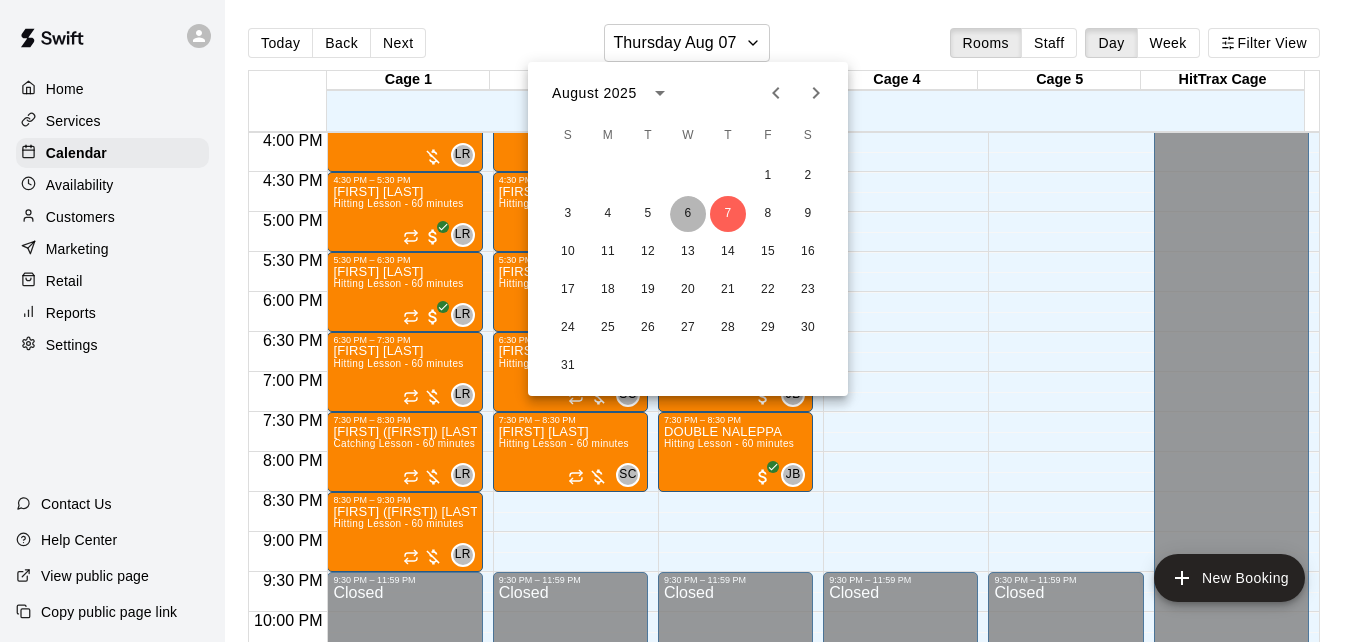 click on "6" at bounding box center (688, 214) 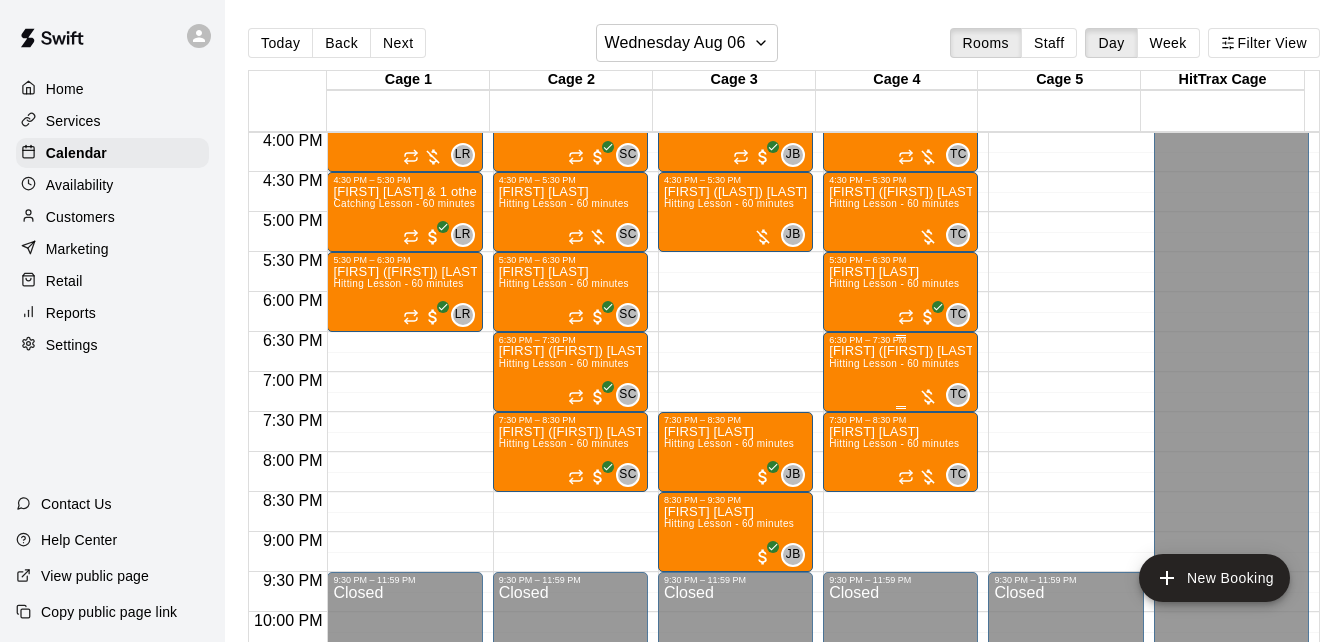 click on "Hitting Lesson - 60 minutes" at bounding box center [894, 363] 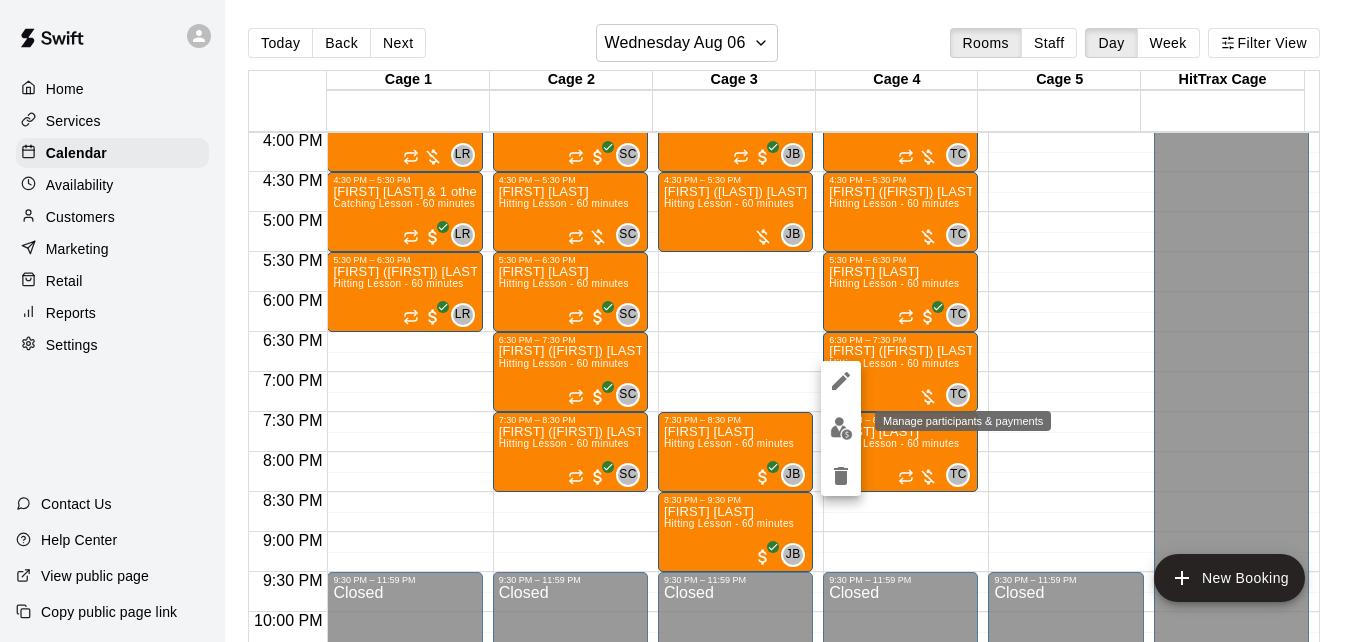 click at bounding box center [841, 428] 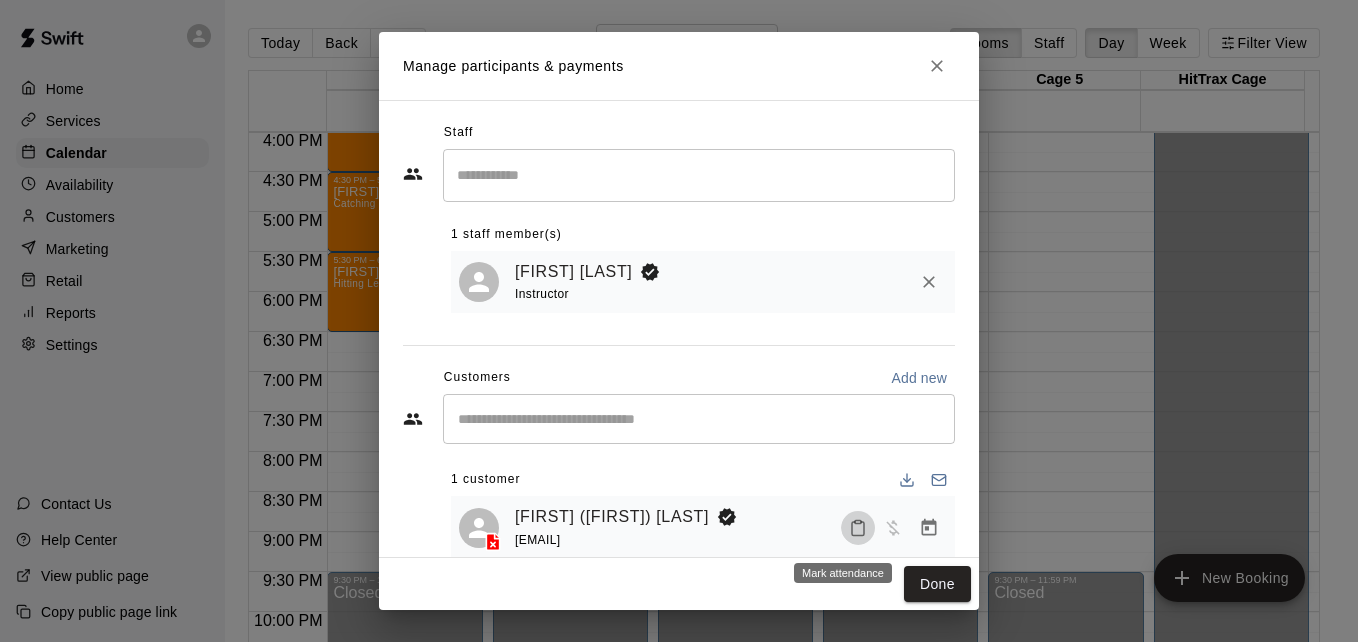 click 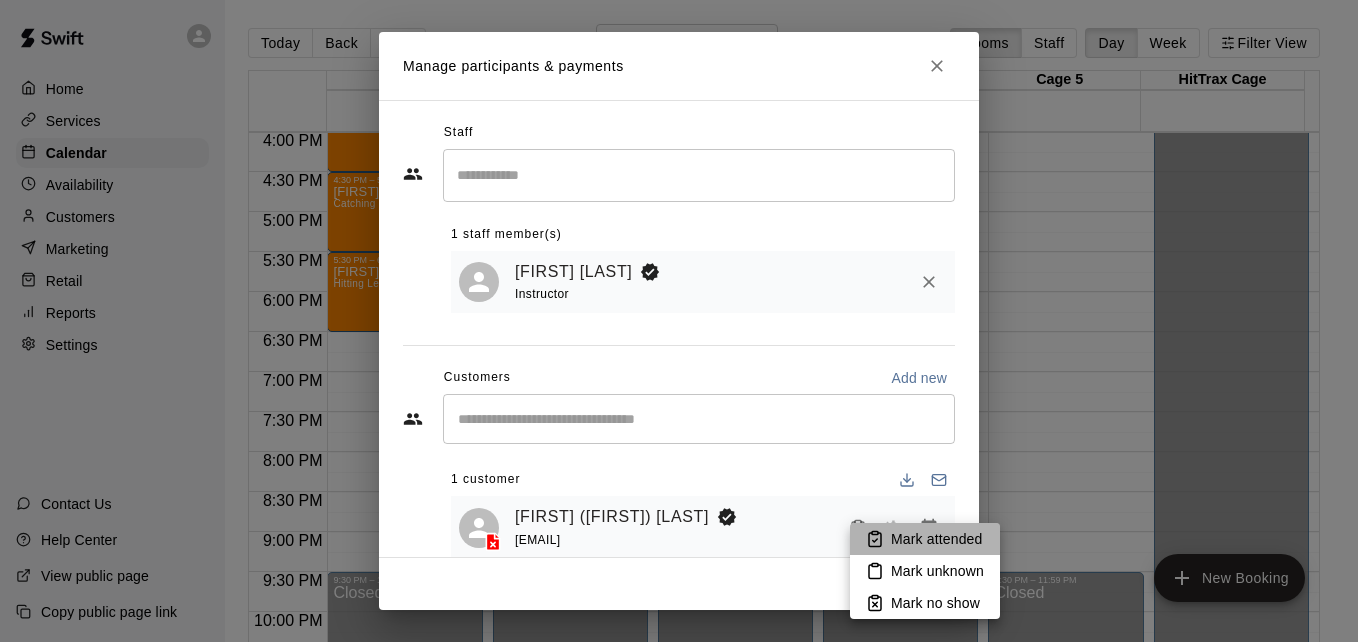 click on "Mark attended" at bounding box center (936, 539) 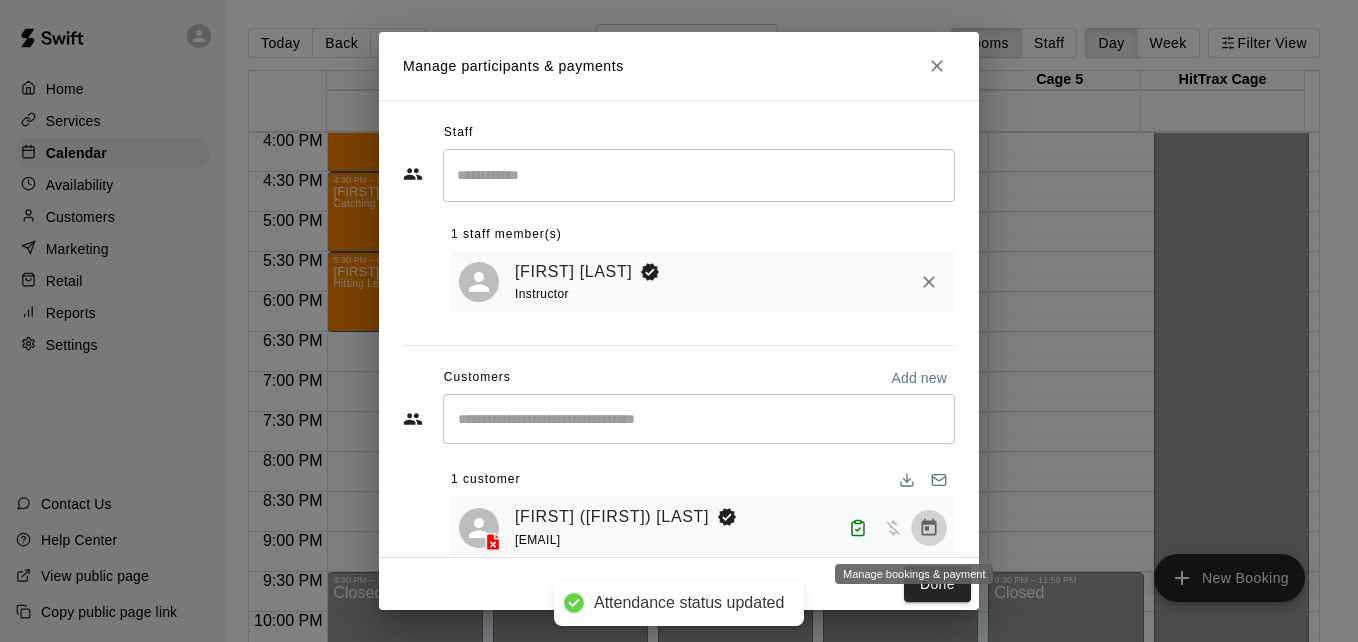click 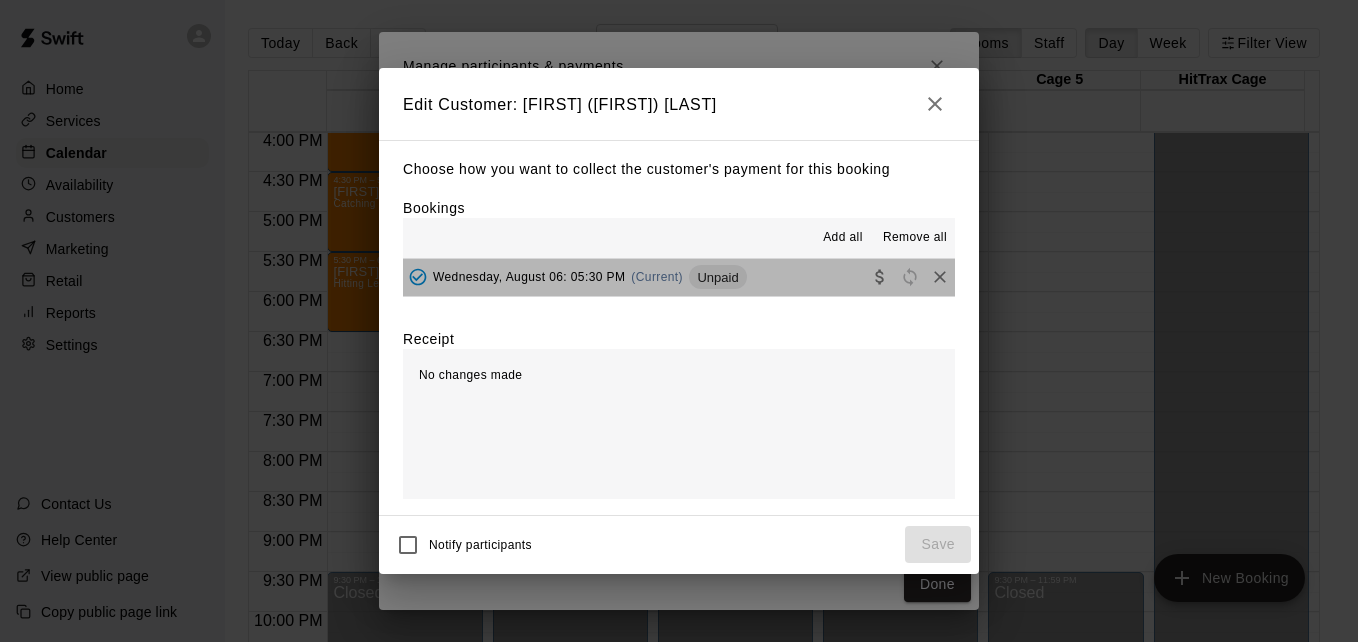 click on "Wednesday, August 06: 05:30 PM (Current) Unpaid" at bounding box center [679, 277] 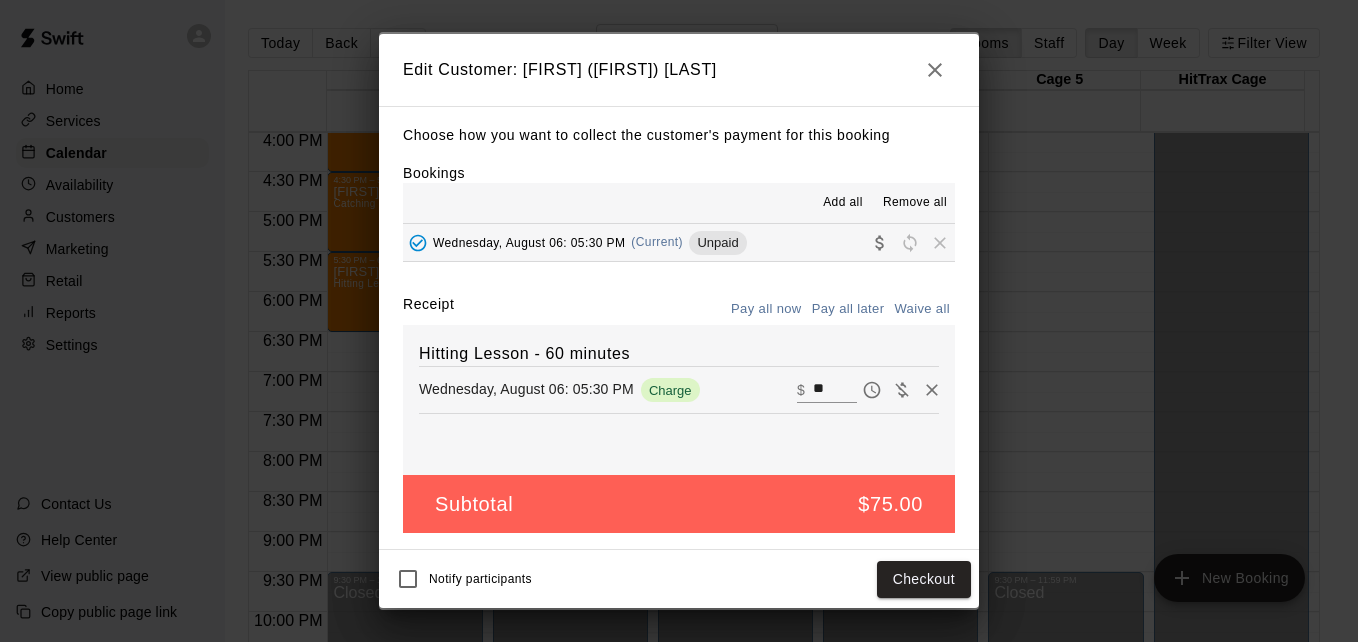 click on "**" at bounding box center (835, 390) 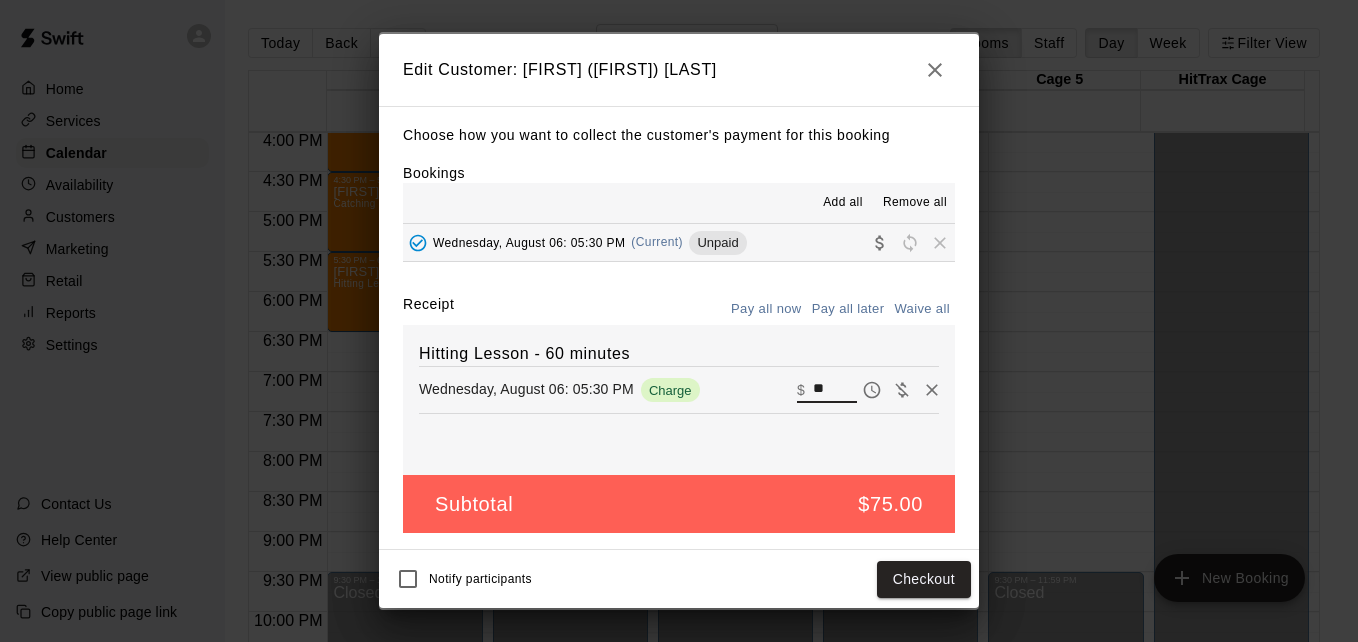 type on "*" 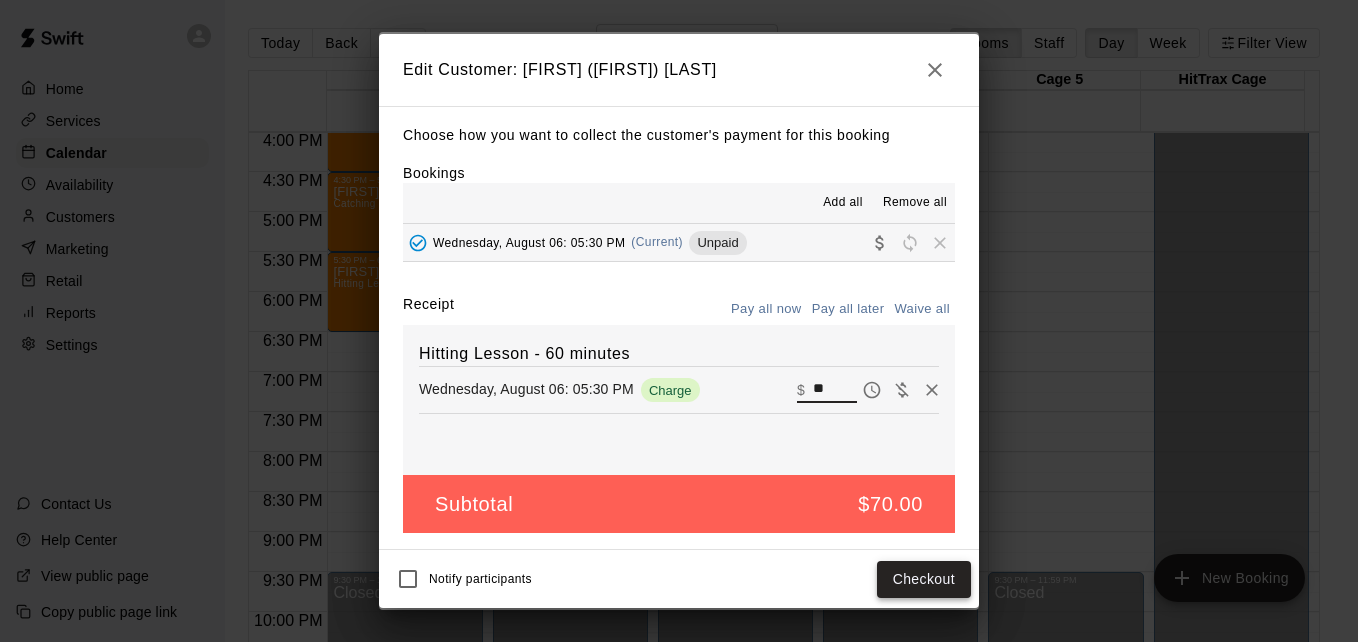 type on "**" 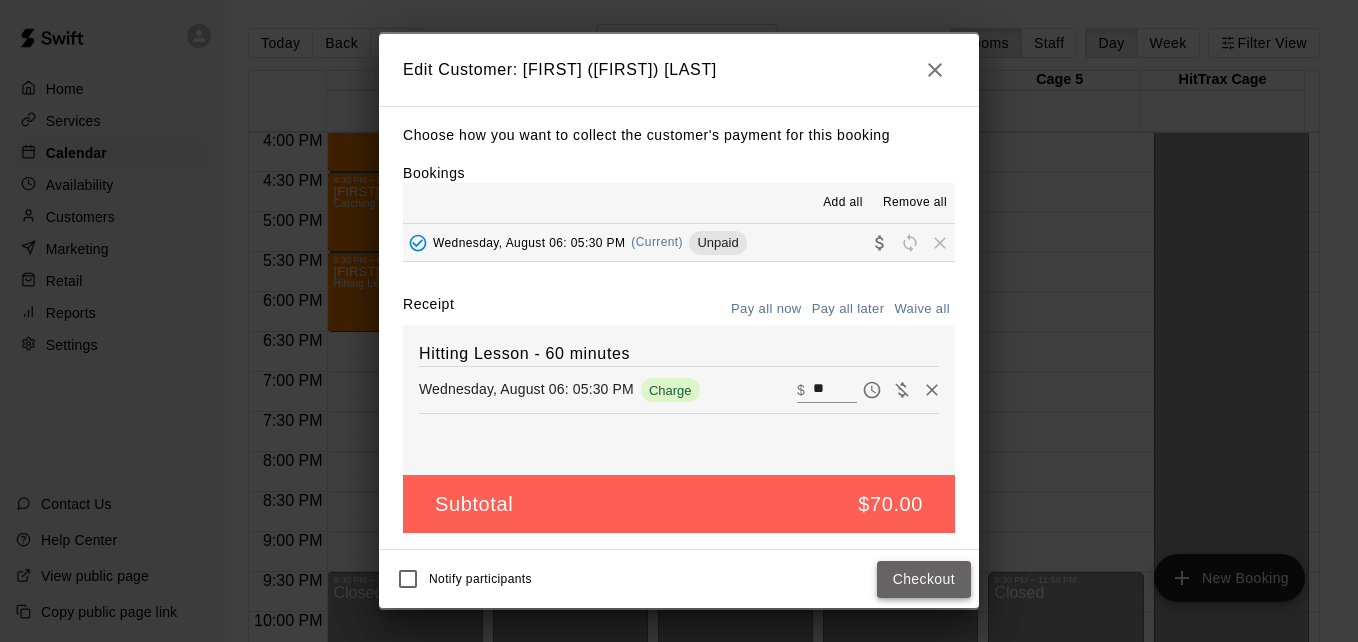 click on "Checkout" at bounding box center (924, 579) 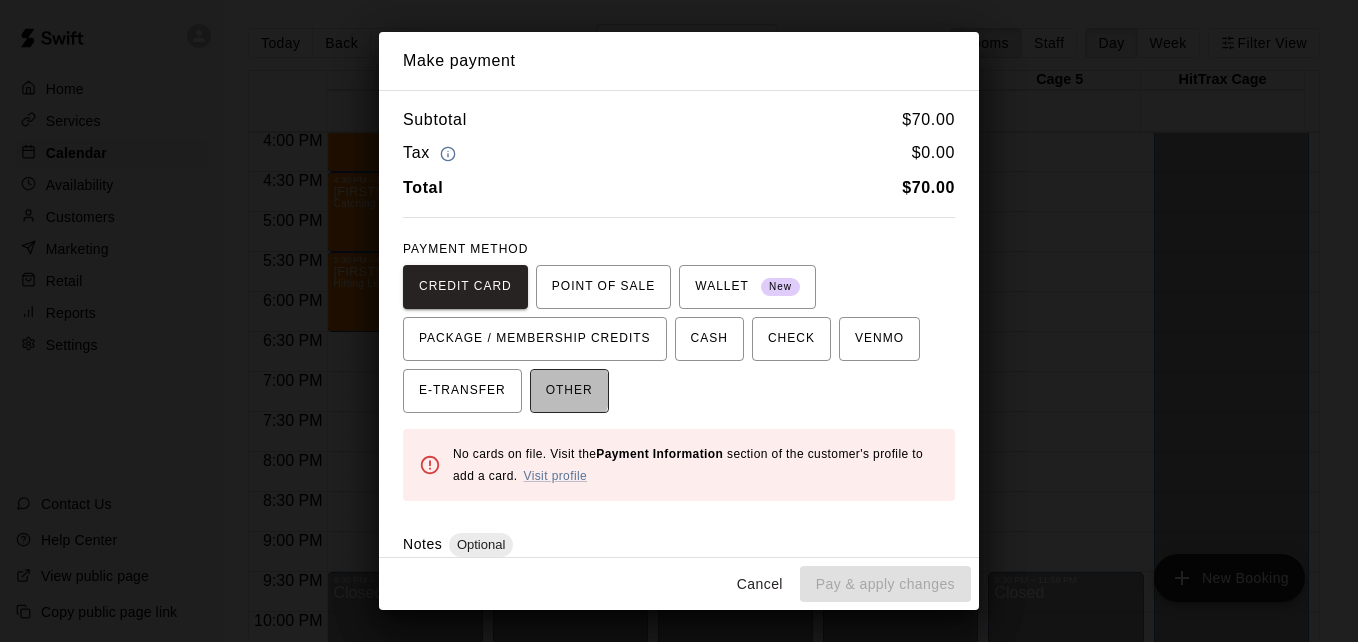 click on "OTHER" at bounding box center [569, 391] 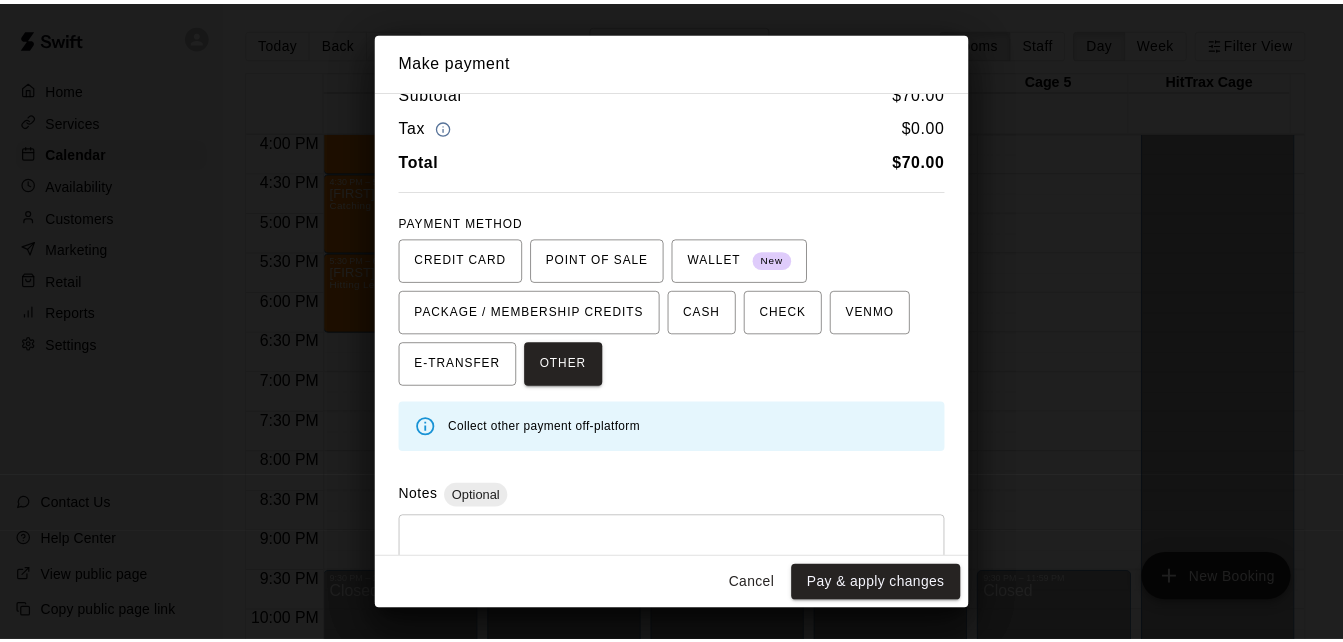 scroll, scrollTop: 40, scrollLeft: 0, axis: vertical 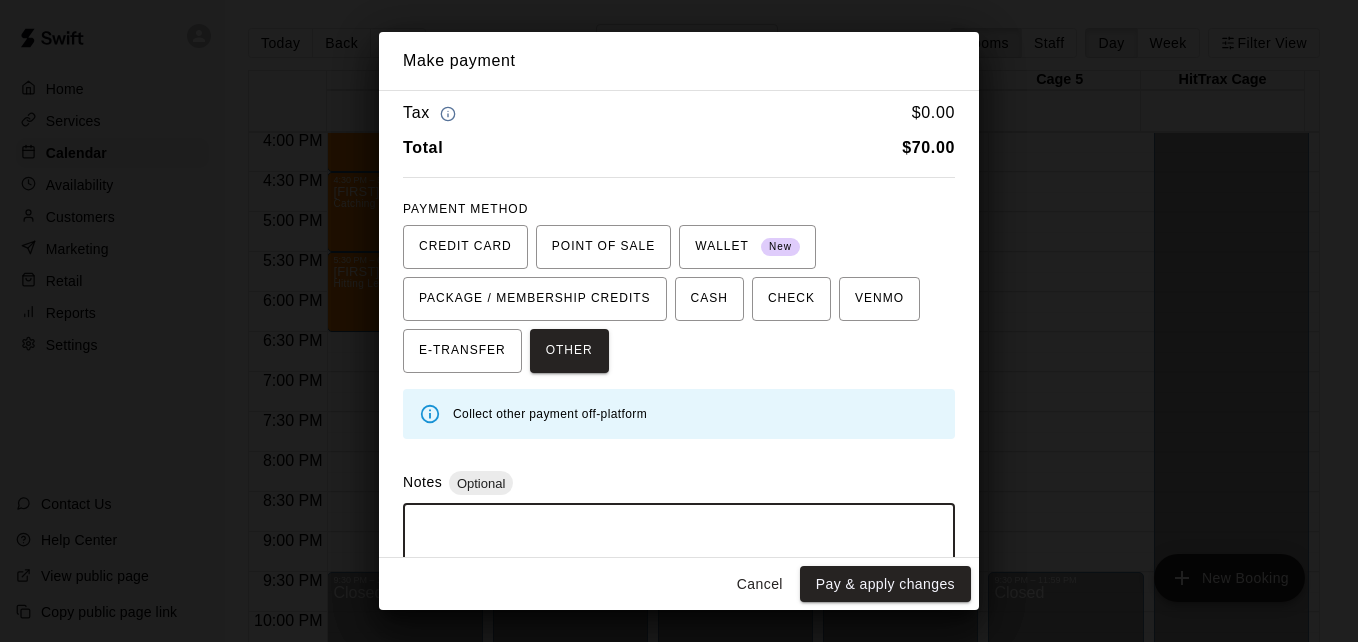 click at bounding box center (679, 550) 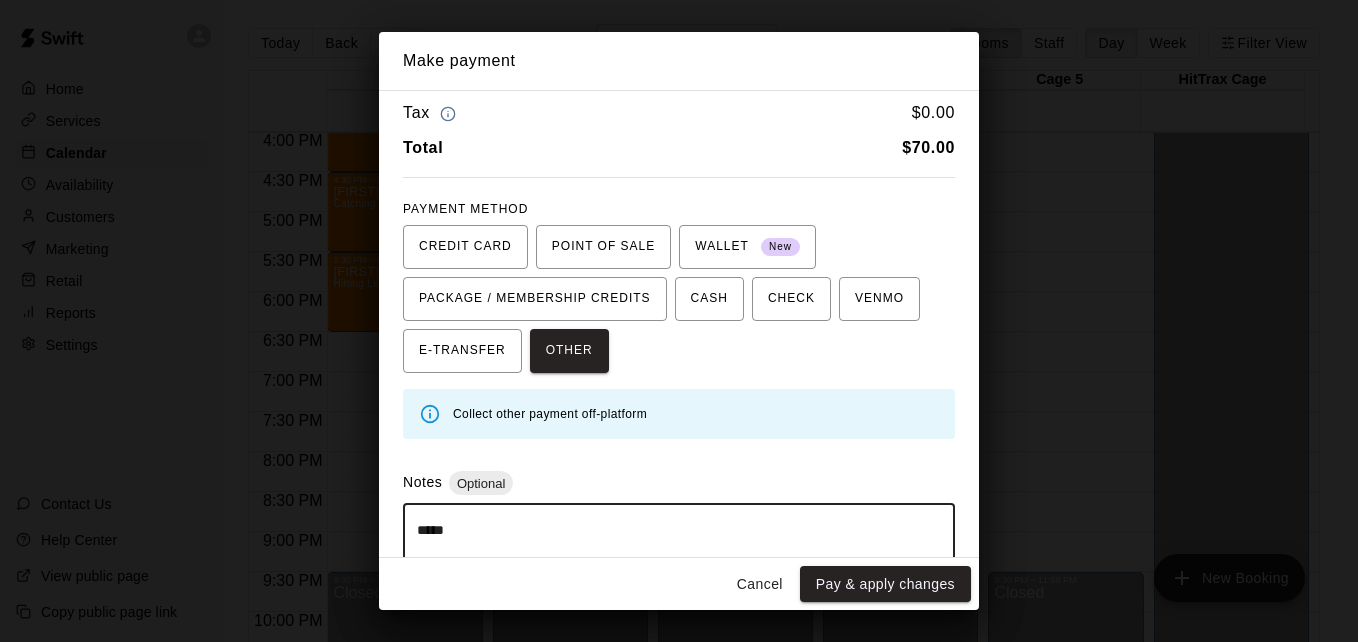 type on "*****" 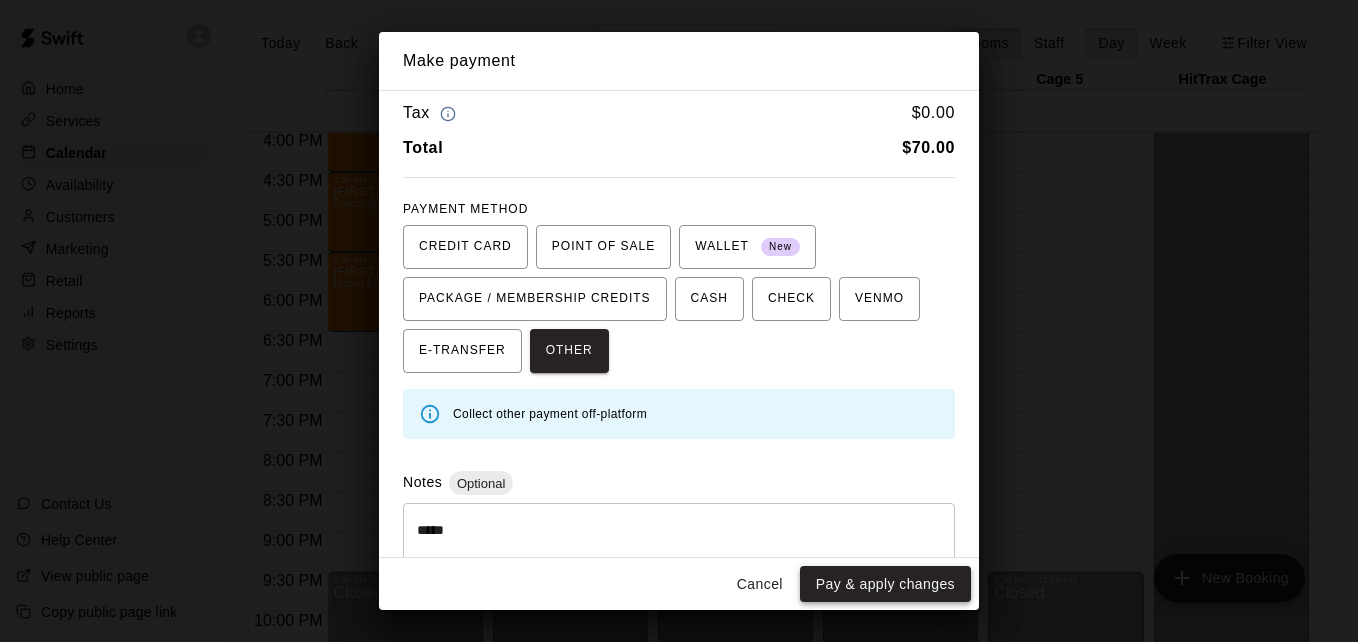 drag, startPoint x: 857, startPoint y: 608, endPoint x: 892, endPoint y: 587, distance: 40.81666 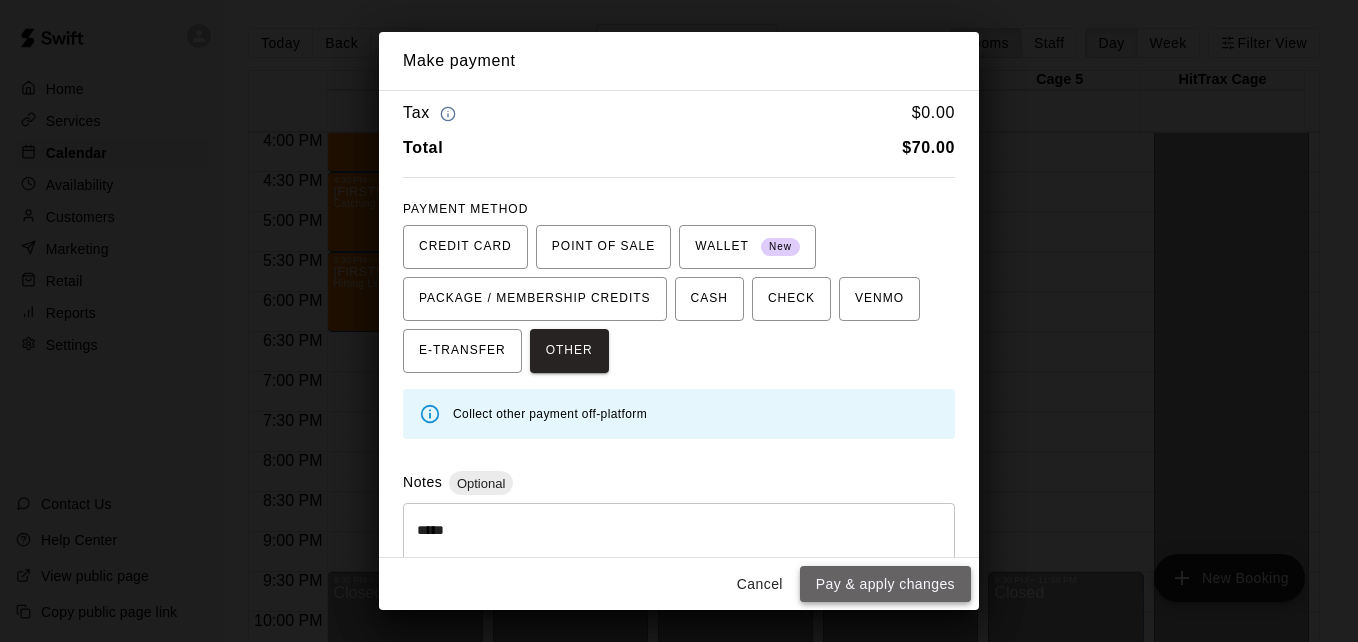 click on "Pay & apply changes" at bounding box center (885, 584) 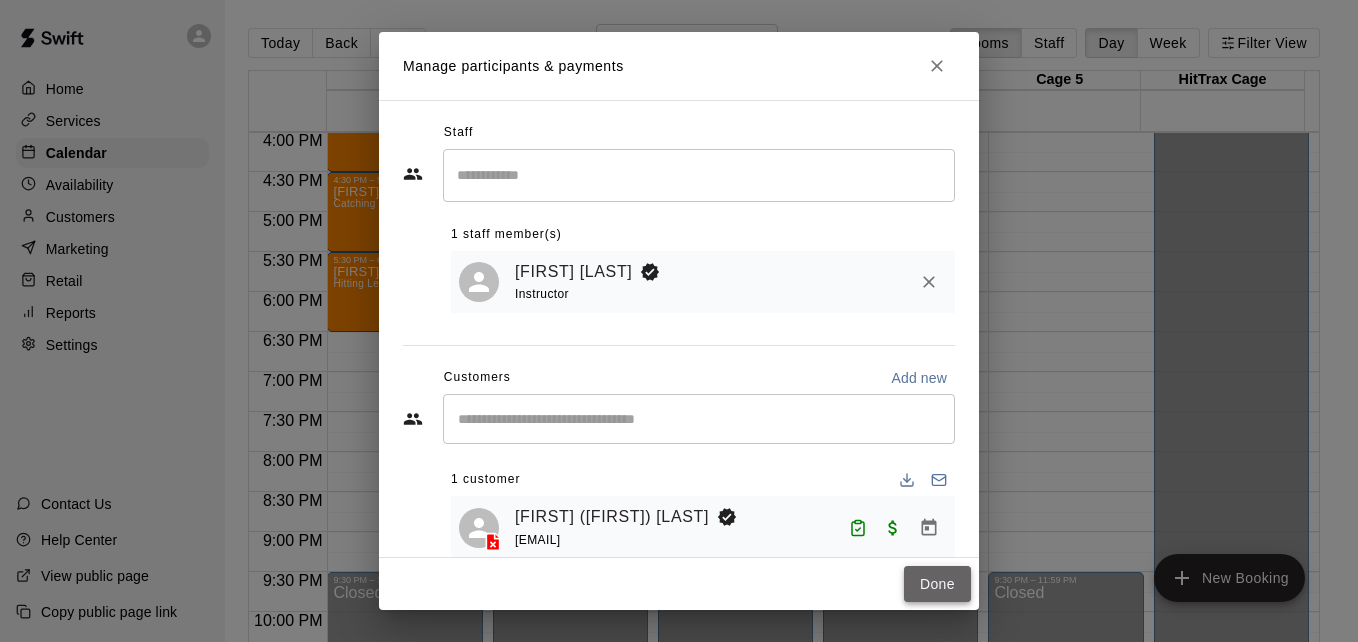 click on "Done" at bounding box center (937, 584) 